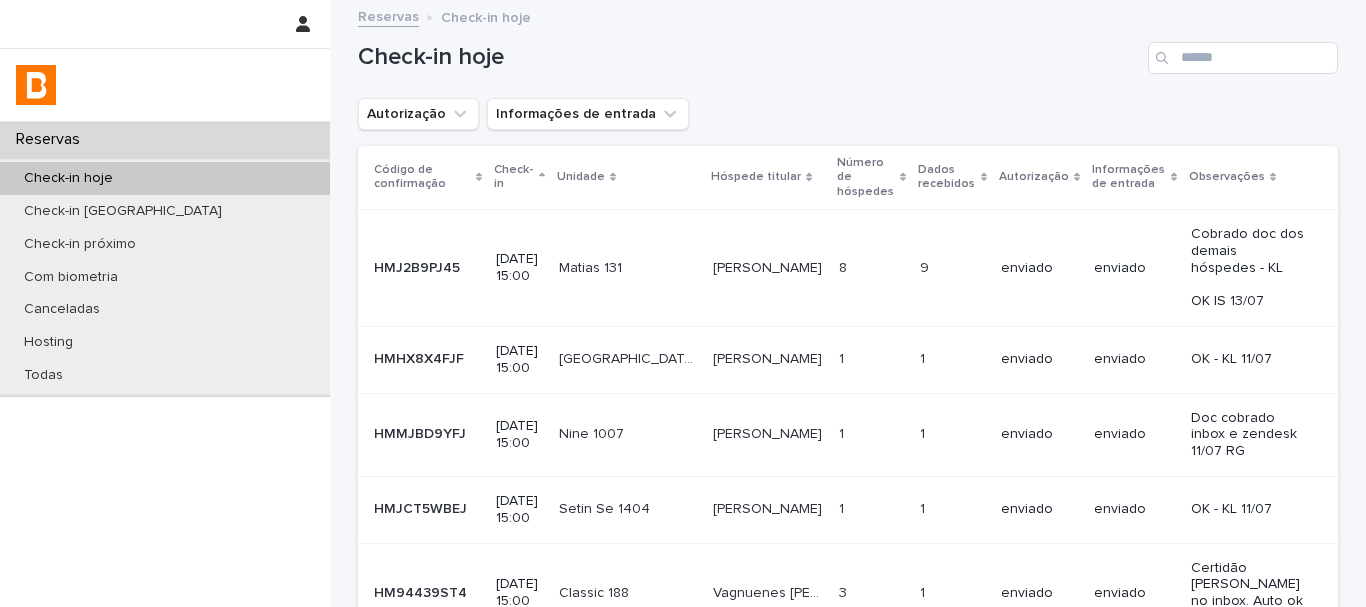scroll, scrollTop: 0, scrollLeft: 0, axis: both 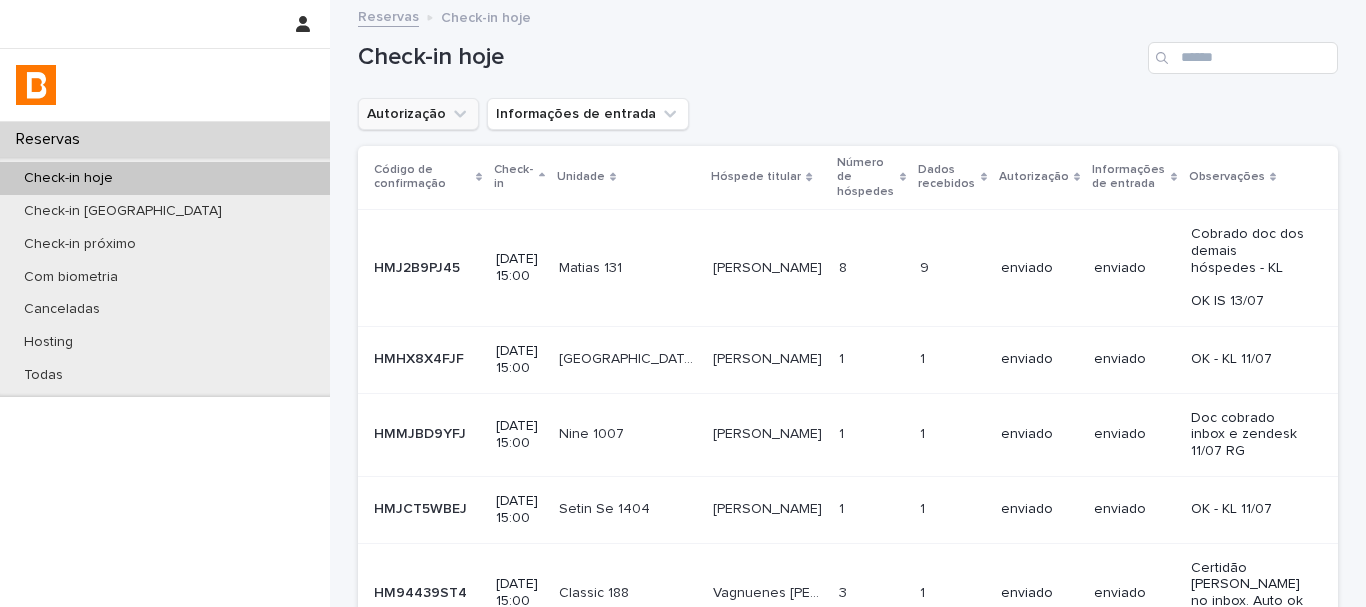 click on "Autorização" at bounding box center [418, 114] 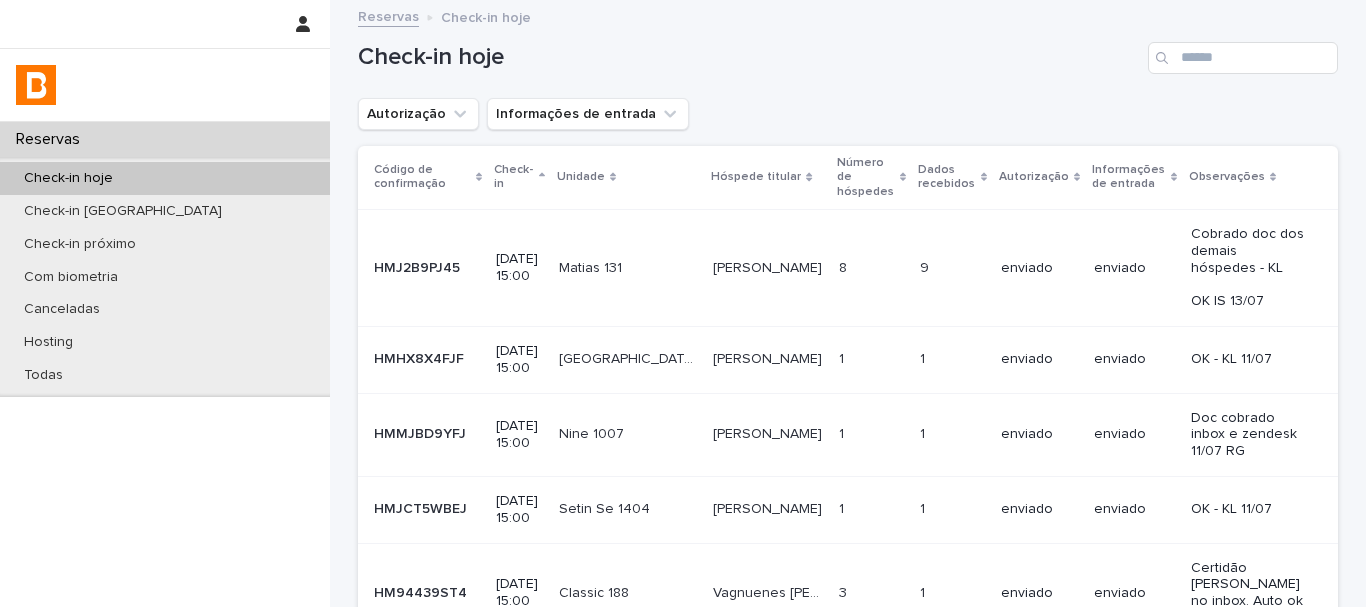 click on "Autorização" at bounding box center [418, 114] 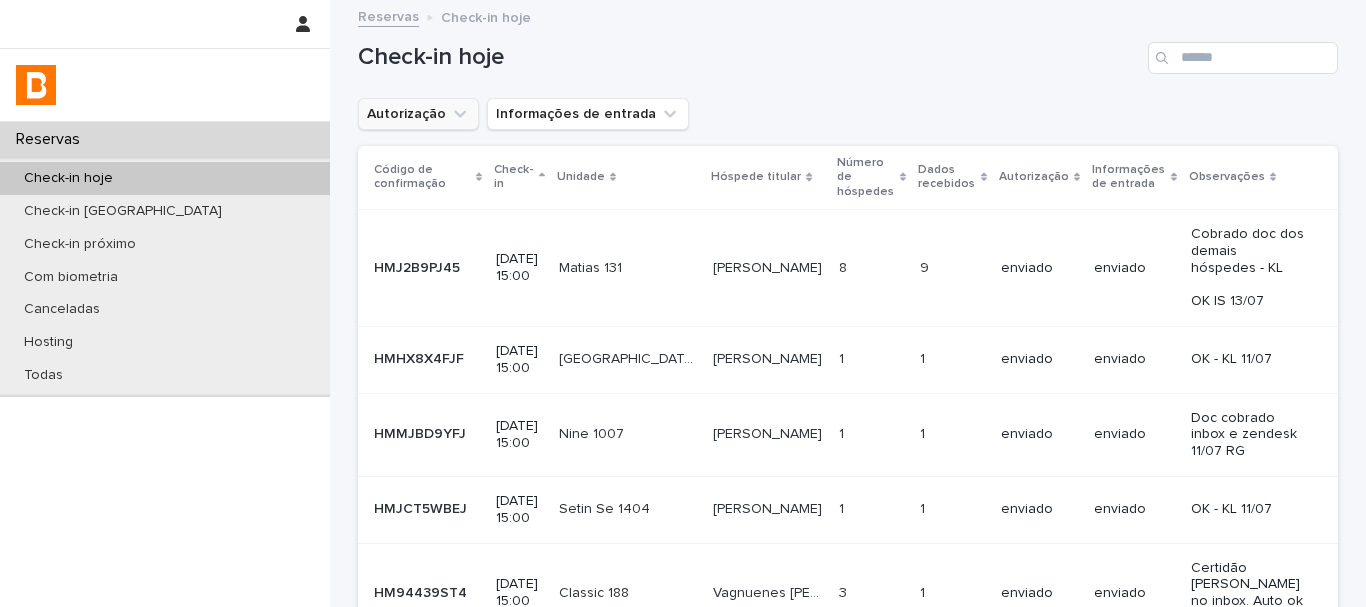 click 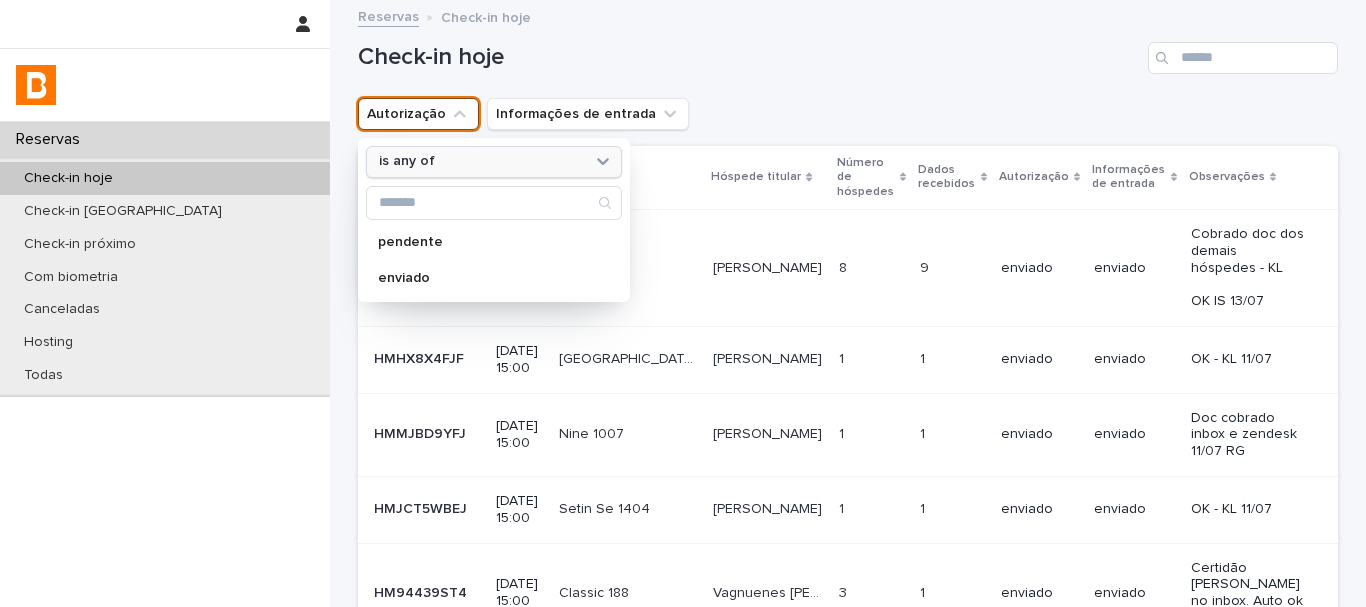 click on "is any of" at bounding box center (481, 161) 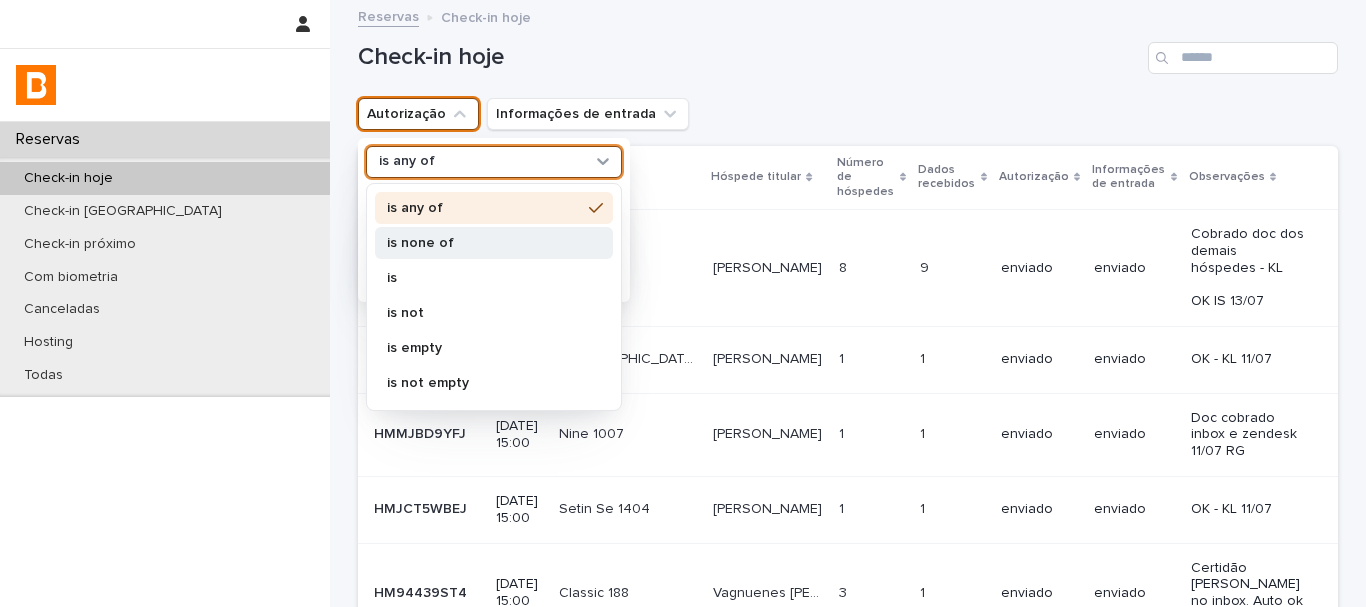click on "is none of" at bounding box center (484, 243) 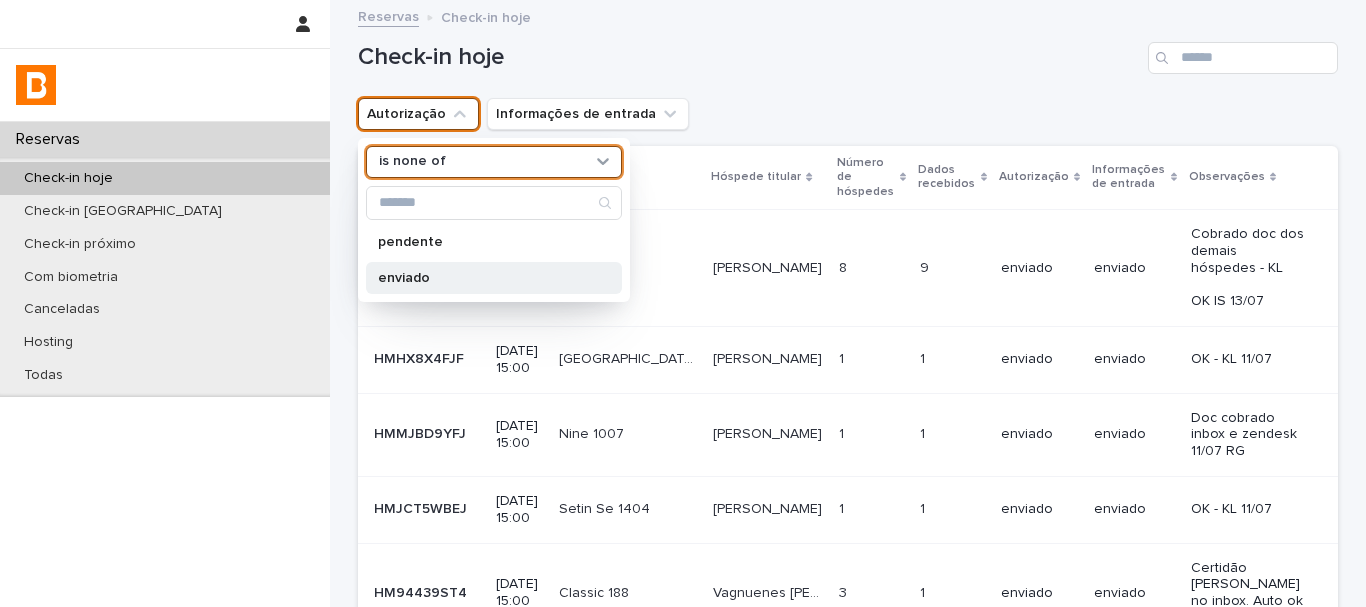 click on "enviado" at bounding box center [484, 278] 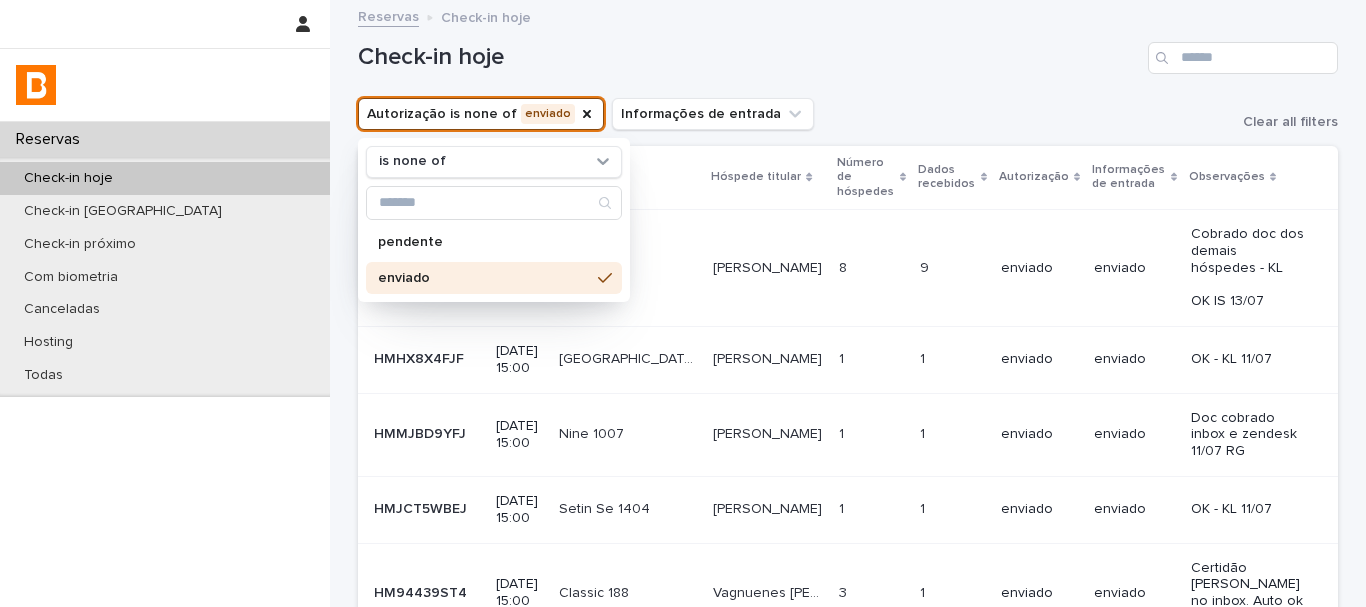 click on "Autorização is none of enviado is none of pendente enviado Informações de entrada Clear all filters" at bounding box center (848, 114) 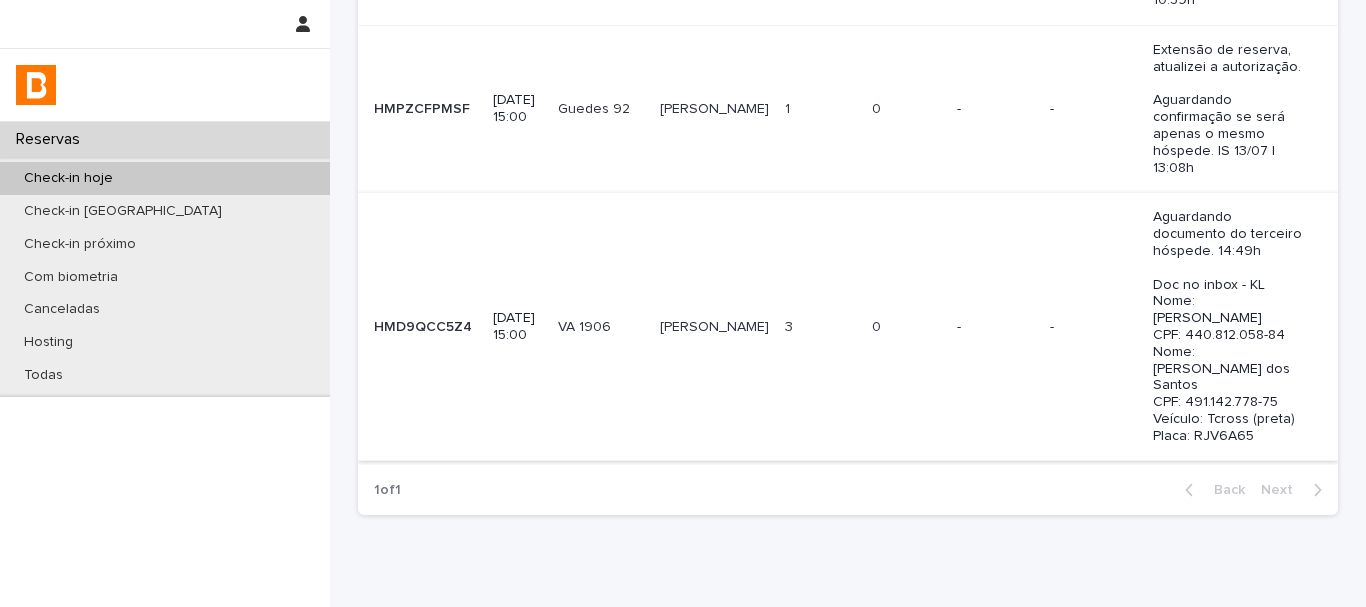 scroll, scrollTop: 101, scrollLeft: 0, axis: vertical 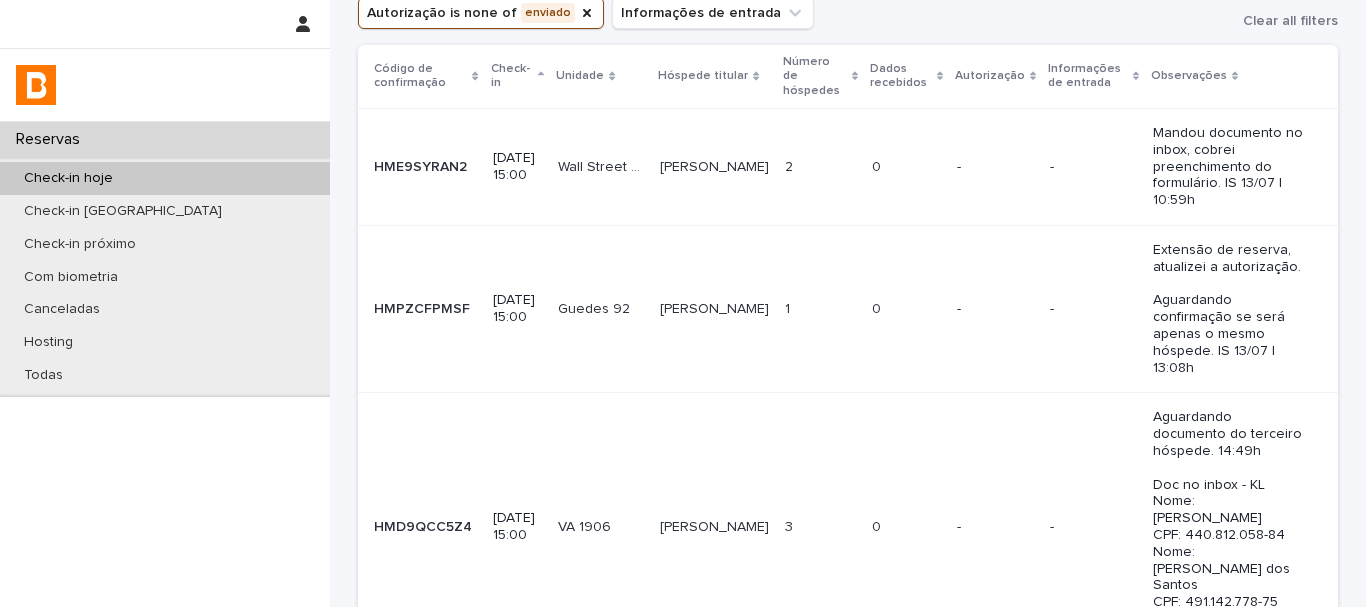 click on "-" at bounding box center (1093, 527) 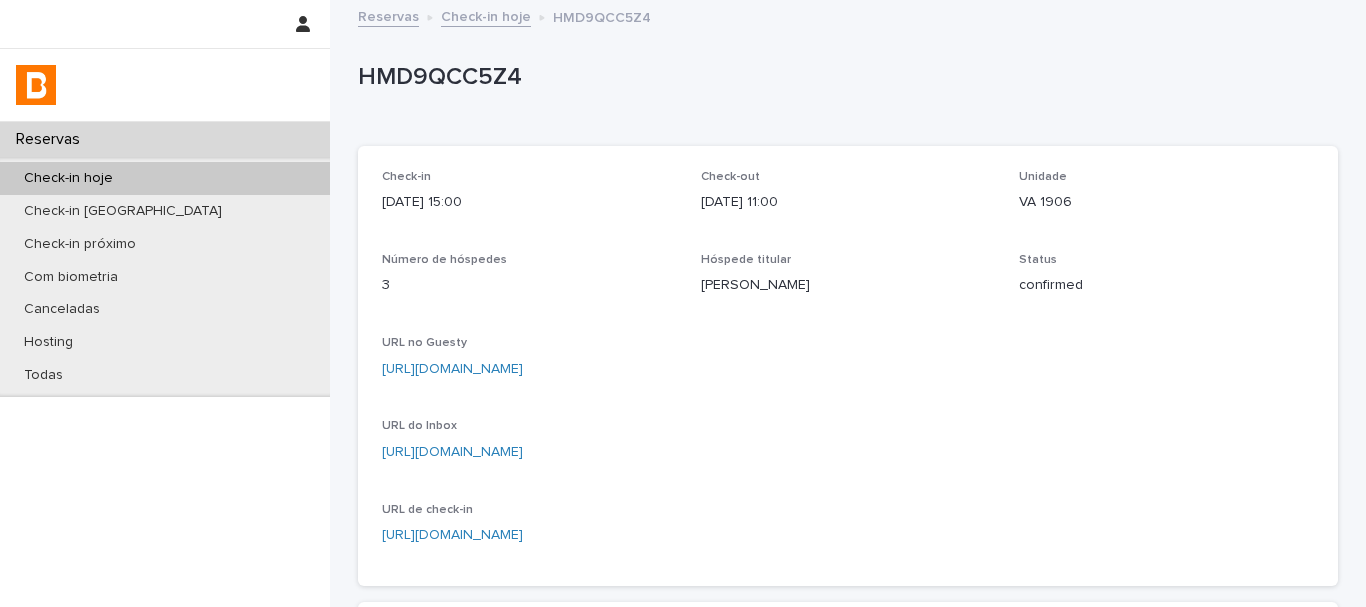 scroll, scrollTop: 601, scrollLeft: 0, axis: vertical 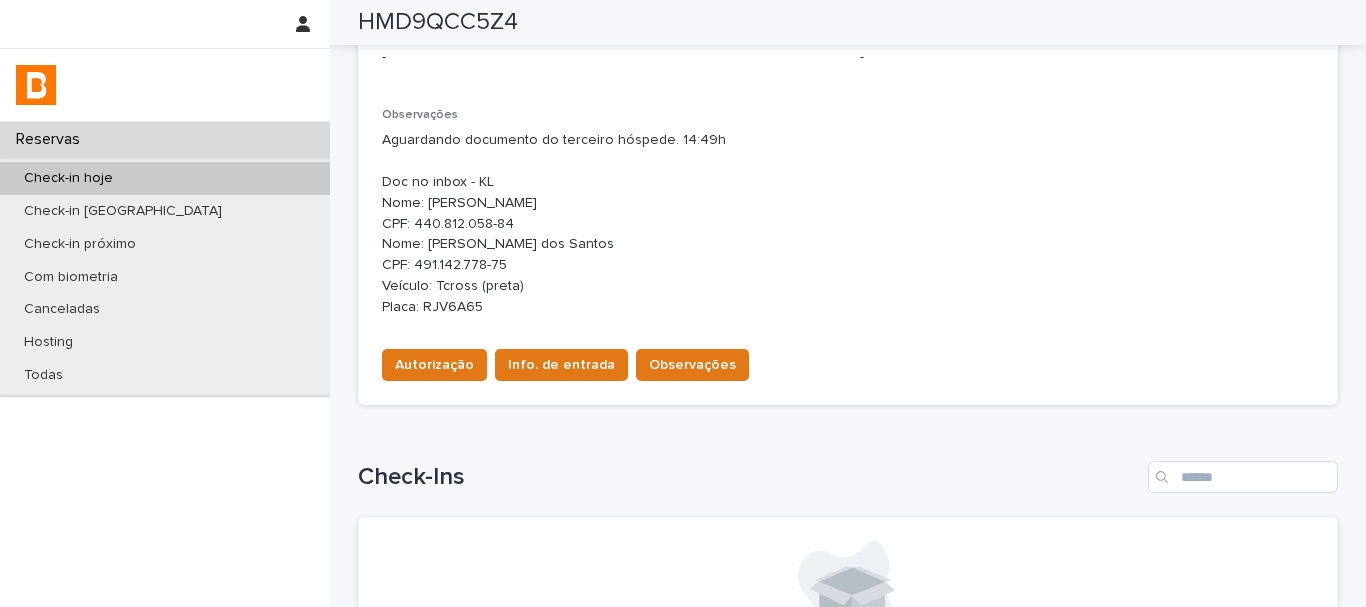 click on "Autorização - Informações de entrada - Observações Aguardando documento do terceiro hóspede. 14:49h
Doc no inbox - KL
Nome: [PERSON_NAME]
CPF: 440.812.058-84
Nome: [PERSON_NAME] dos Santos
CPF: 491.142.778-75
Veículo: Tcross (preta)
Placa: RJV6A65 Autorização Info. de entrada Observações" at bounding box center [848, 203] 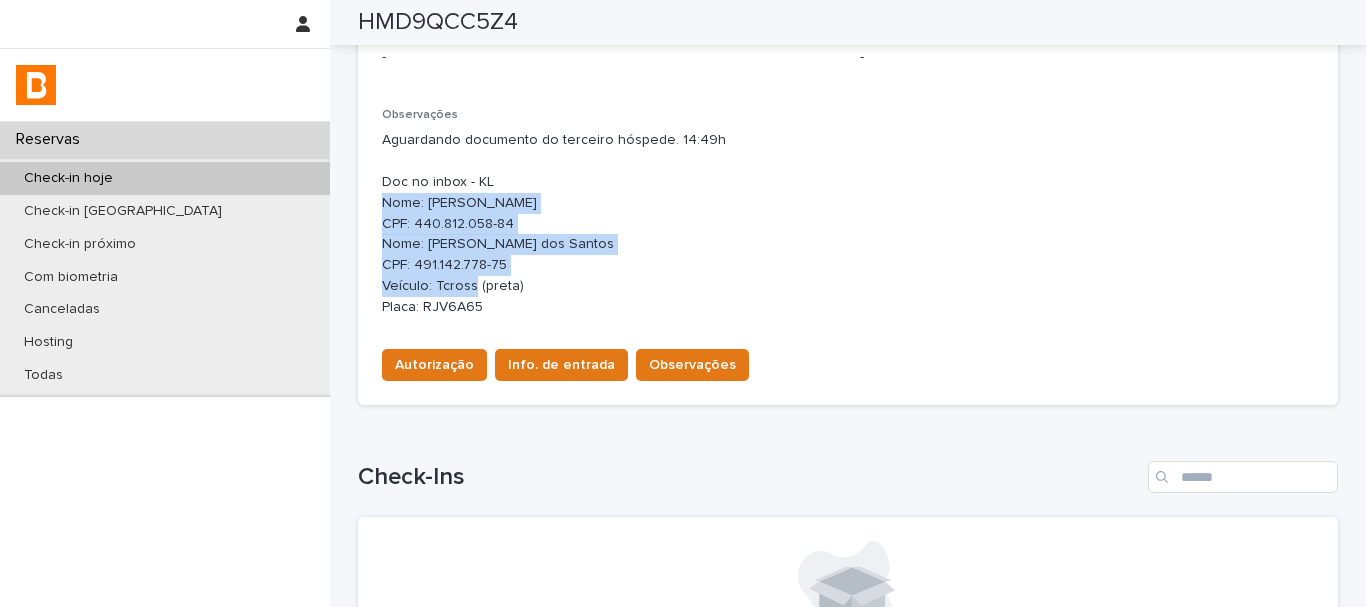 drag, startPoint x: 373, startPoint y: 205, endPoint x: 508, endPoint y: 270, distance: 149.83324 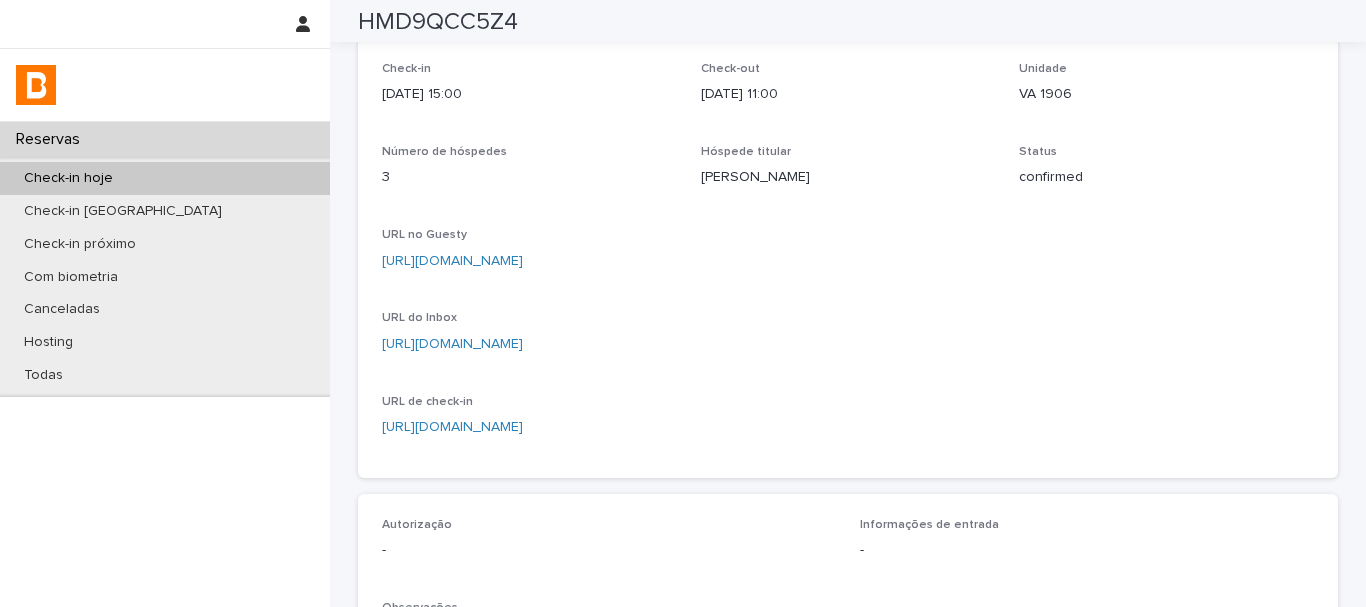 scroll, scrollTop: 0, scrollLeft: 0, axis: both 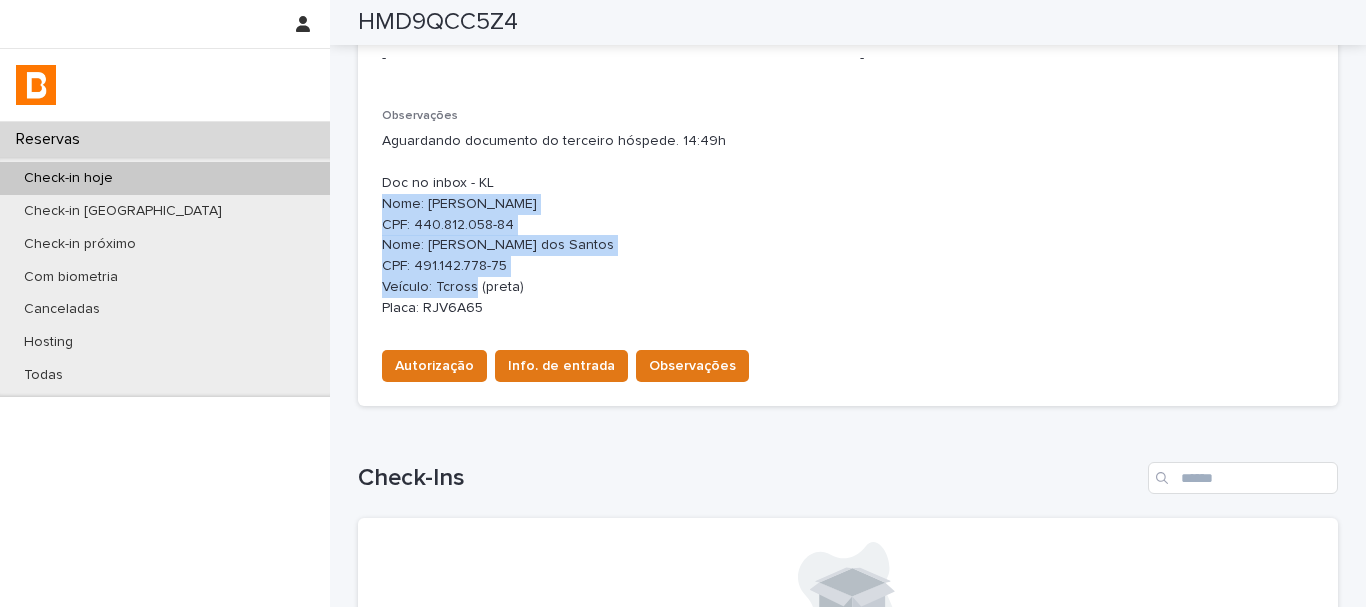 copy on "Nome: [PERSON_NAME]
CPF: 440.812.058-84
Nome: [PERSON_NAME]
CPF: 491.142.778-75" 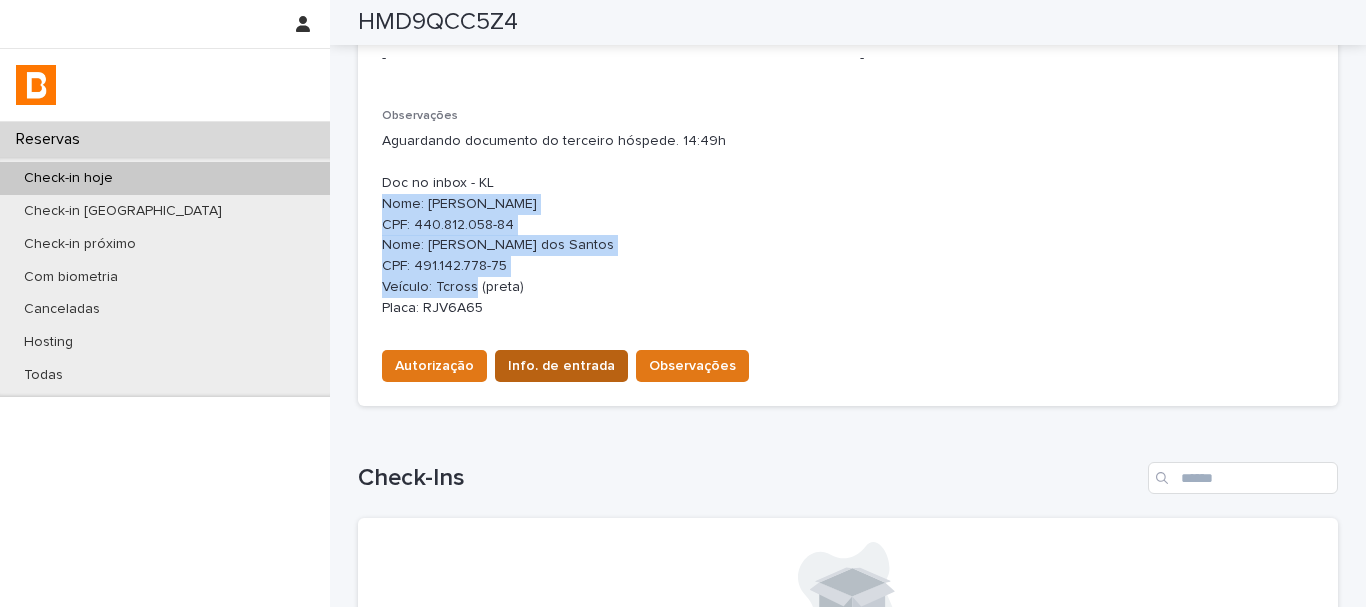 copy on "Veículo: Tcross (preta)
Placa: RJV6A65" 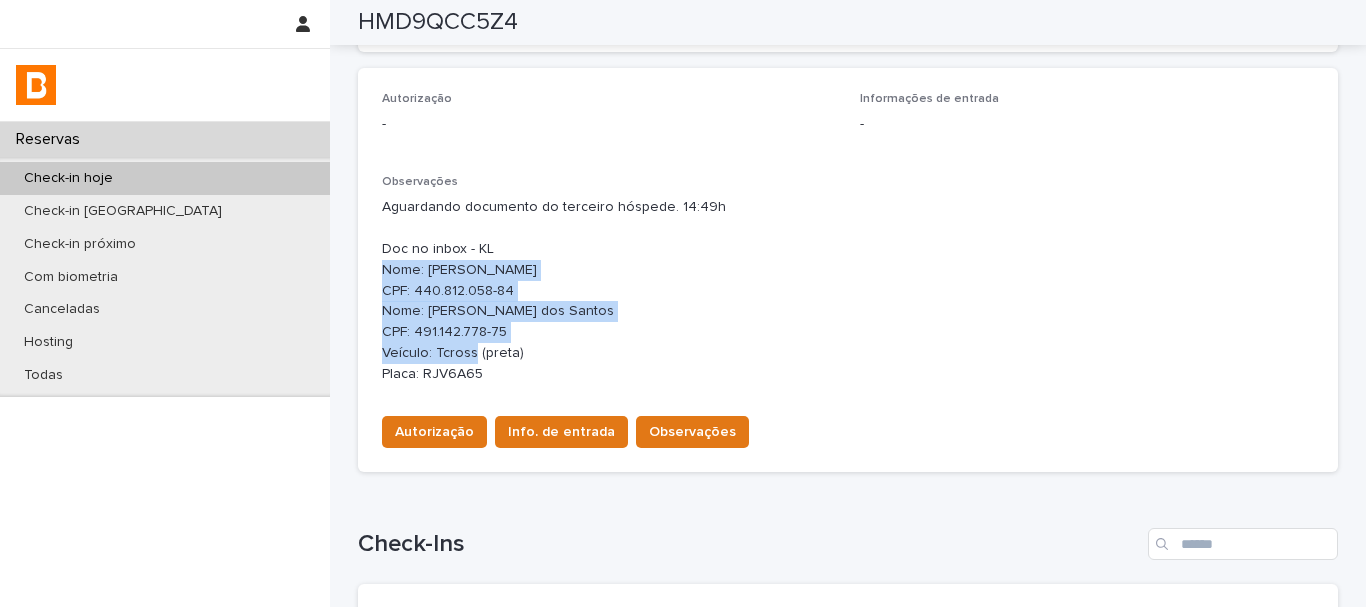 scroll, scrollTop: 614, scrollLeft: 0, axis: vertical 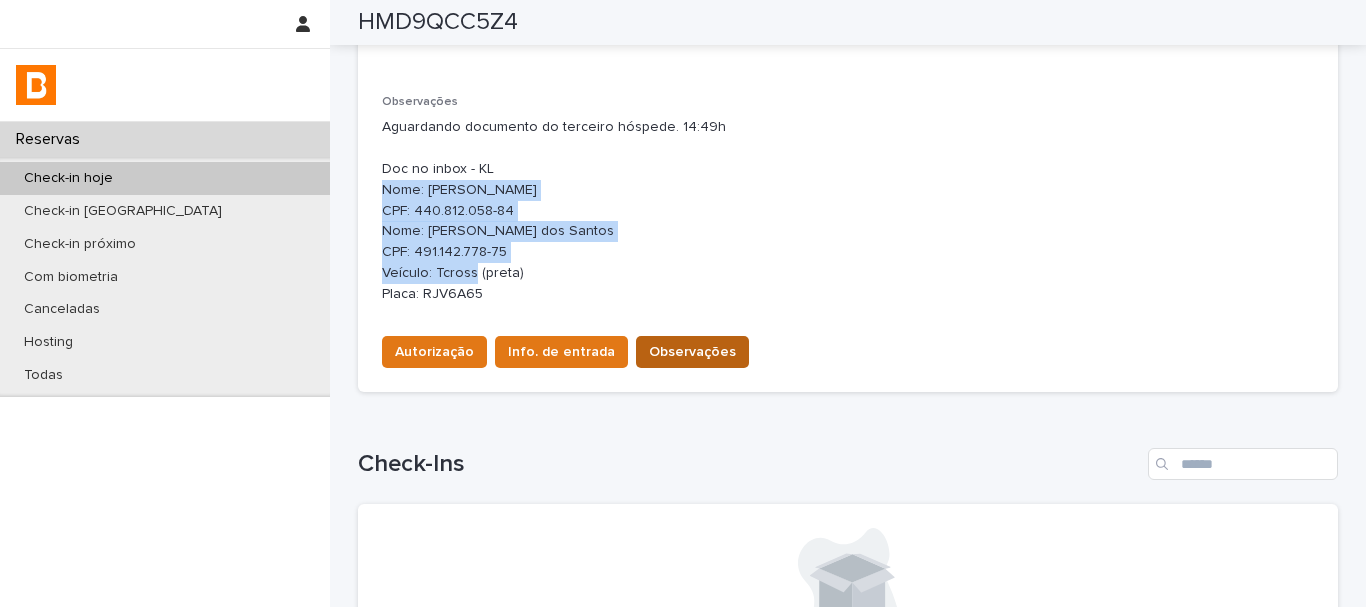 click on "Observações" at bounding box center (692, 352) 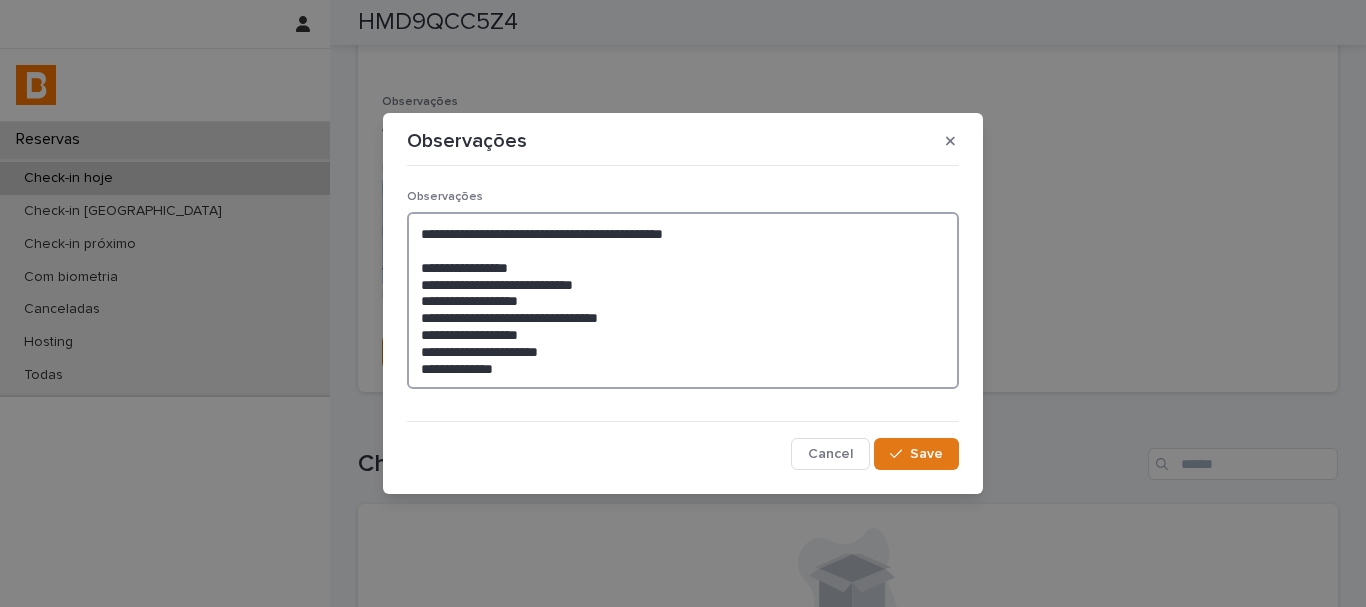 click on "**********" at bounding box center (683, 300) 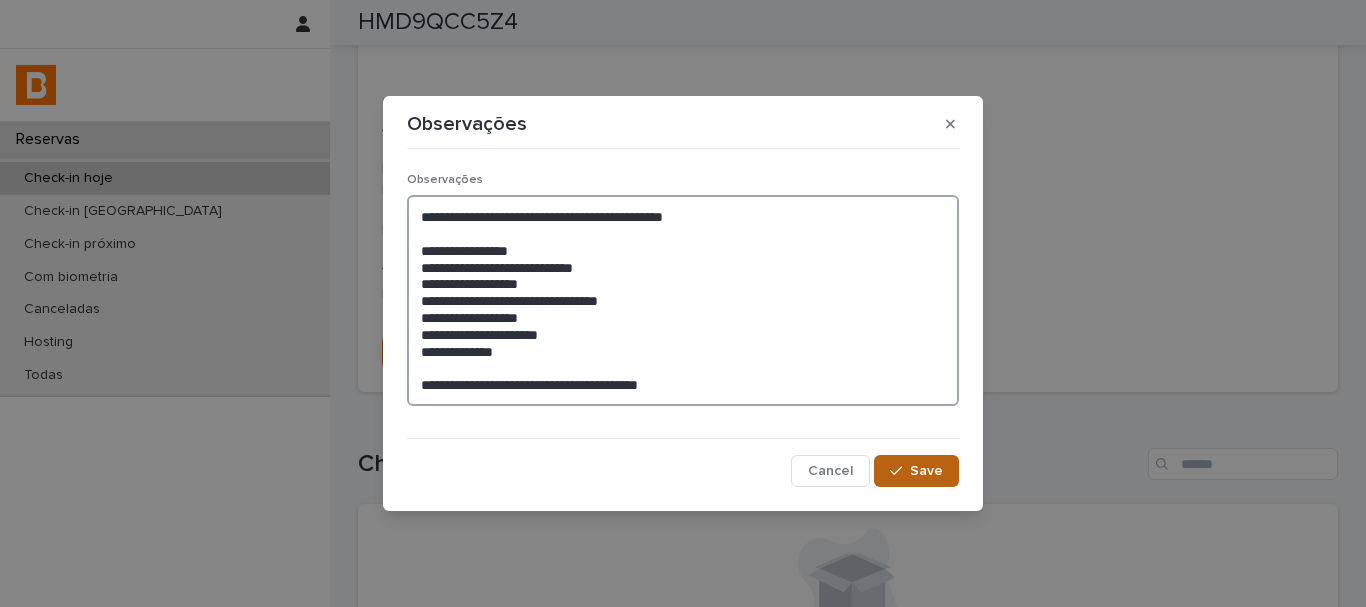 type on "**********" 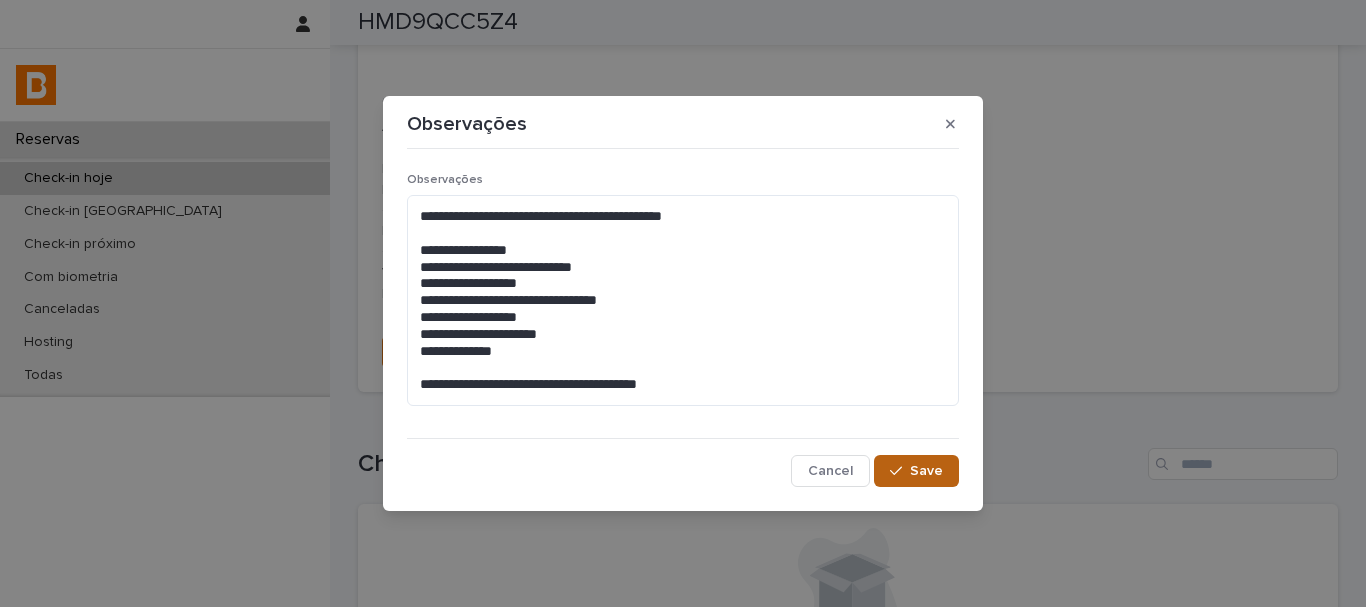 click 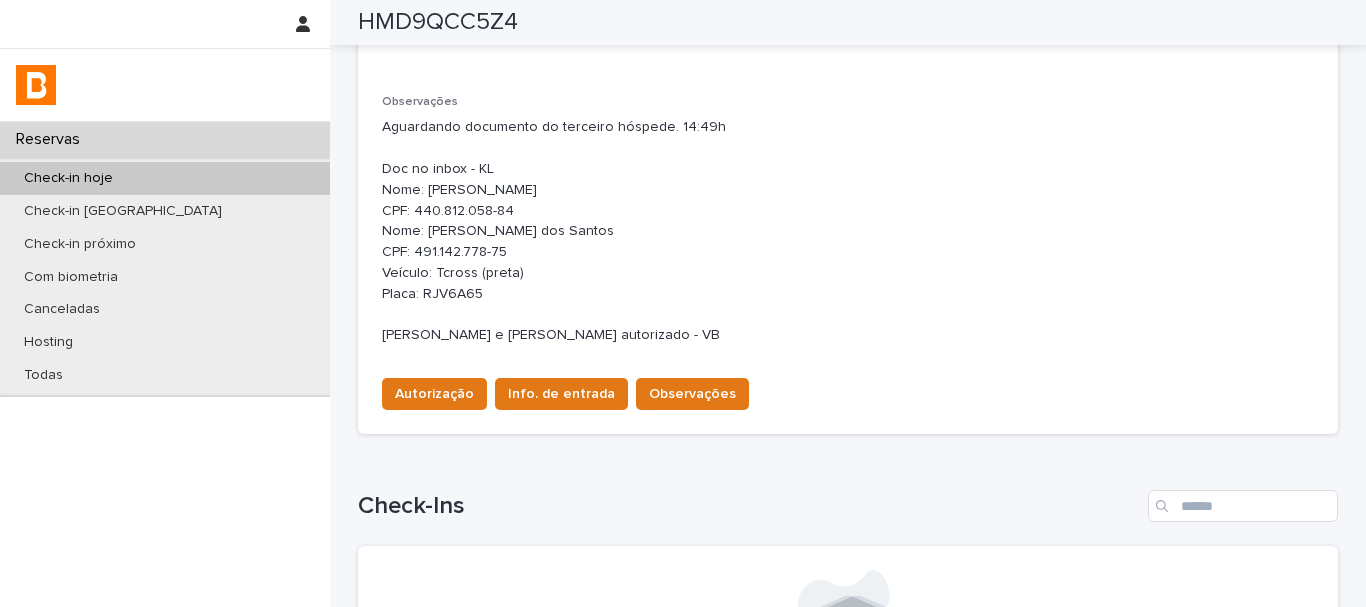 scroll, scrollTop: 634, scrollLeft: 0, axis: vertical 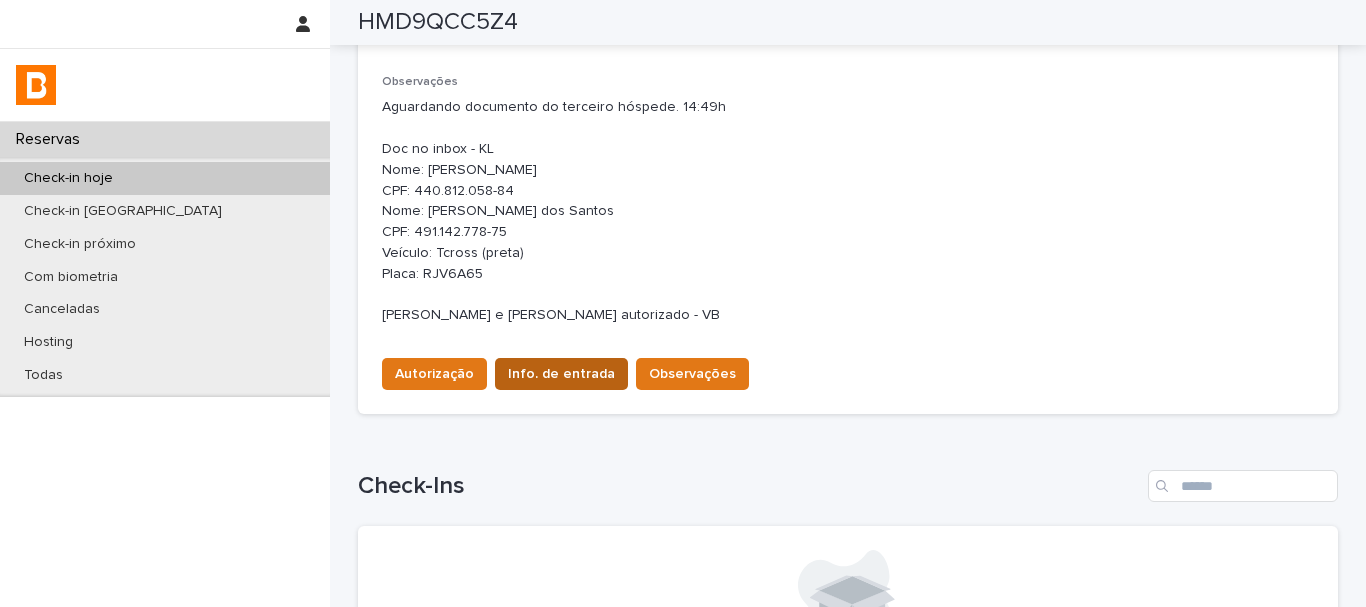 click on "Info. de entrada" at bounding box center [561, 374] 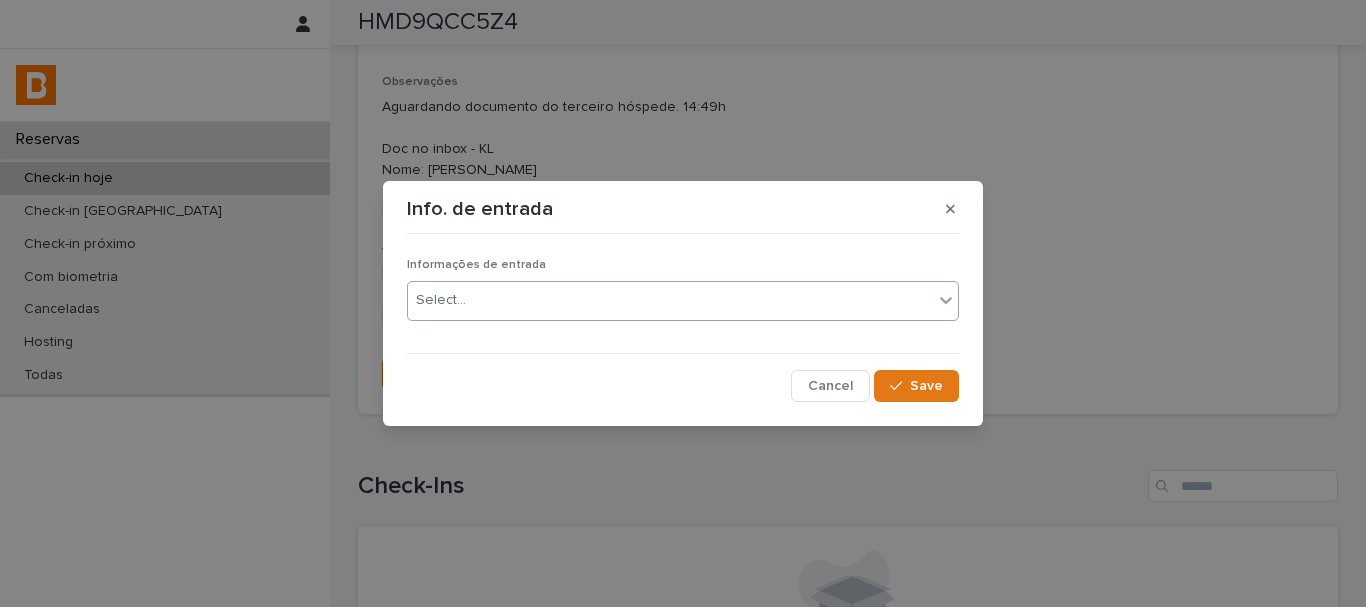 click on "Select..." at bounding box center [670, 300] 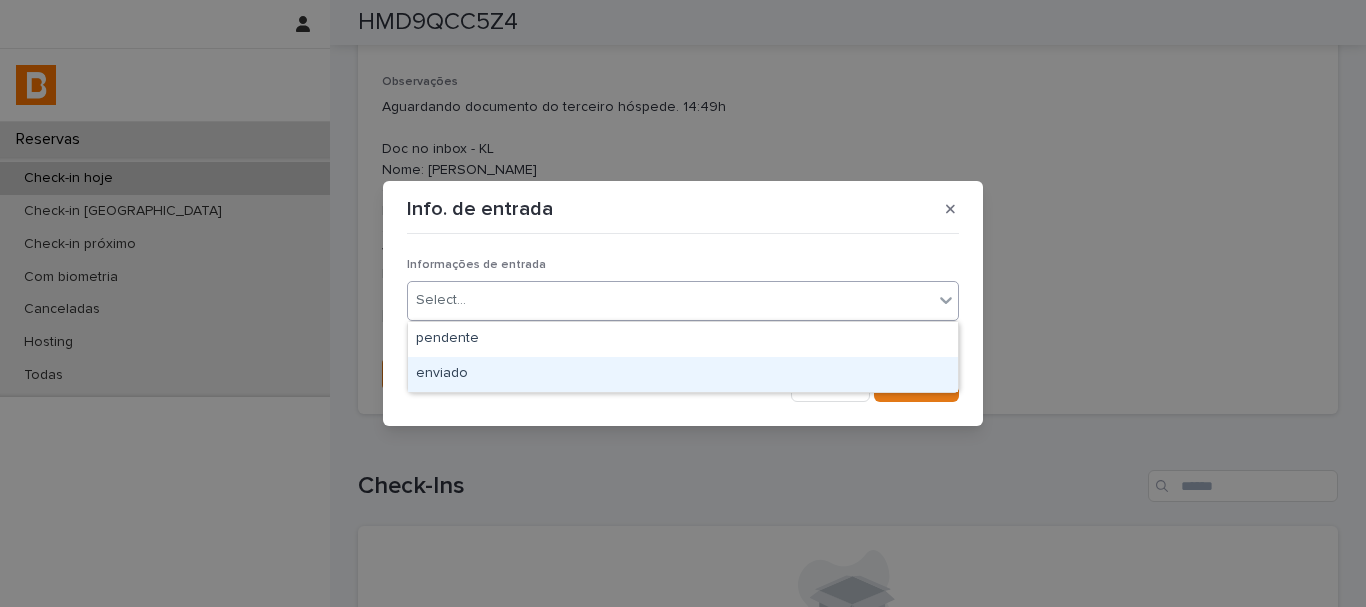 click on "enviado" at bounding box center [683, 374] 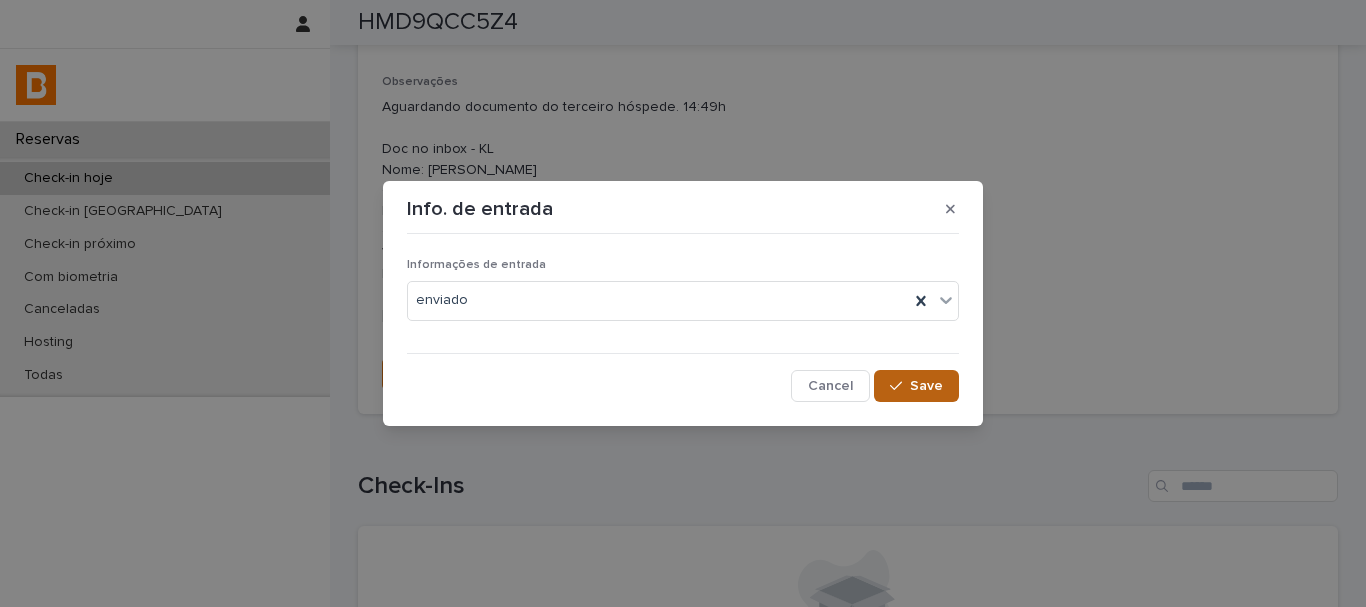 click on "Save" at bounding box center [916, 386] 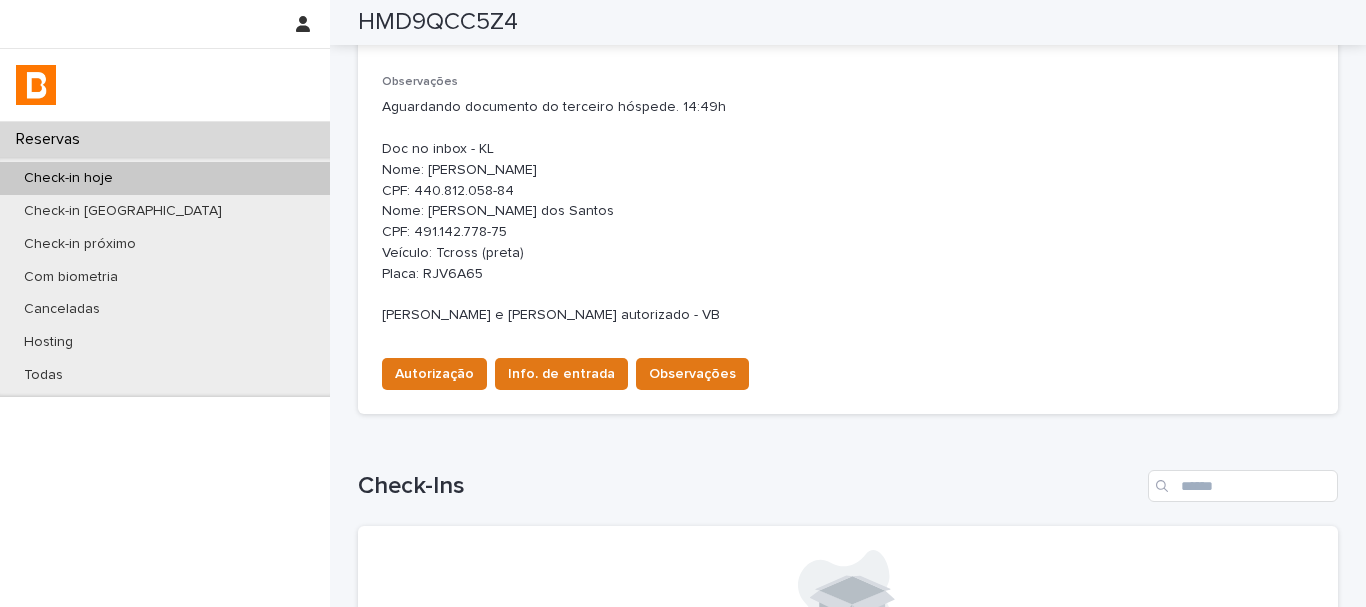 click on "Autorização Info. de entrada Observações" at bounding box center [848, 370] 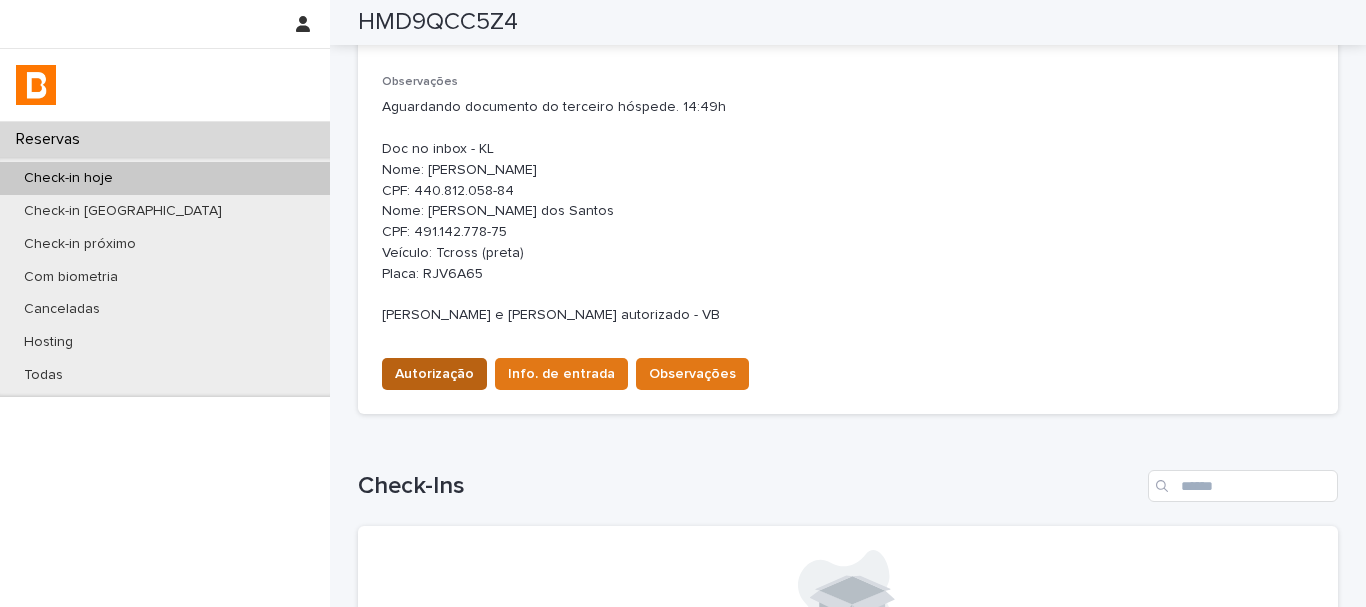 click on "Autorização" at bounding box center (434, 374) 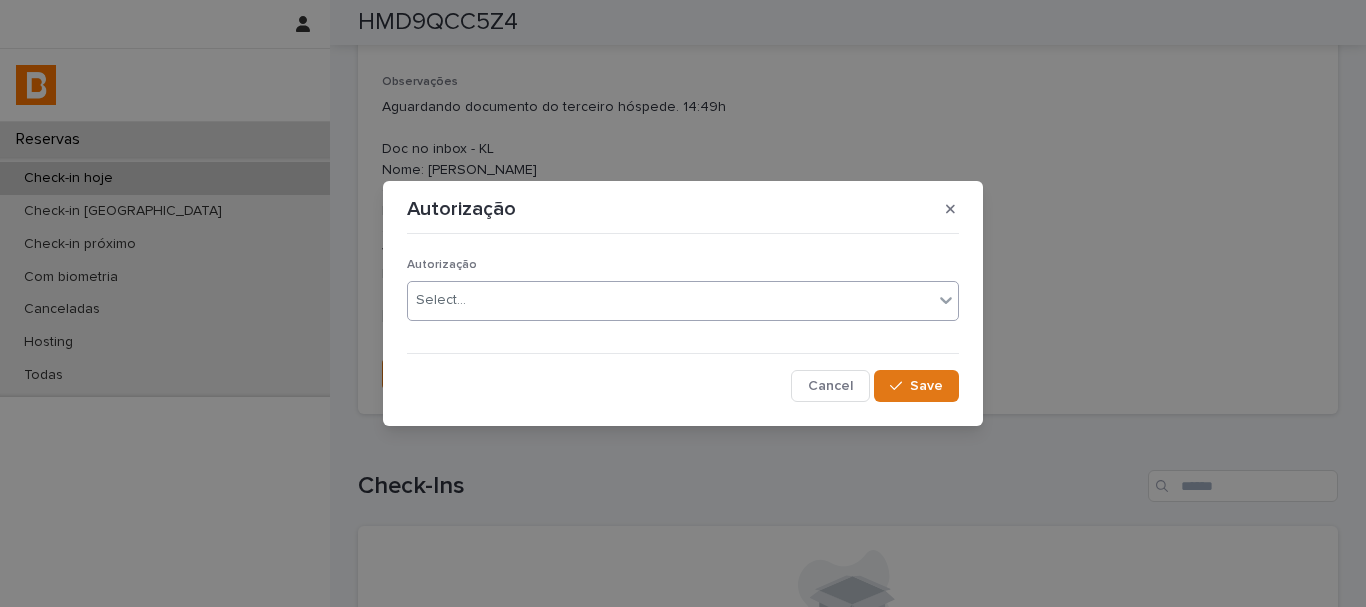 click on "Select..." at bounding box center (441, 300) 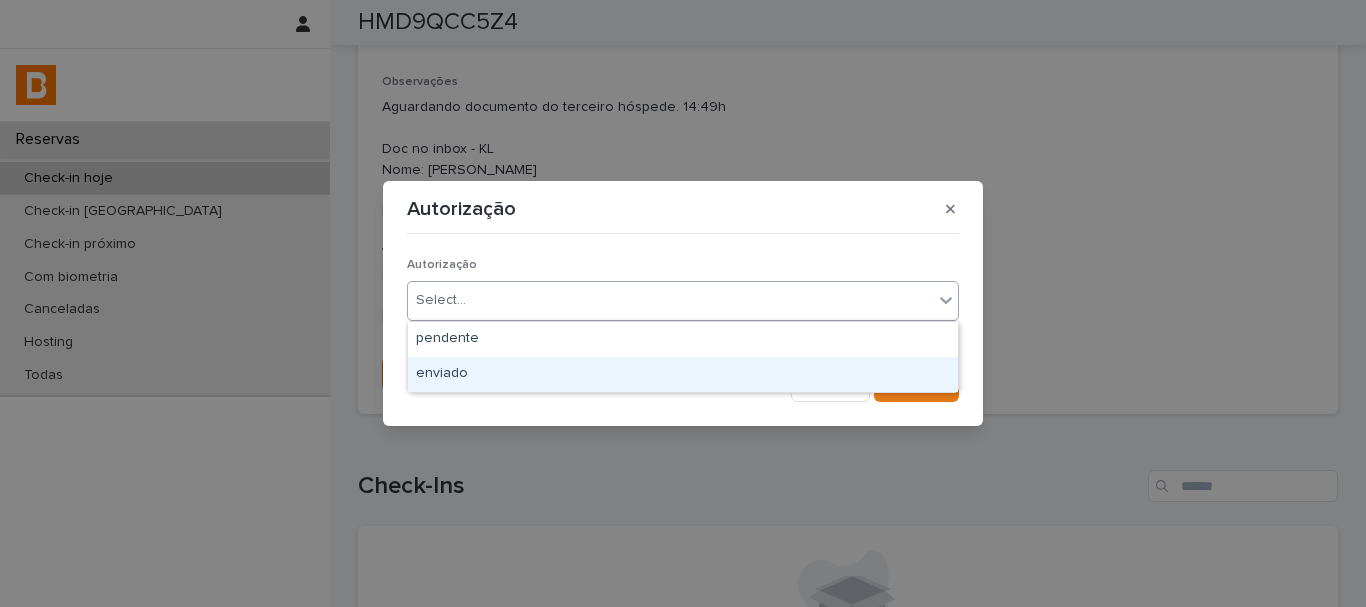 click on "enviado" at bounding box center (683, 374) 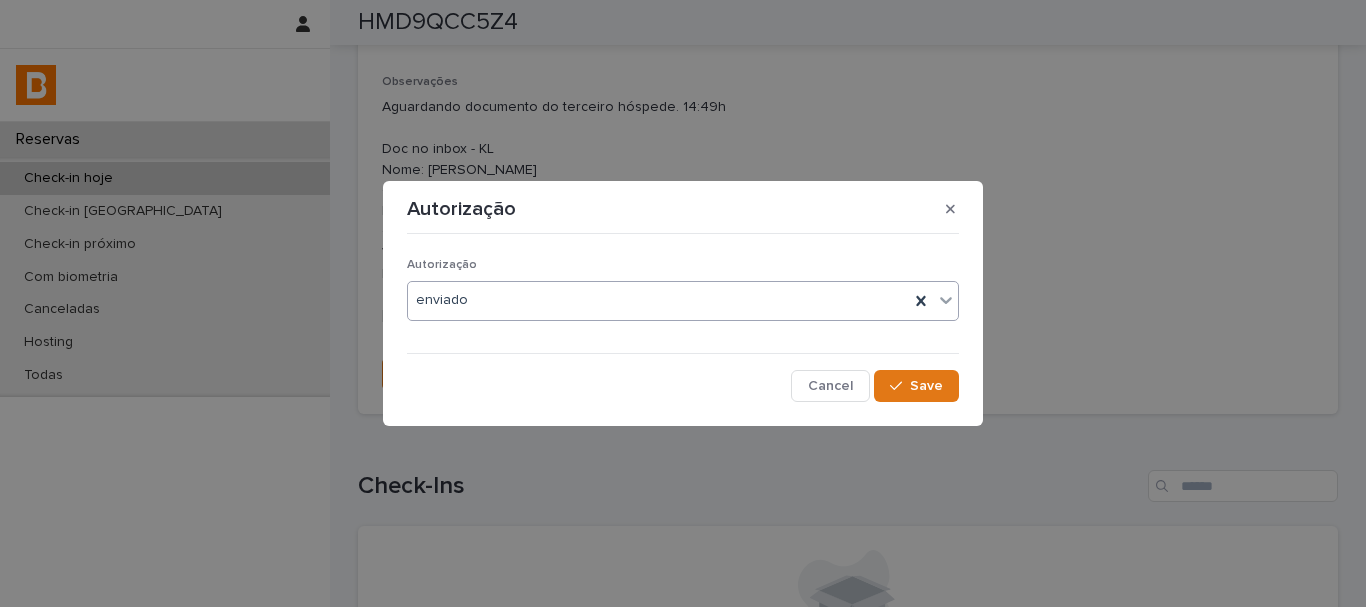 click on "Autorização   option enviado, selected.     0 results available. Select is focused ,type to refine list, press Down to open the menu,  enviado Cancel Save" at bounding box center (683, 321) 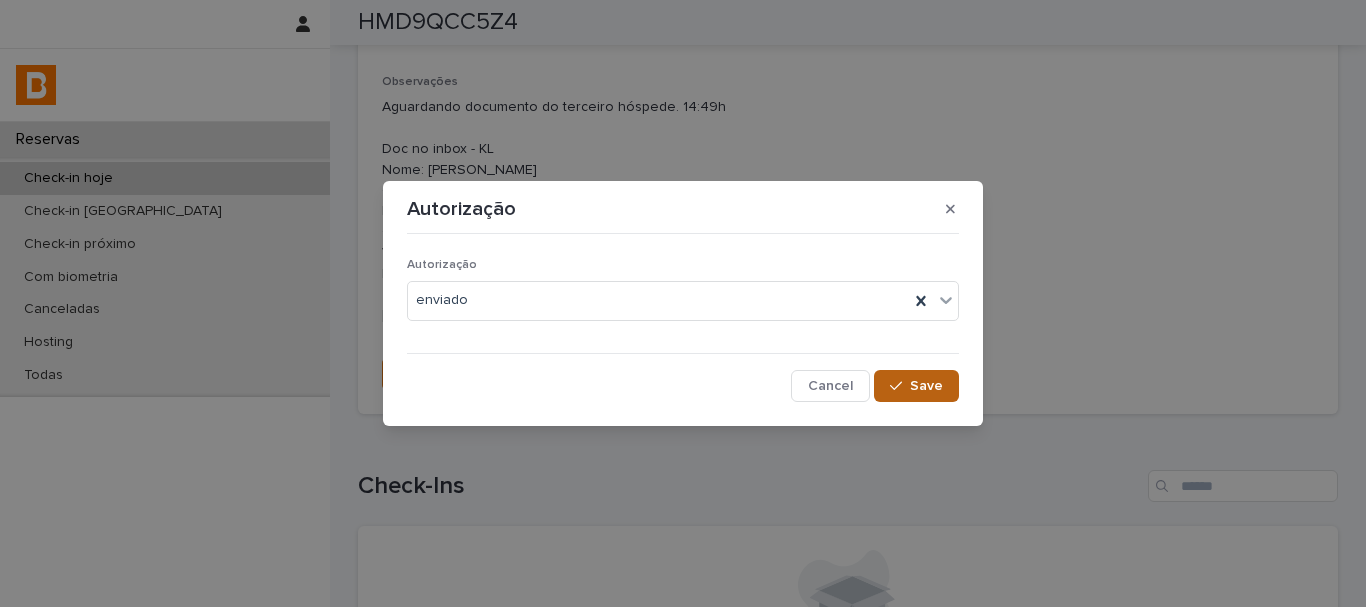 click on "Save" at bounding box center [926, 386] 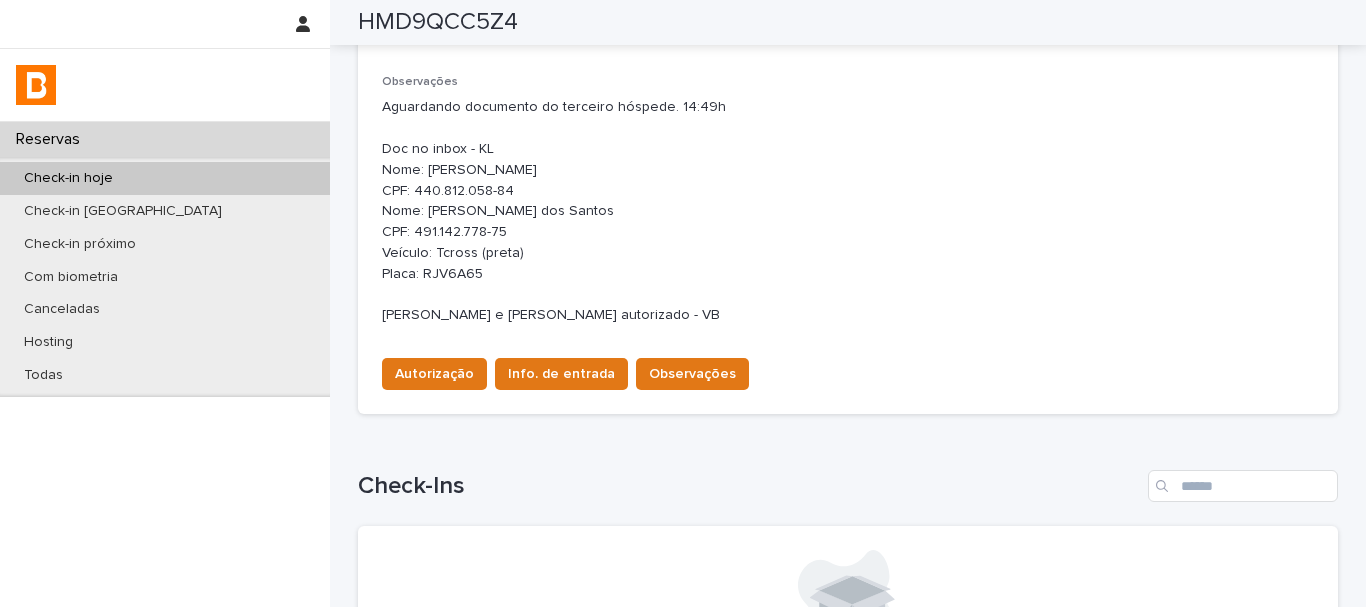 click on "HMD9QCC5Z4" at bounding box center [438, 22] 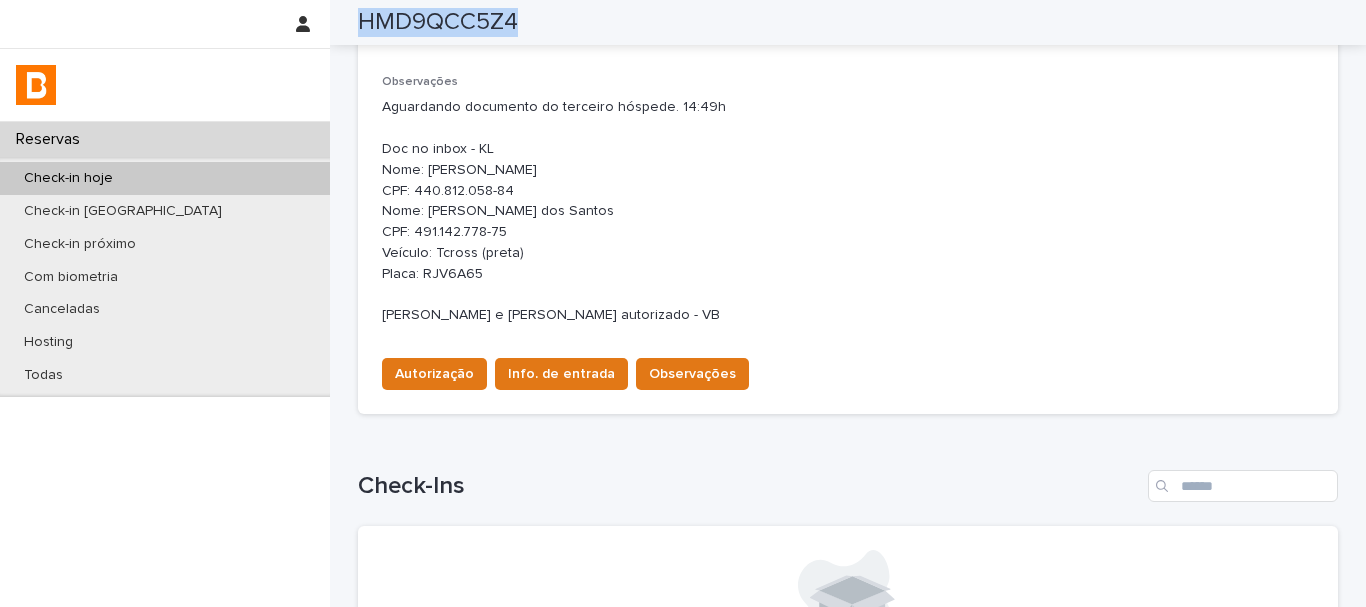 click on "HMD9QCC5Z4" at bounding box center [438, 22] 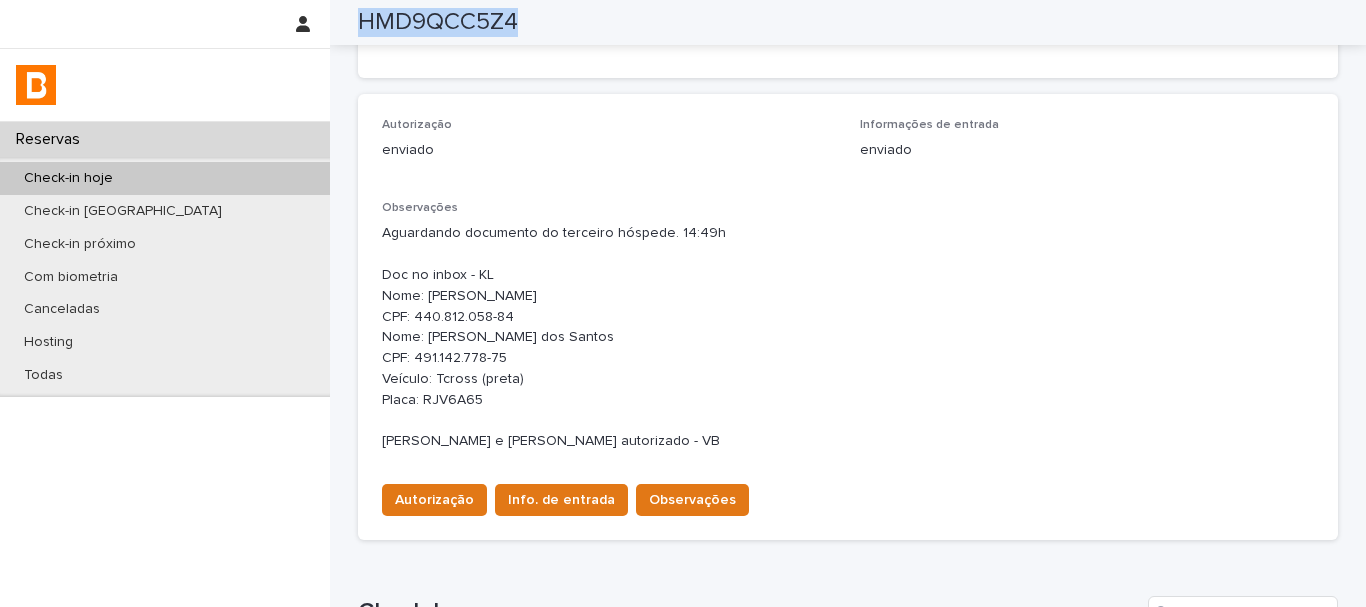 scroll, scrollTop: 334, scrollLeft: 0, axis: vertical 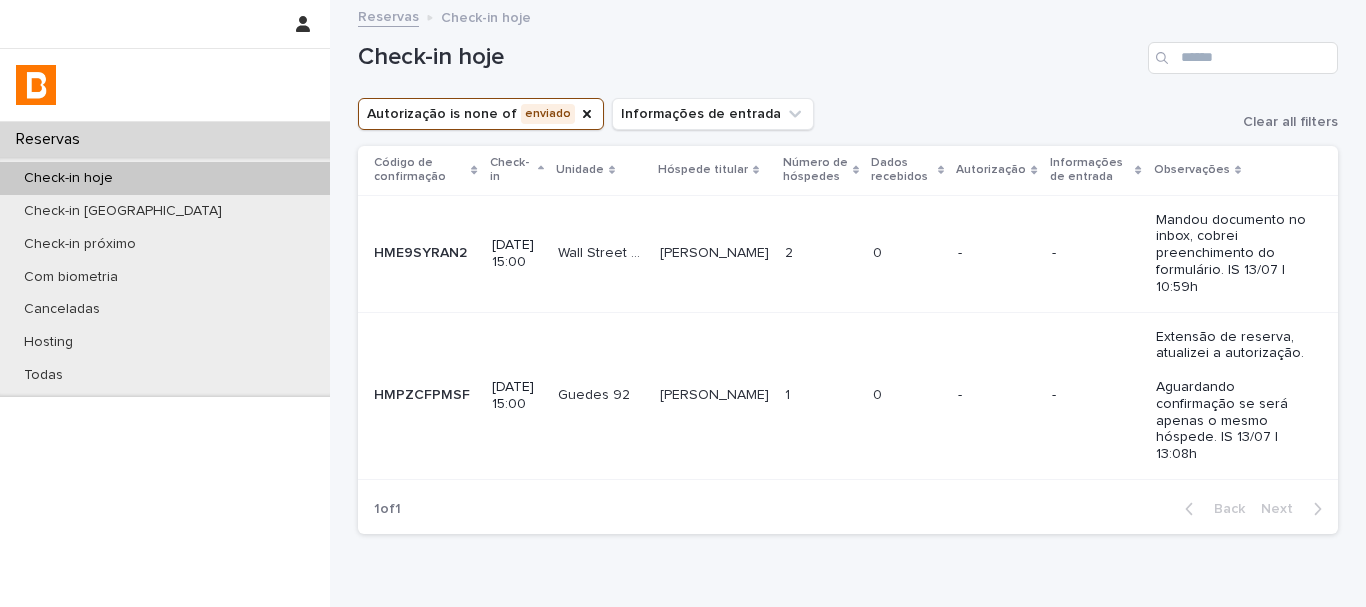 click on "Autorização is none of enviado Informações de entrada Clear all filters" at bounding box center (848, 114) 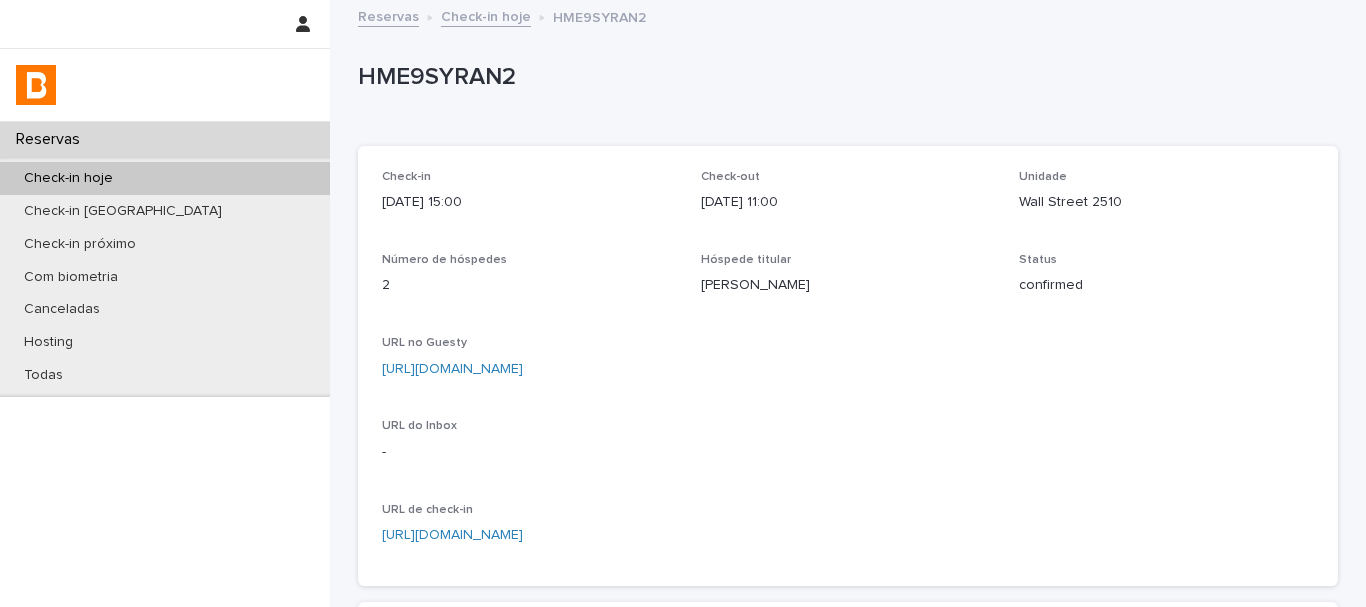 click on "HME9SYRAN2" at bounding box center (844, 77) 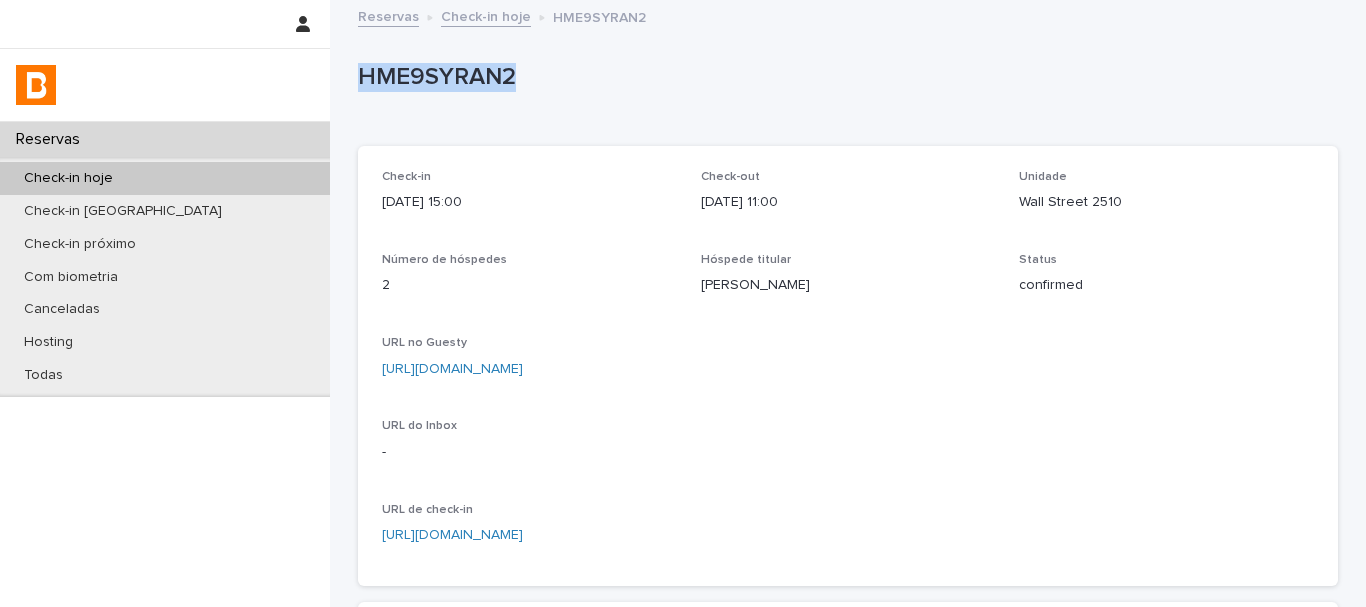 click on "HME9SYRAN2" at bounding box center (844, 77) 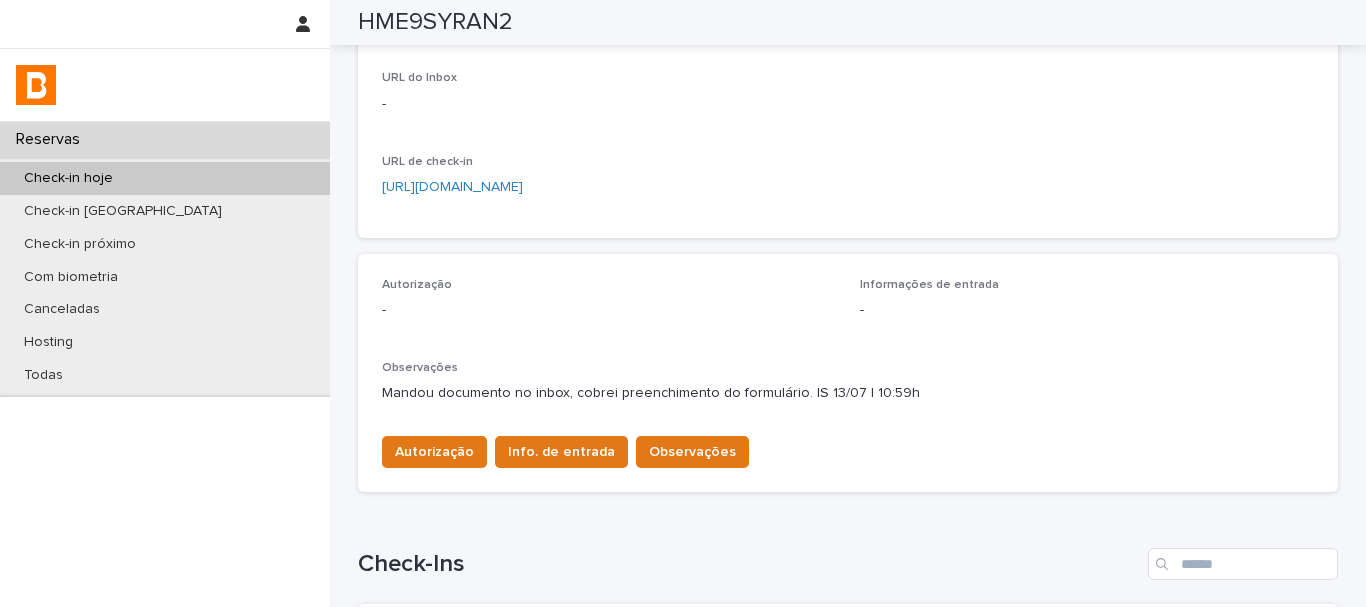 scroll, scrollTop: 448, scrollLeft: 0, axis: vertical 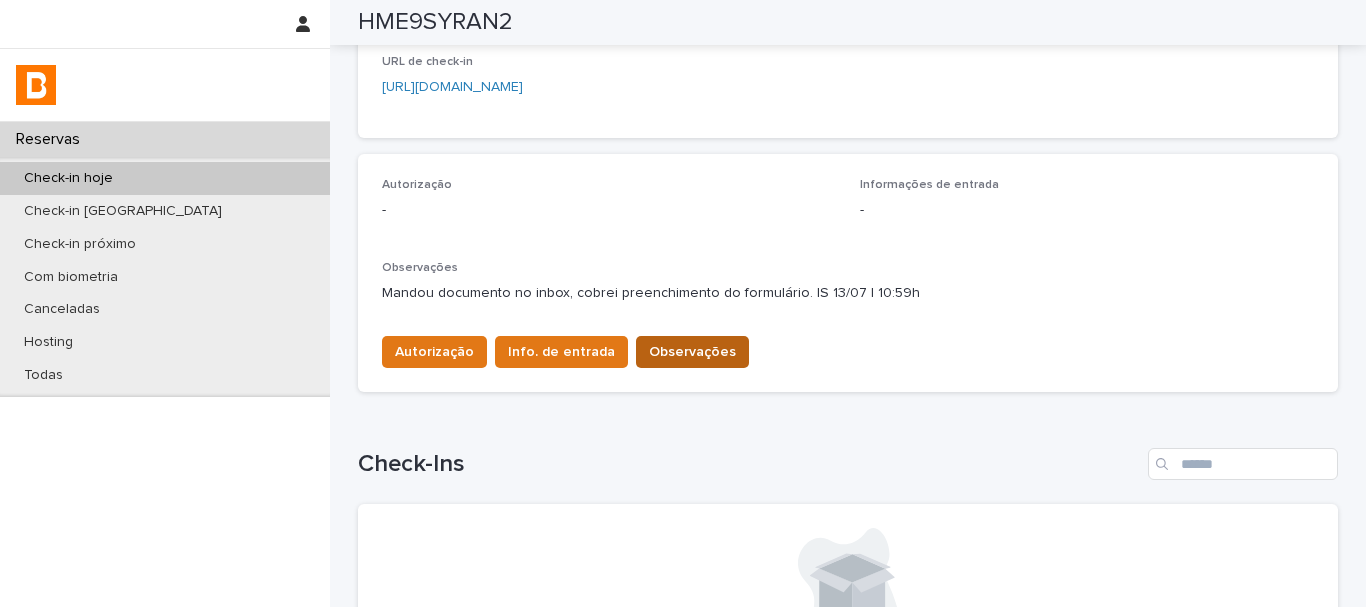 click on "Observações" at bounding box center [692, 352] 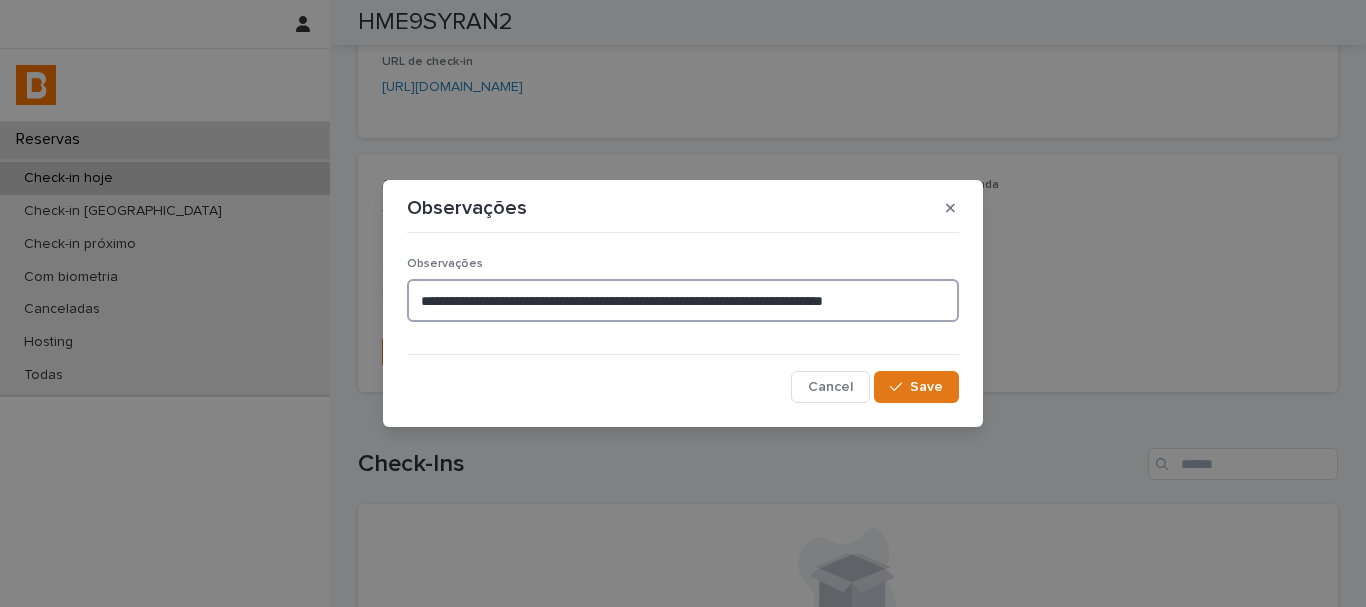 click on "**********" at bounding box center [683, 300] 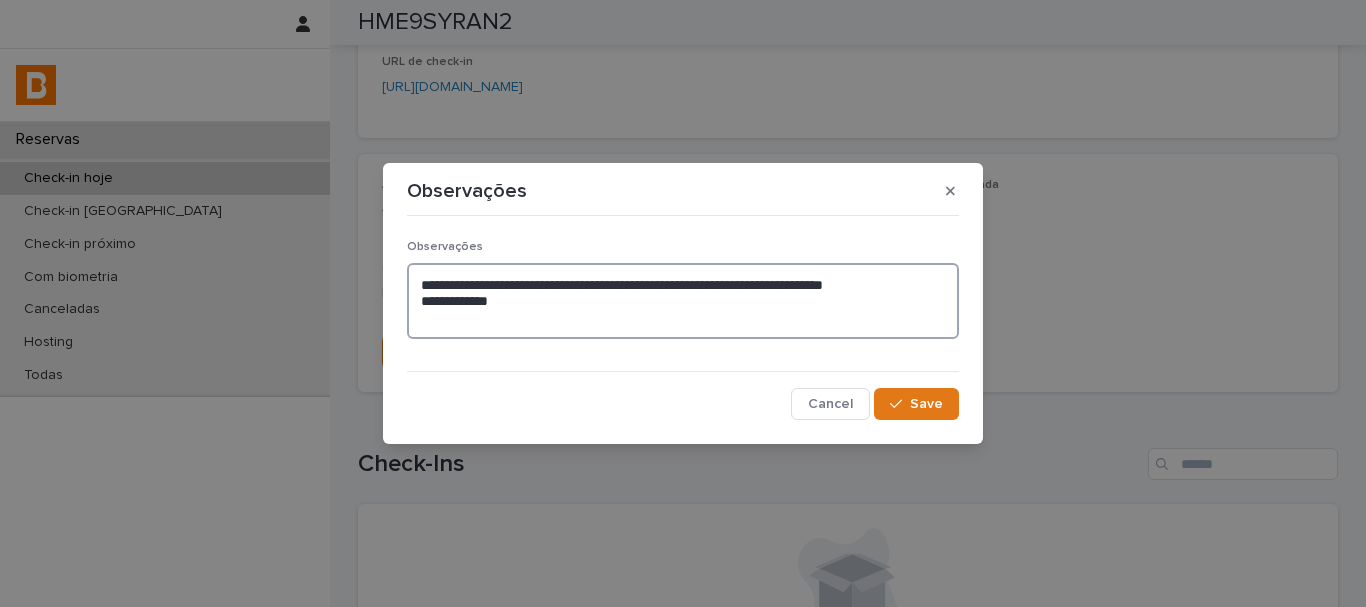 type on "**********" 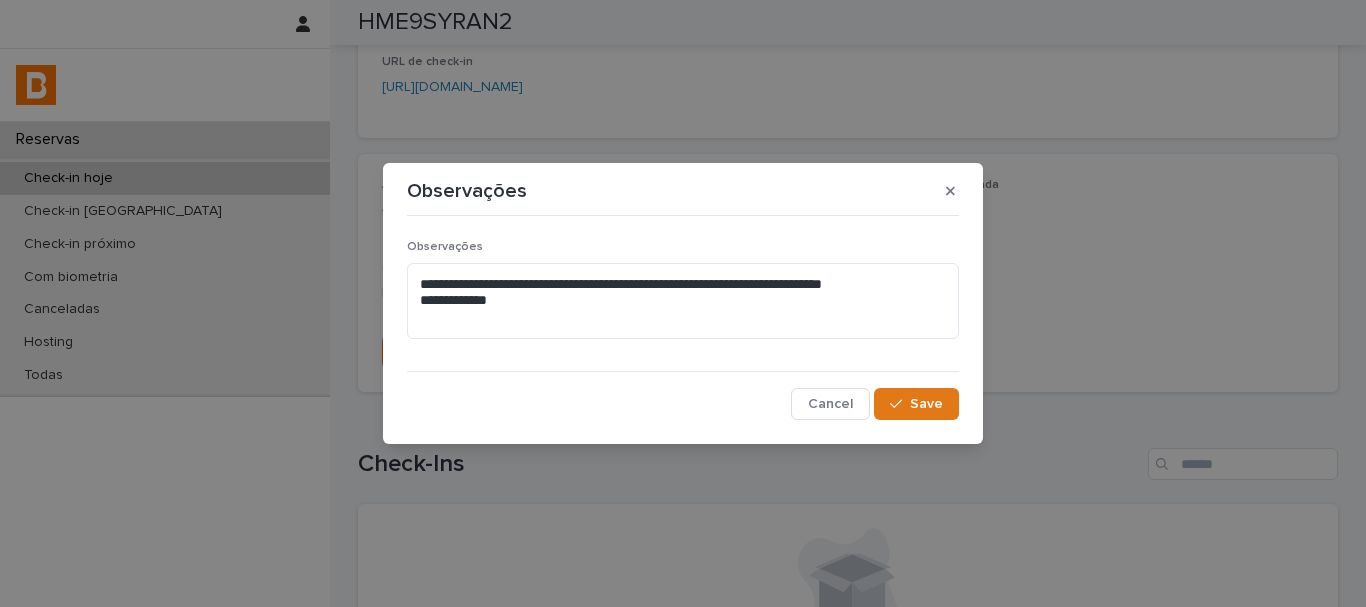 click on "Save" at bounding box center (916, 404) 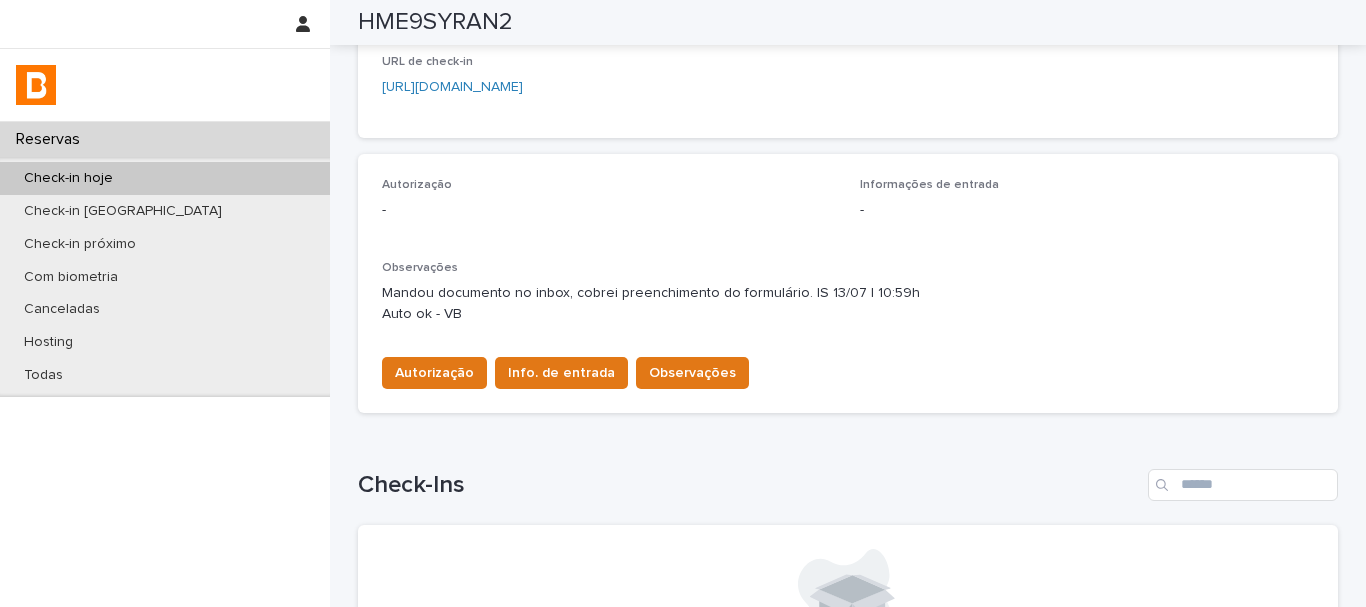 scroll, scrollTop: 459, scrollLeft: 0, axis: vertical 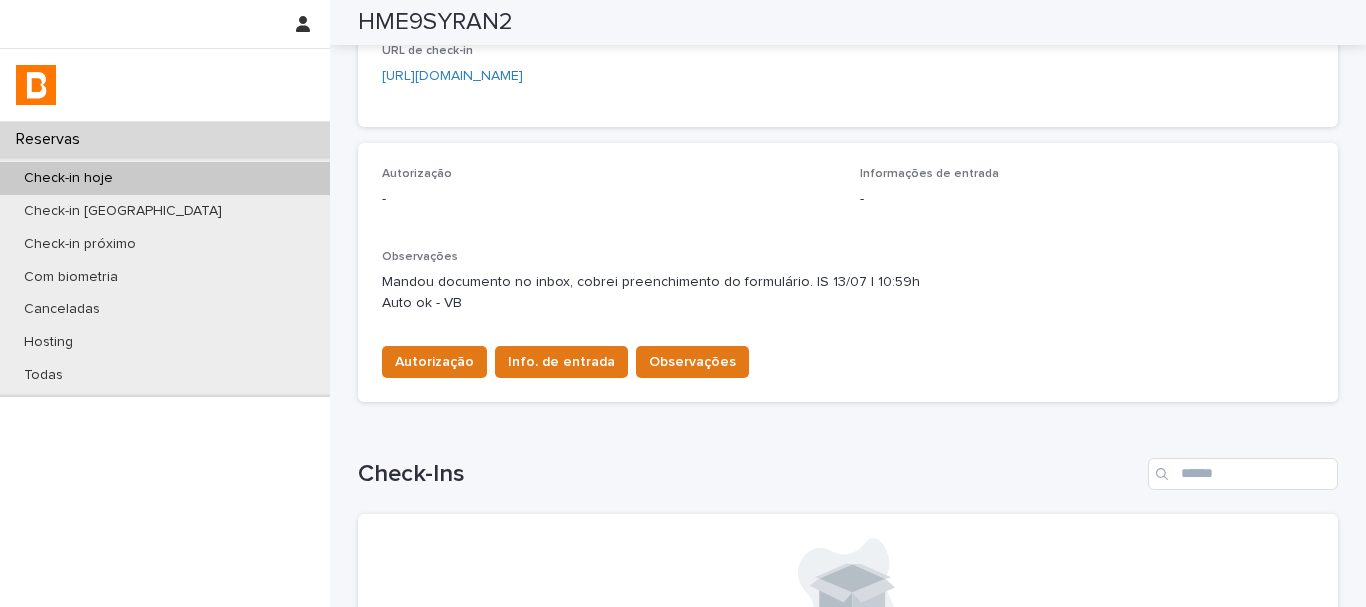 click on "Autorização Info. de entrada Observações" at bounding box center [561, 366] 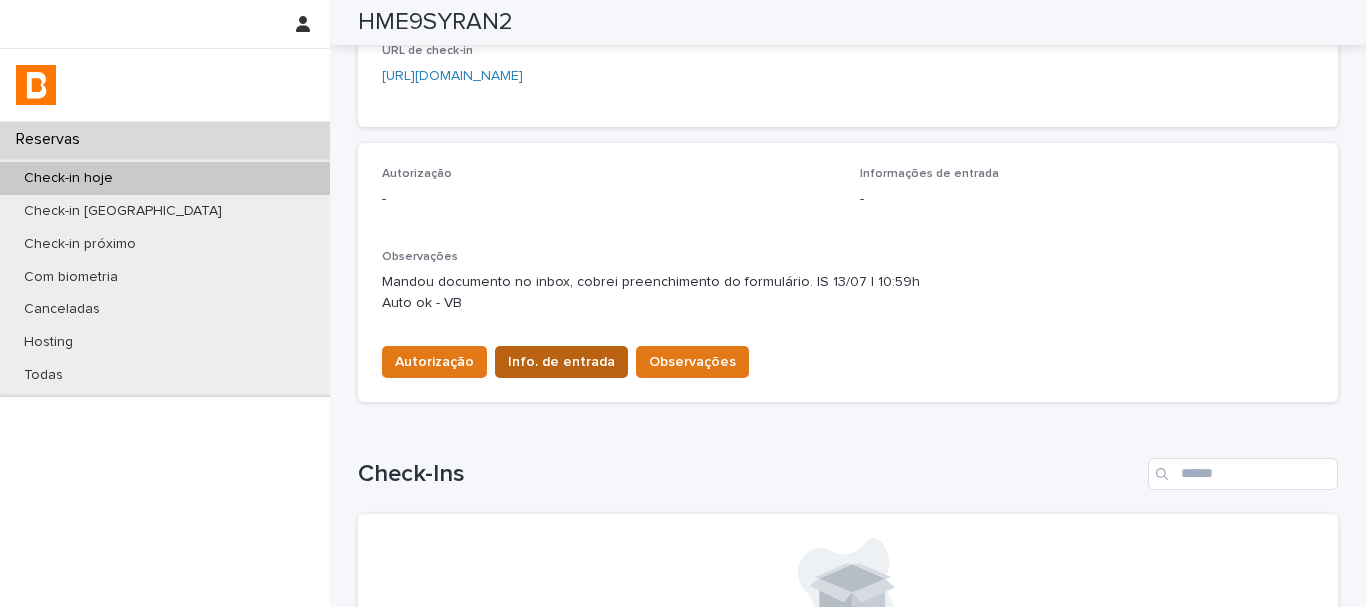 click on "Info. de entrada" at bounding box center (561, 362) 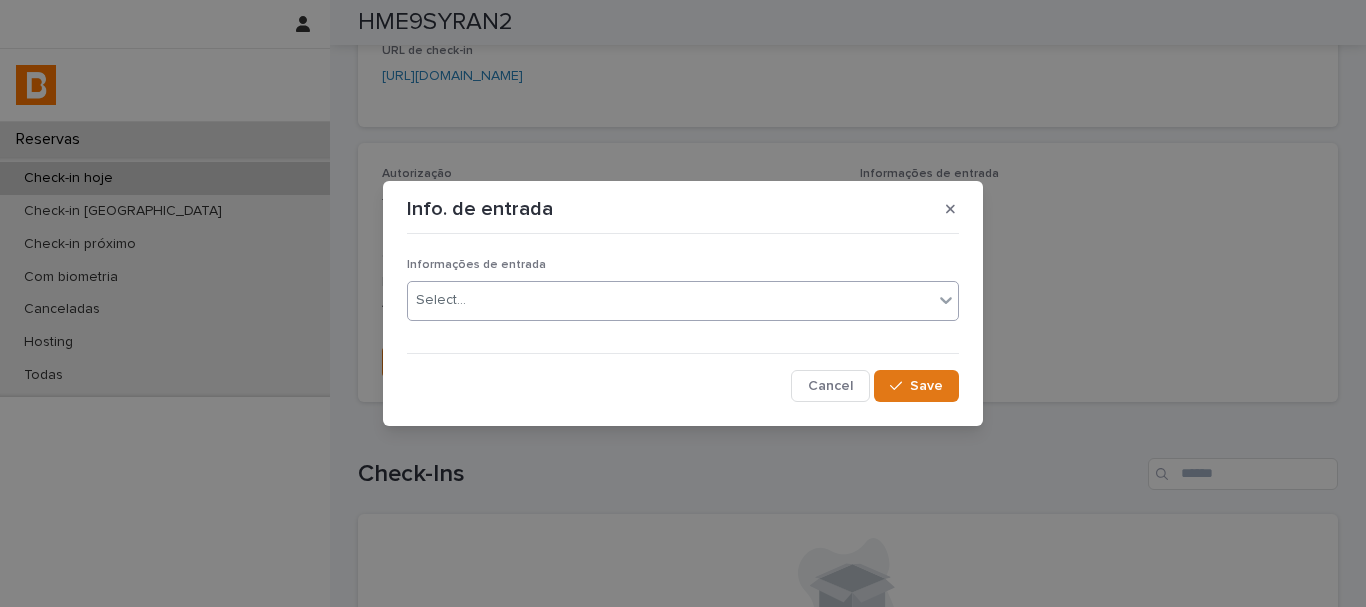 click on "Select..." at bounding box center (670, 300) 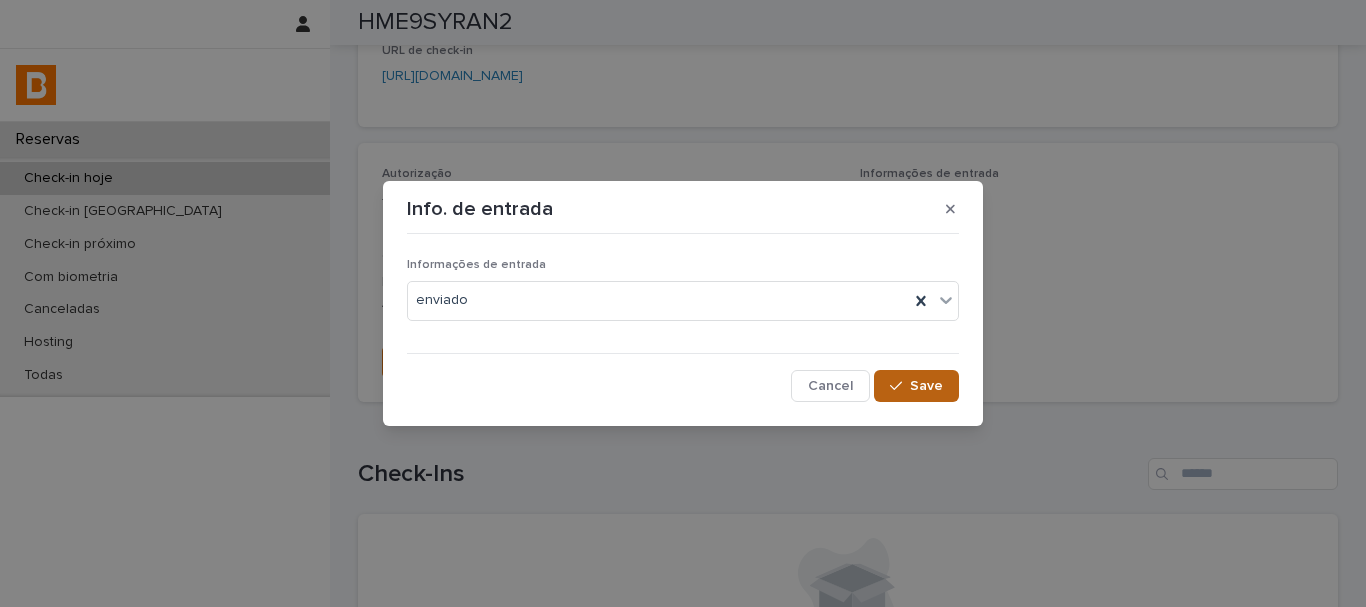 click at bounding box center [900, 386] 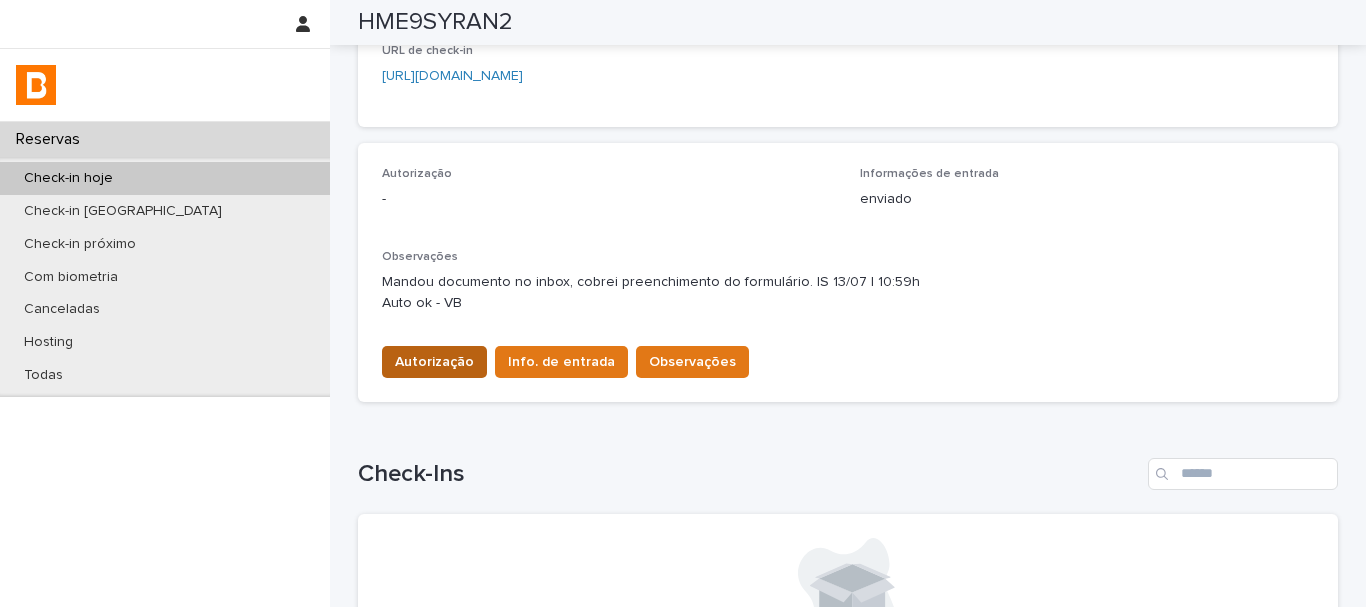 click on "Autorização" at bounding box center [434, 362] 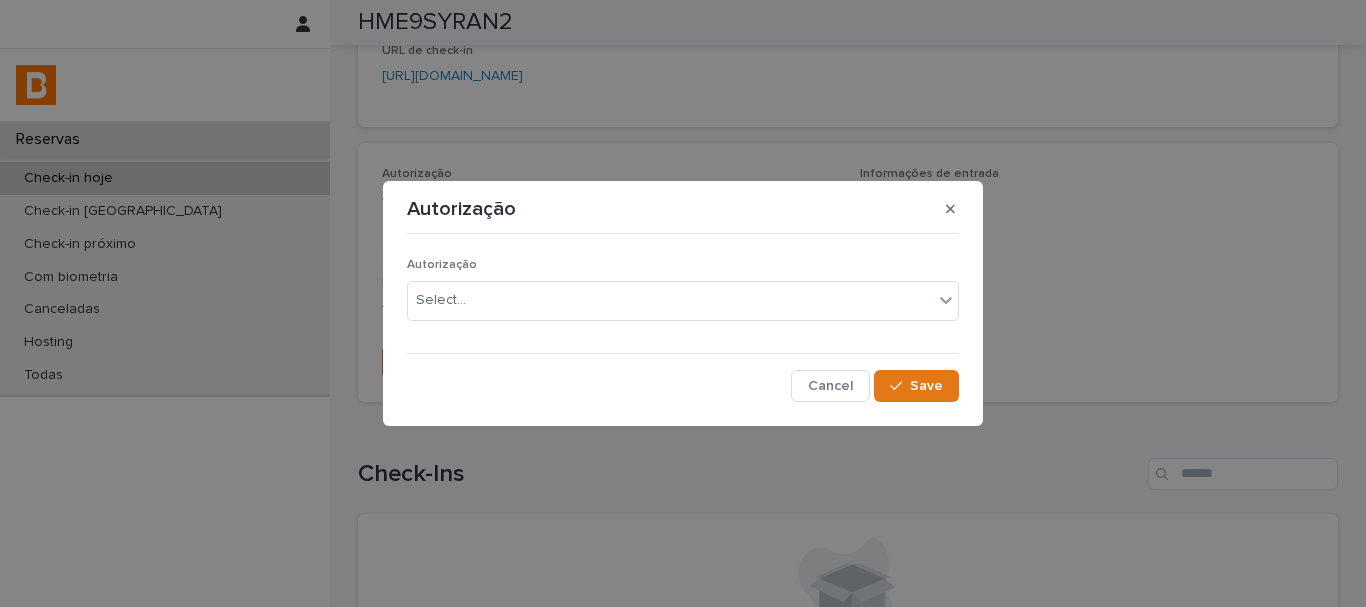 click on "Autorização Select..." at bounding box center [683, 297] 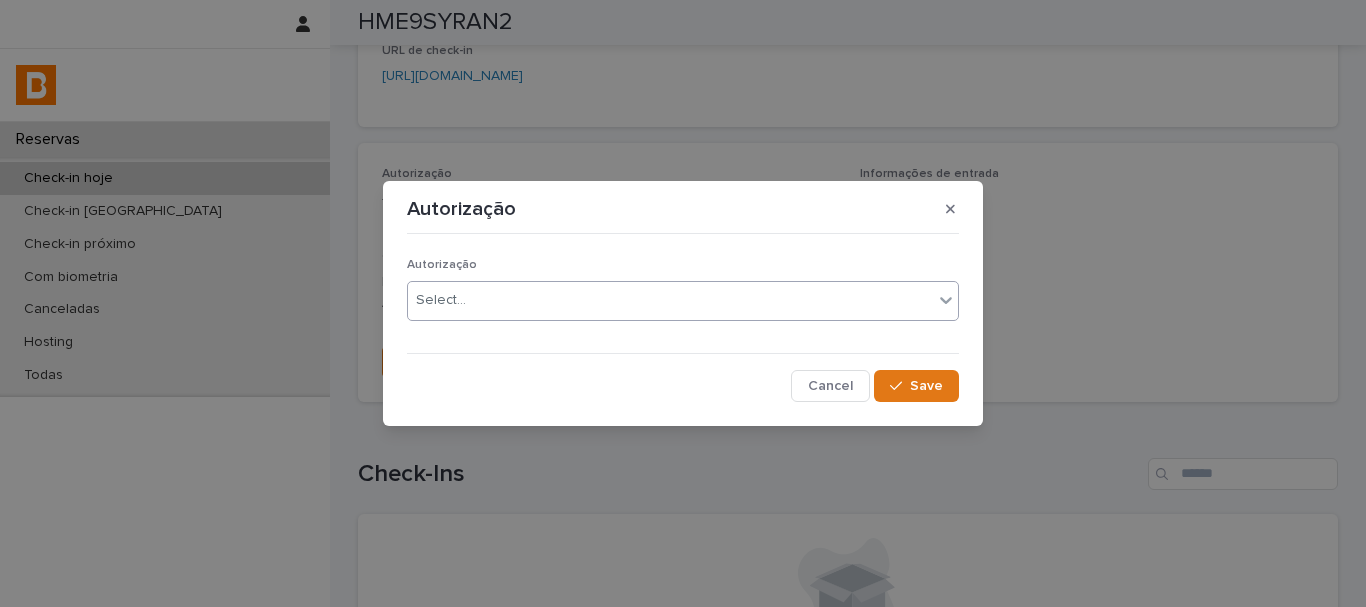 click on "Select..." at bounding box center (670, 300) 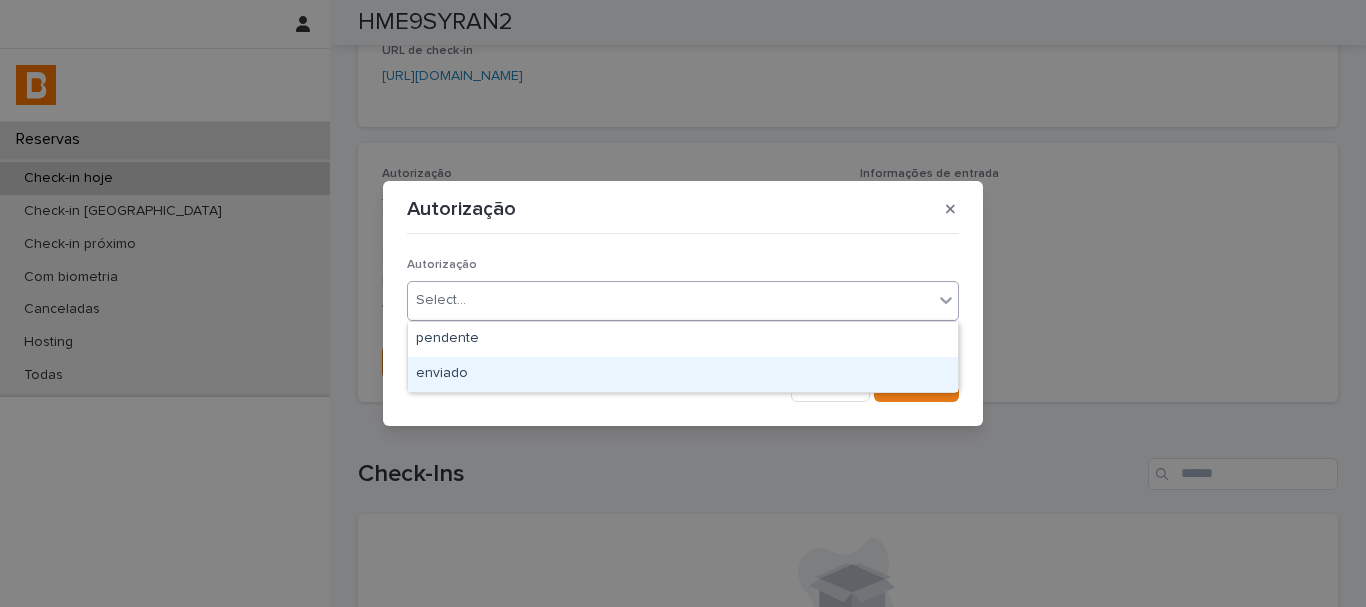 click on "enviado" at bounding box center [683, 374] 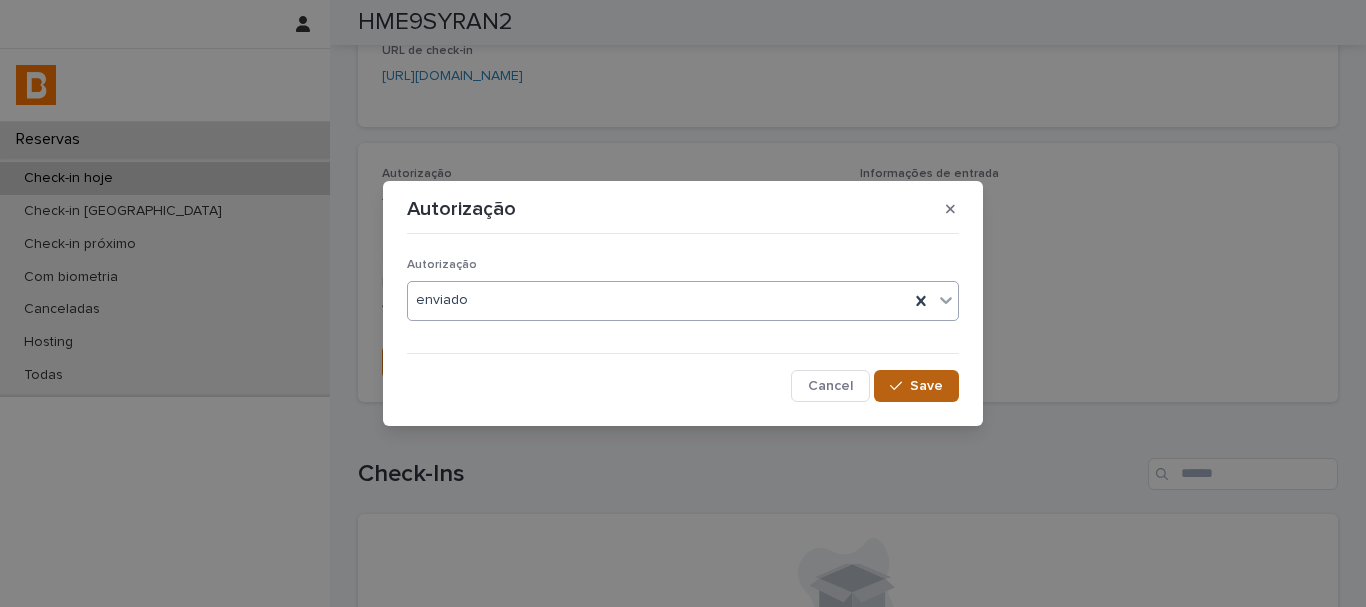 click on "Save" at bounding box center [926, 386] 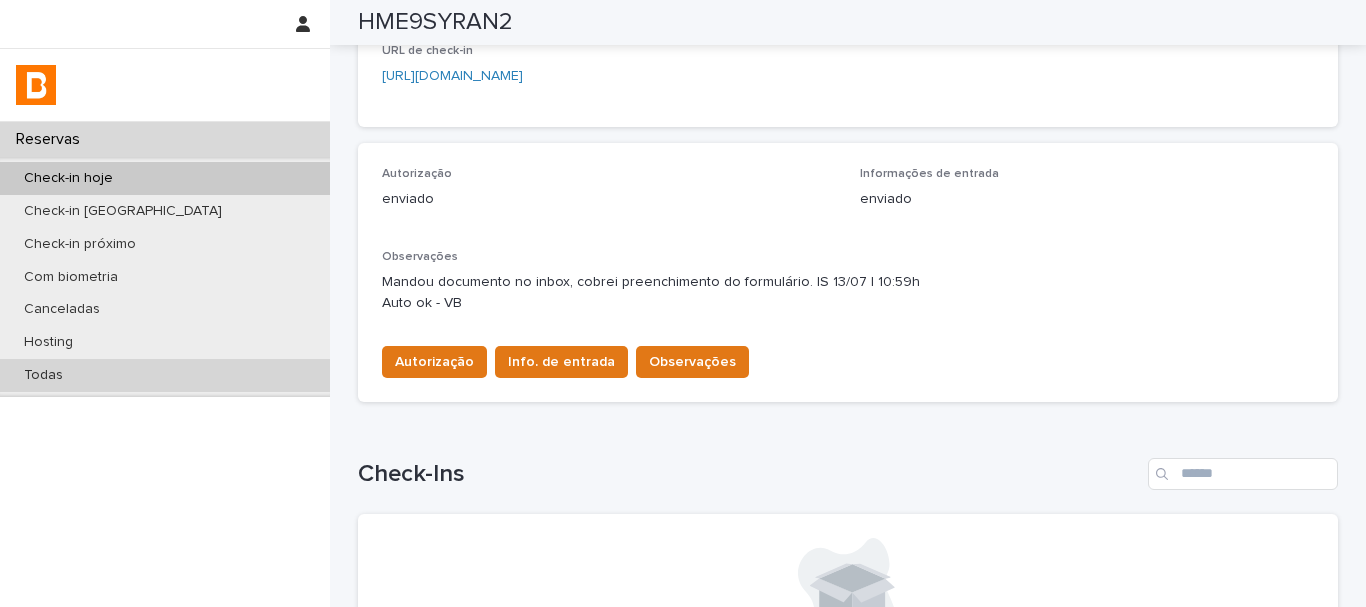 click on "Todas" at bounding box center [165, 375] 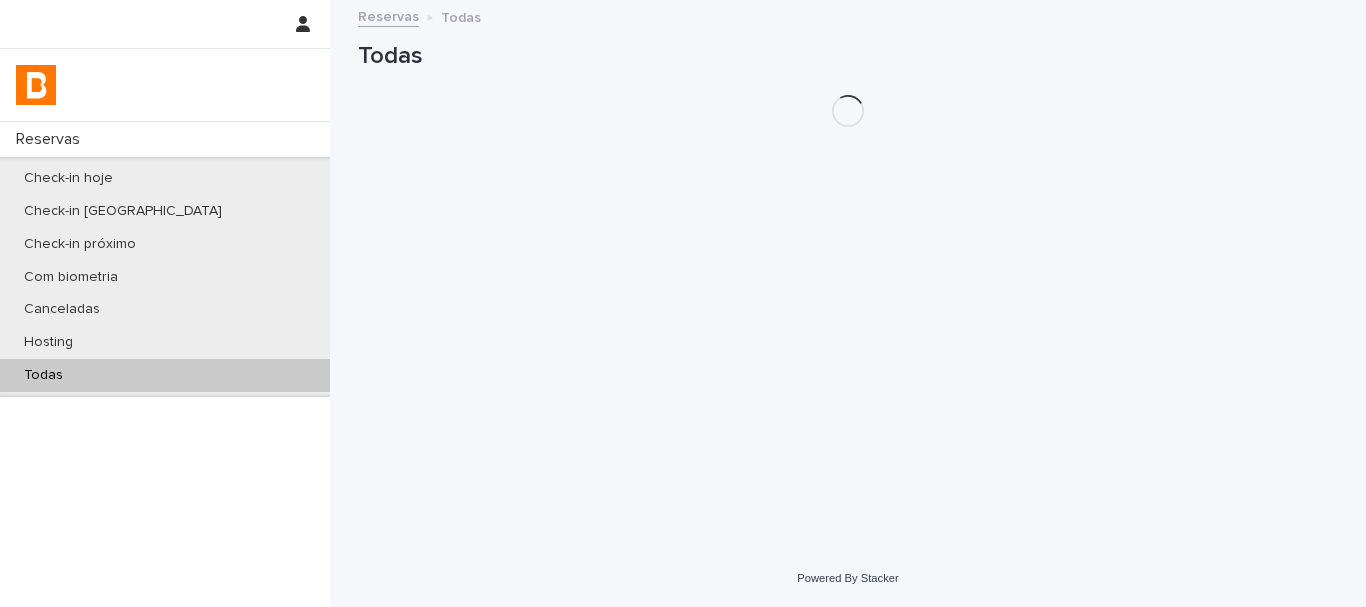 scroll, scrollTop: 0, scrollLeft: 0, axis: both 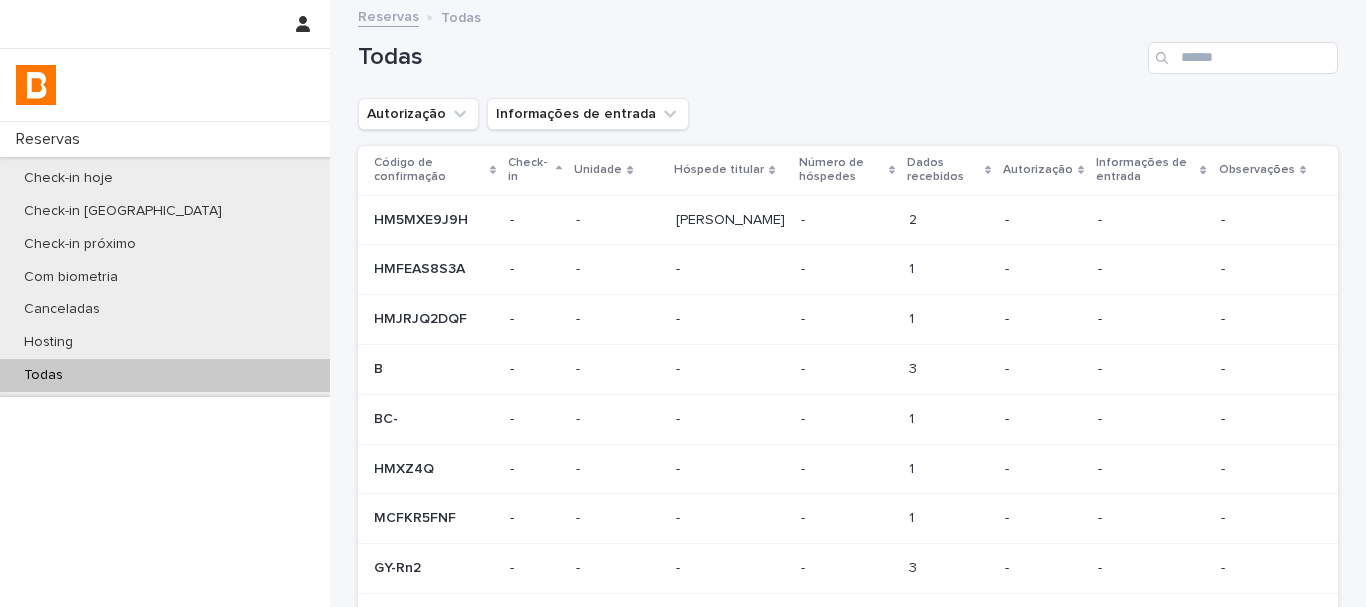 click on "Todas" at bounding box center [848, 50] 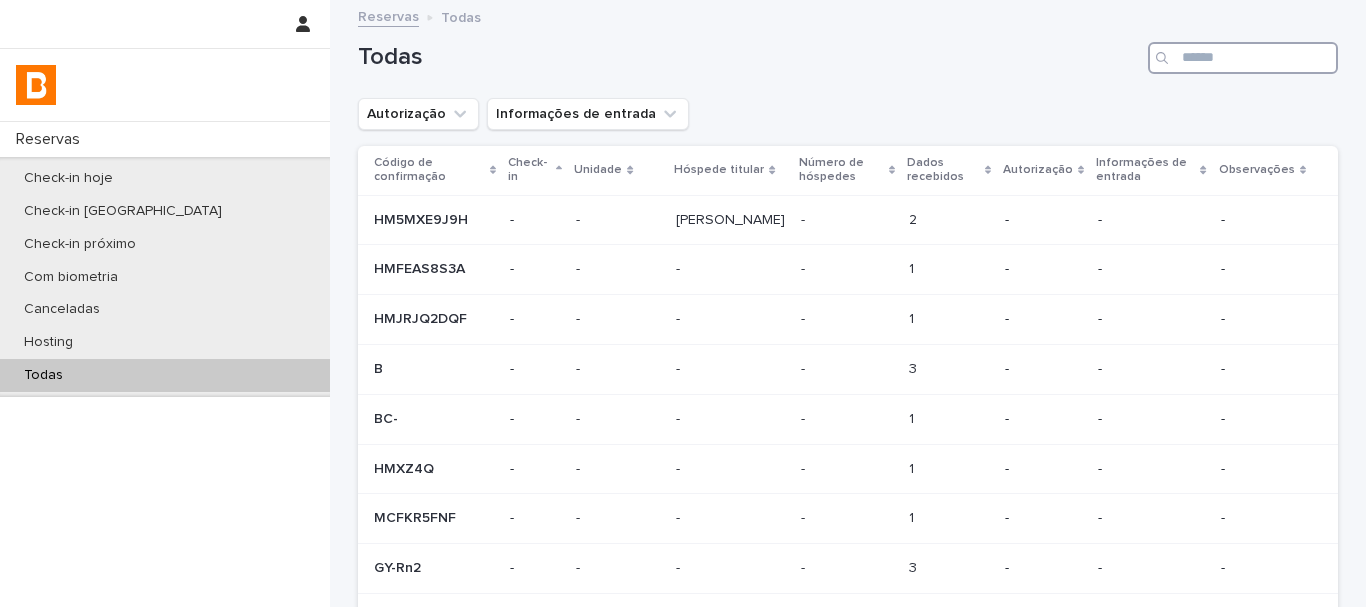 click at bounding box center [1243, 58] 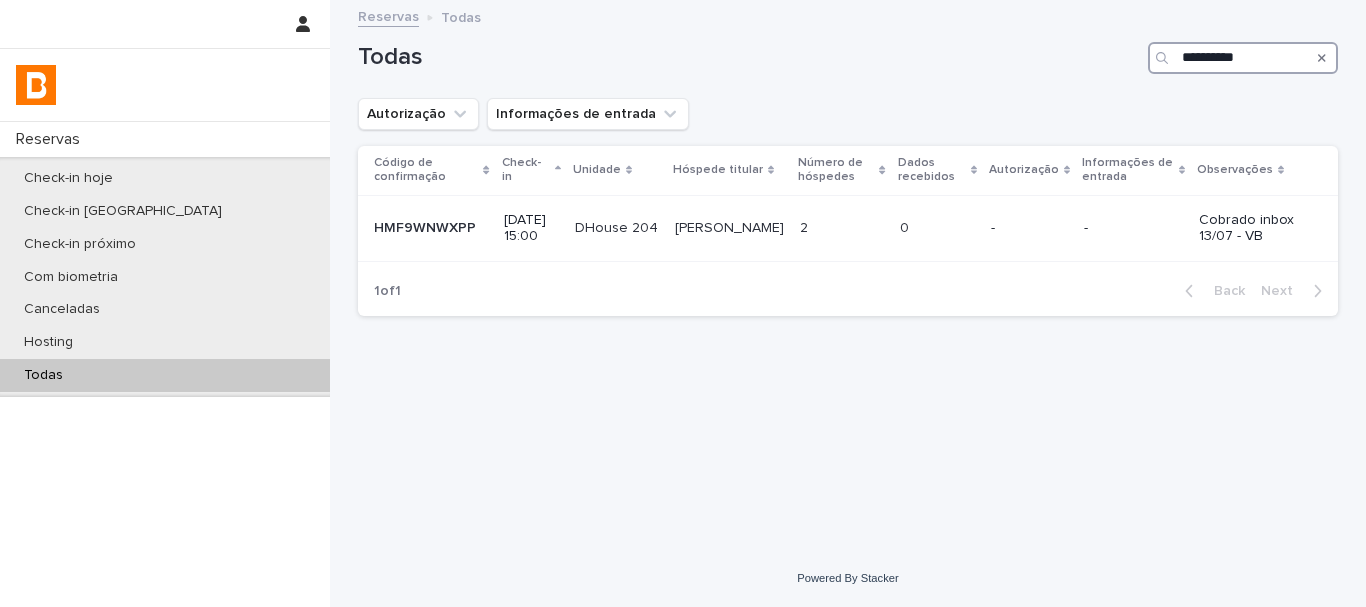 type on "**********" 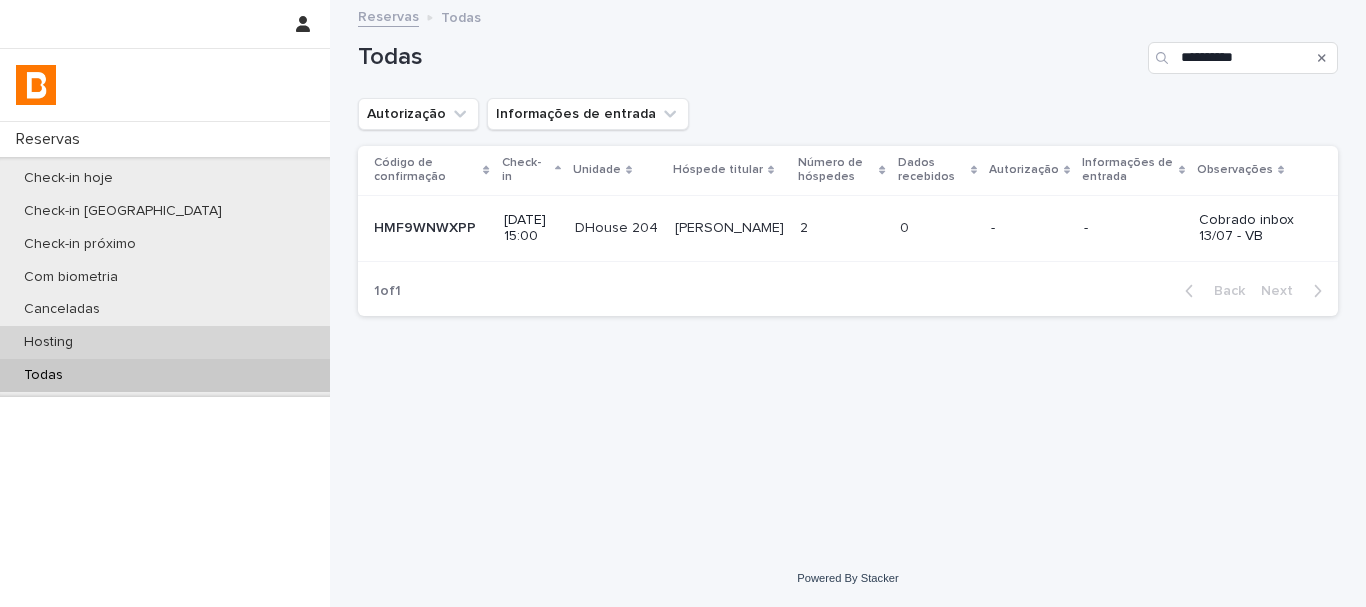 click on "Hosting" at bounding box center (165, 342) 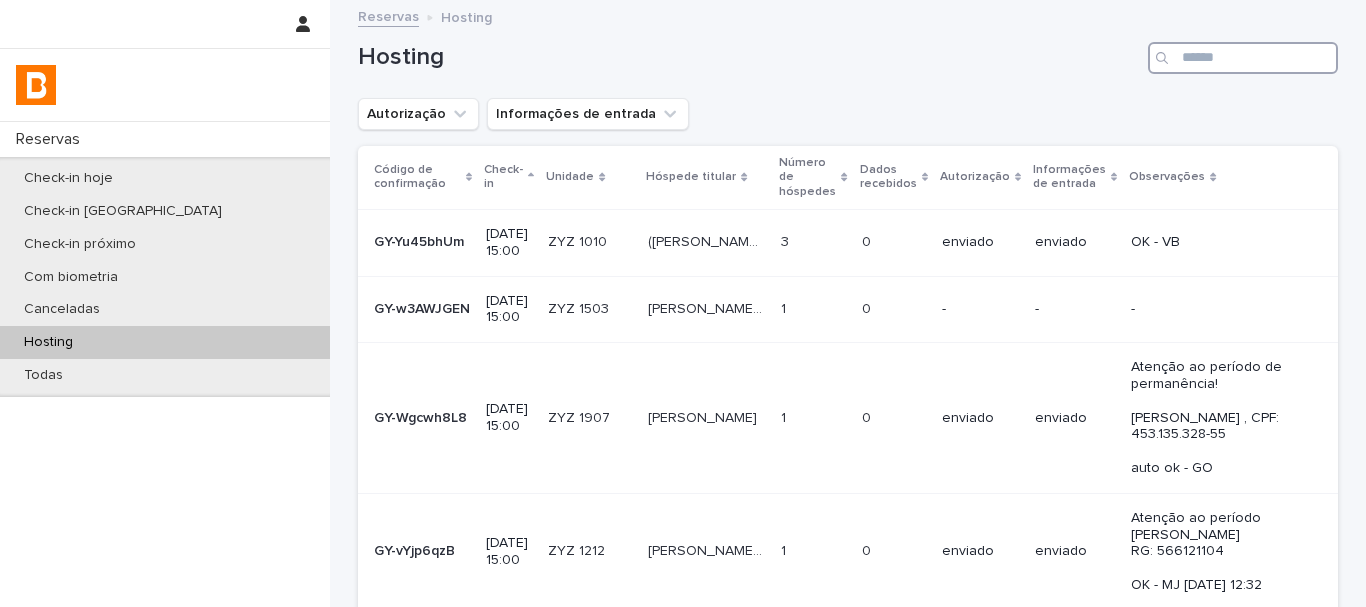 click at bounding box center [1243, 58] 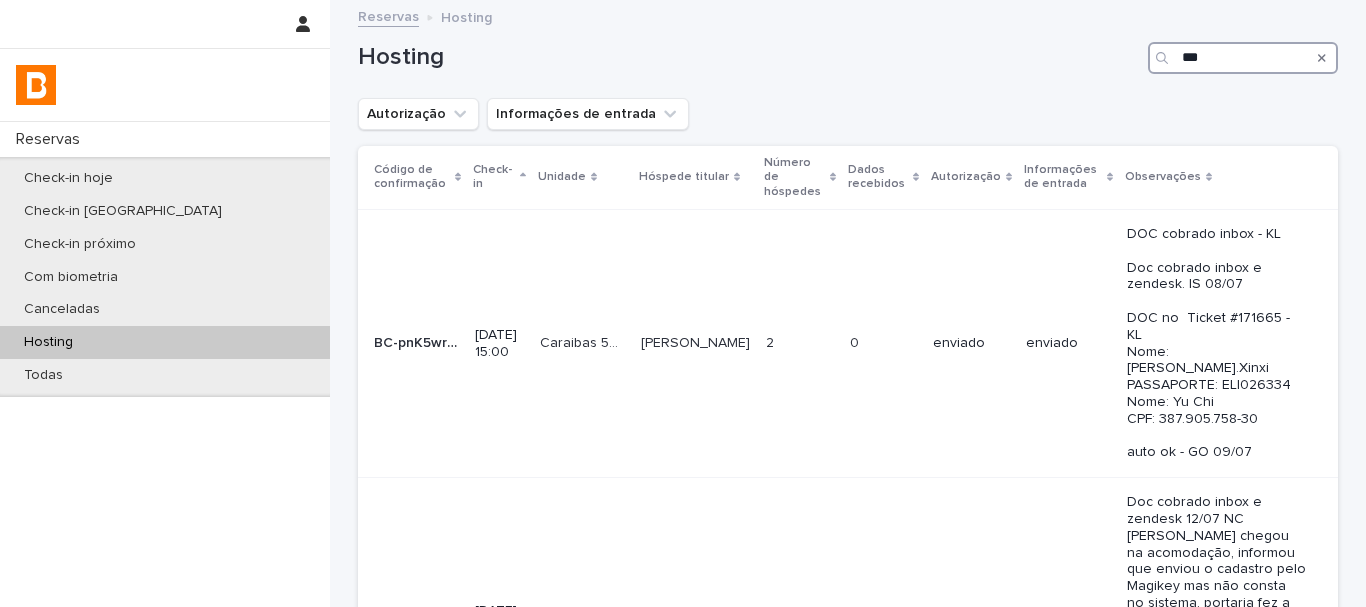 type on "****" 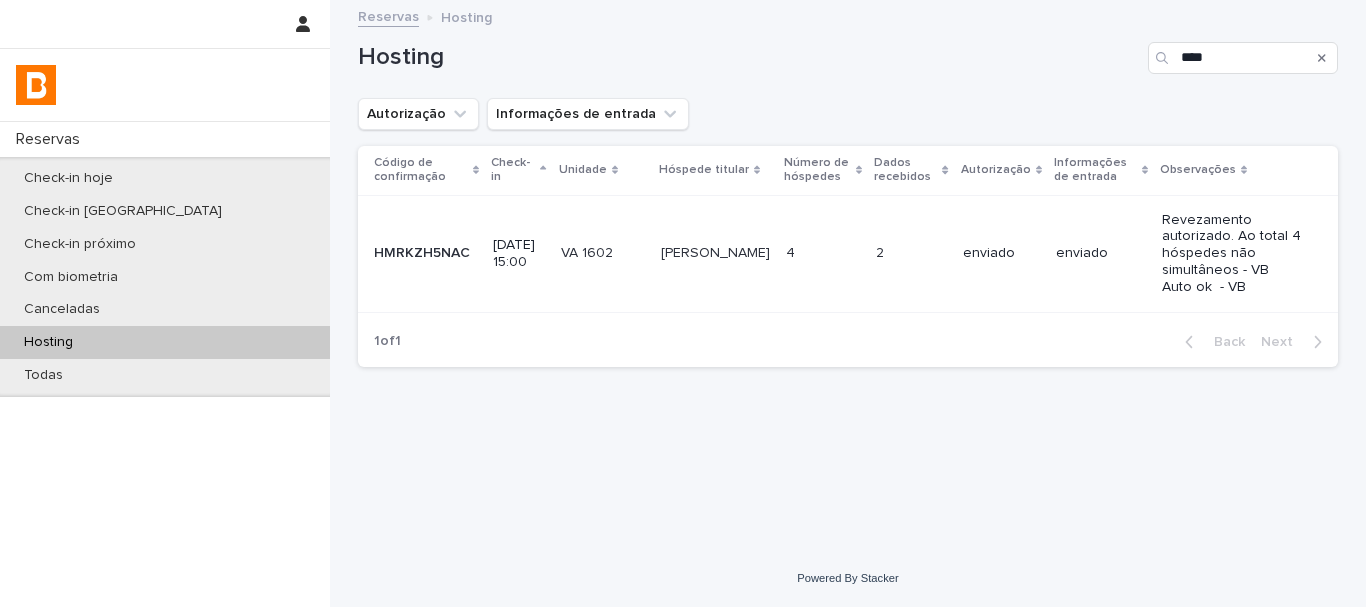 click on "enviado" at bounding box center (1001, 253) 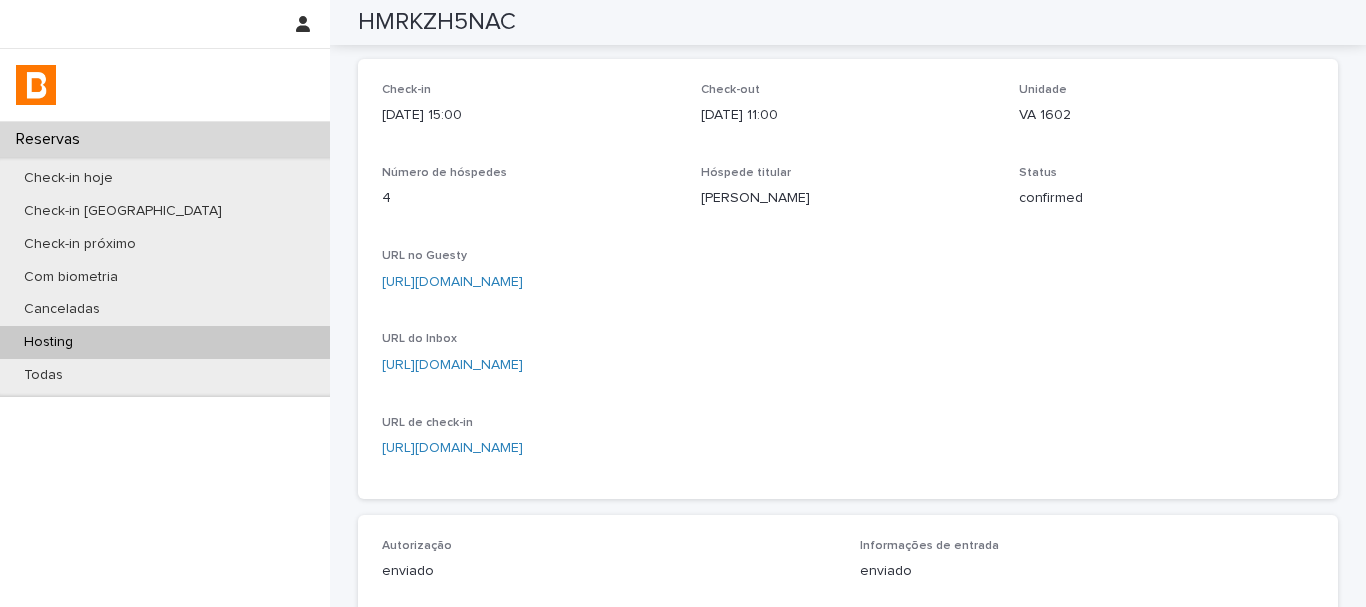 scroll, scrollTop: 0, scrollLeft: 0, axis: both 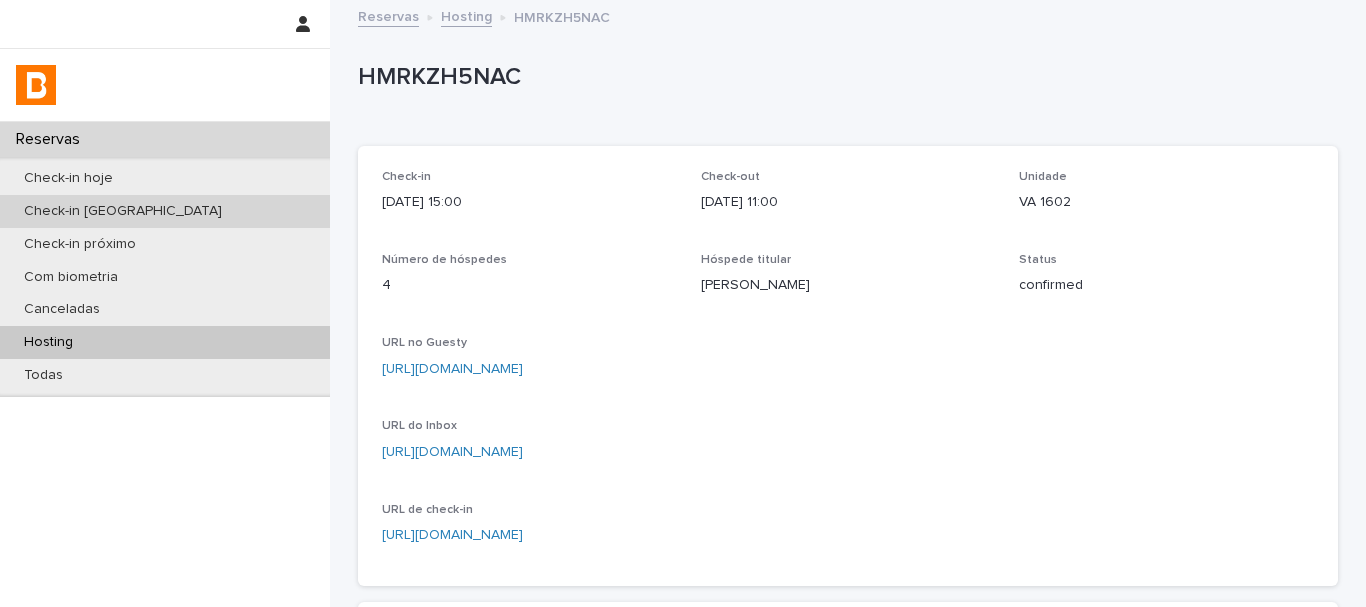 click on "Check-in [GEOGRAPHIC_DATA]" at bounding box center (123, 211) 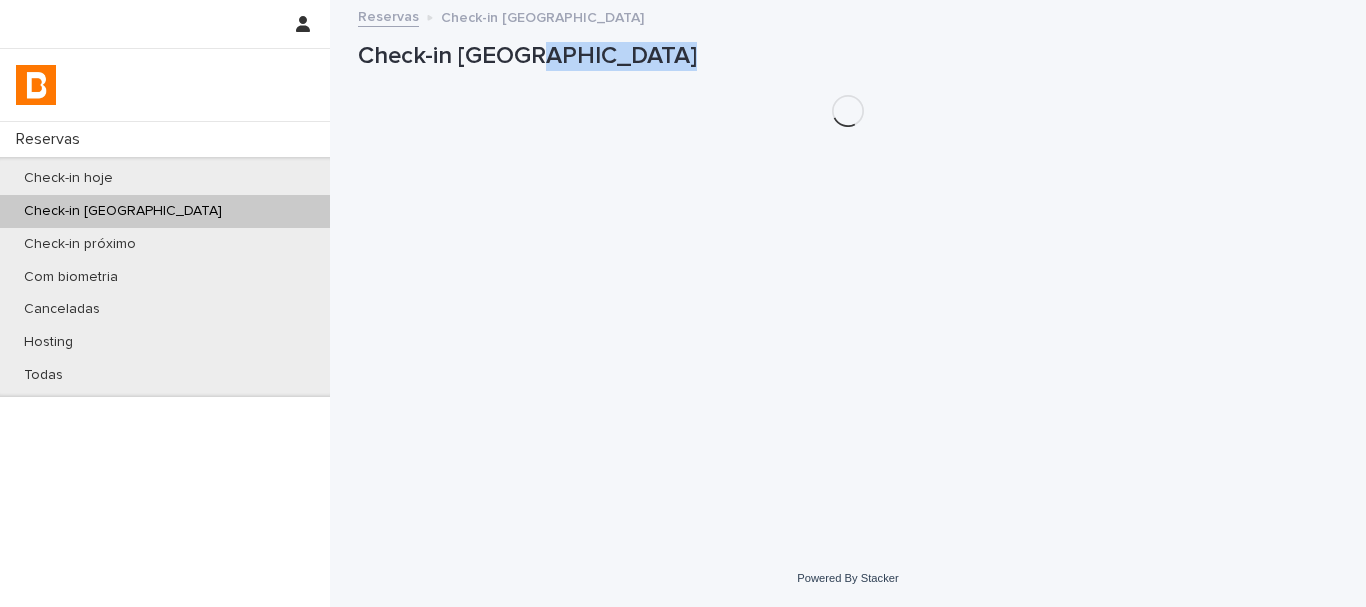 click on "Check-in [GEOGRAPHIC_DATA]" at bounding box center [848, 56] 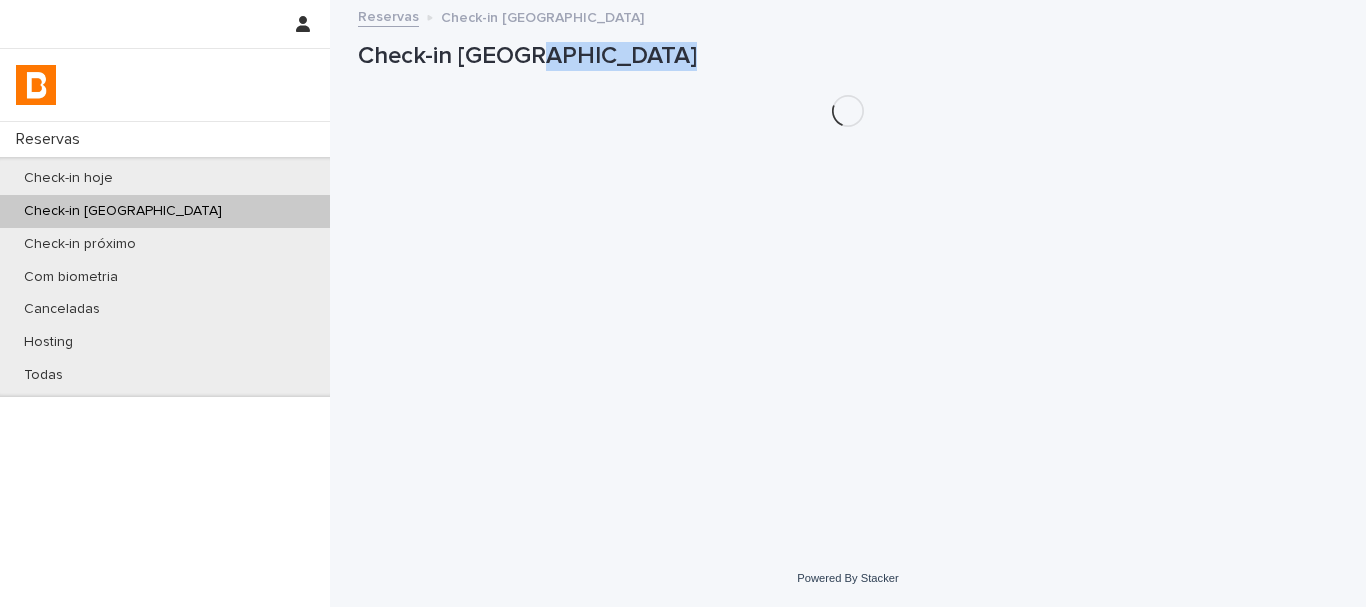 click on "Check-in [GEOGRAPHIC_DATA]" at bounding box center [848, 56] 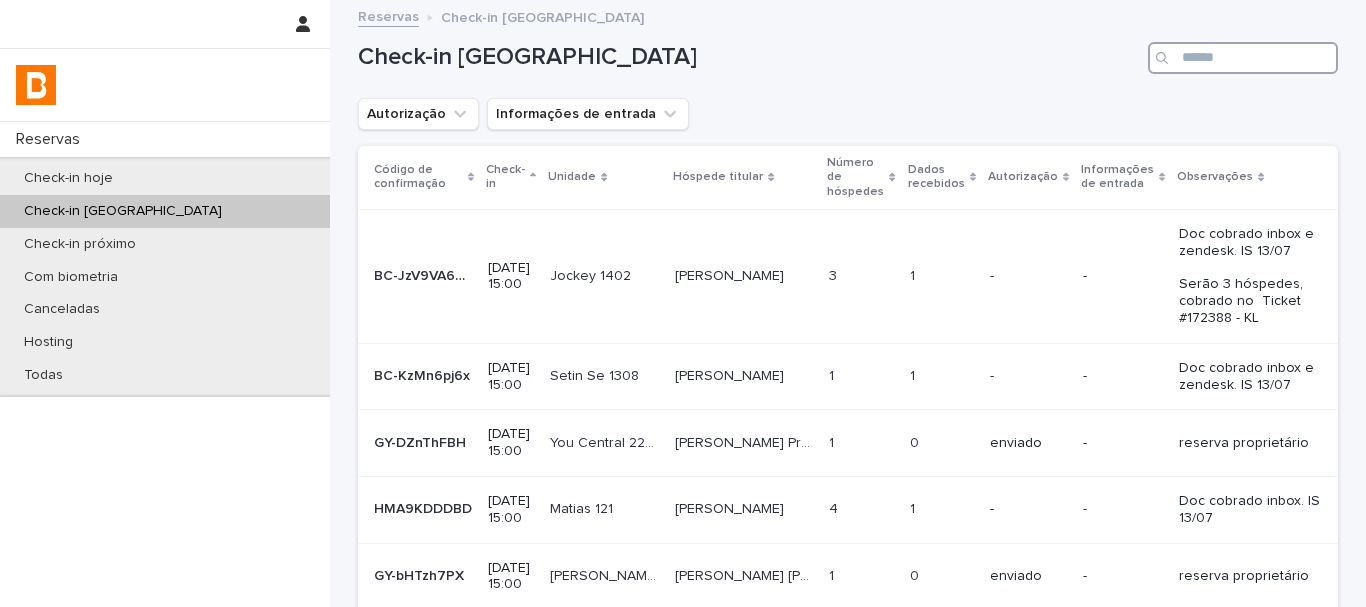 click at bounding box center (1243, 58) 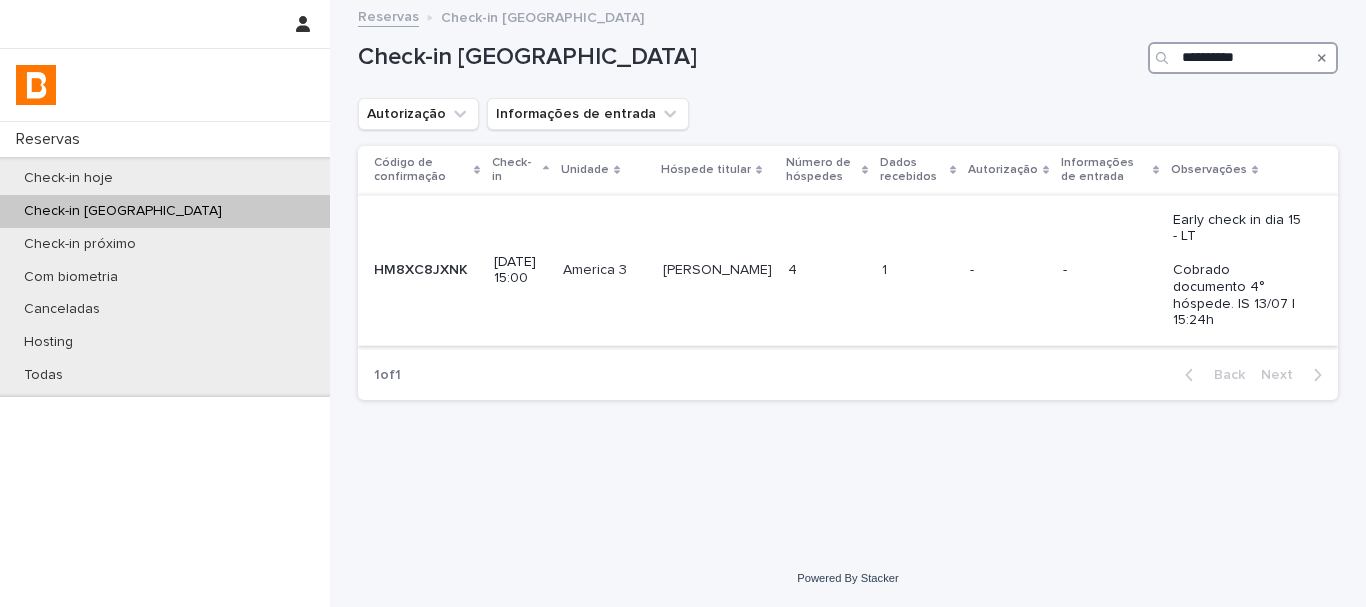 type on "**********" 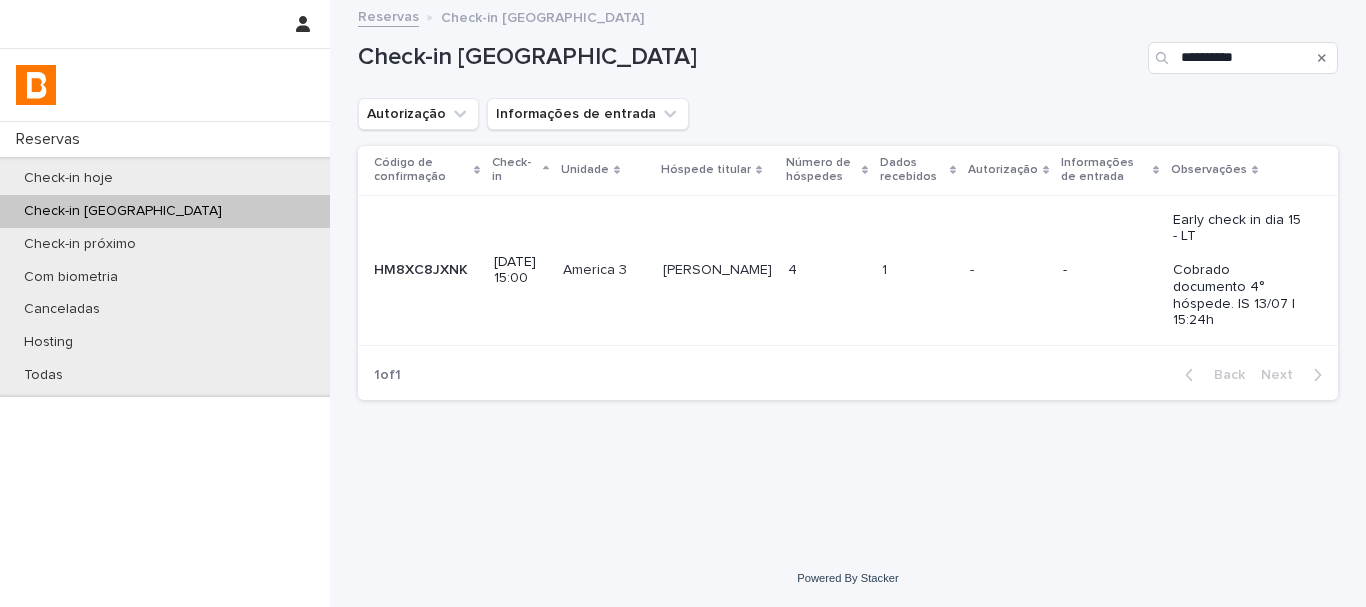 click on "-" at bounding box center (1110, 270) 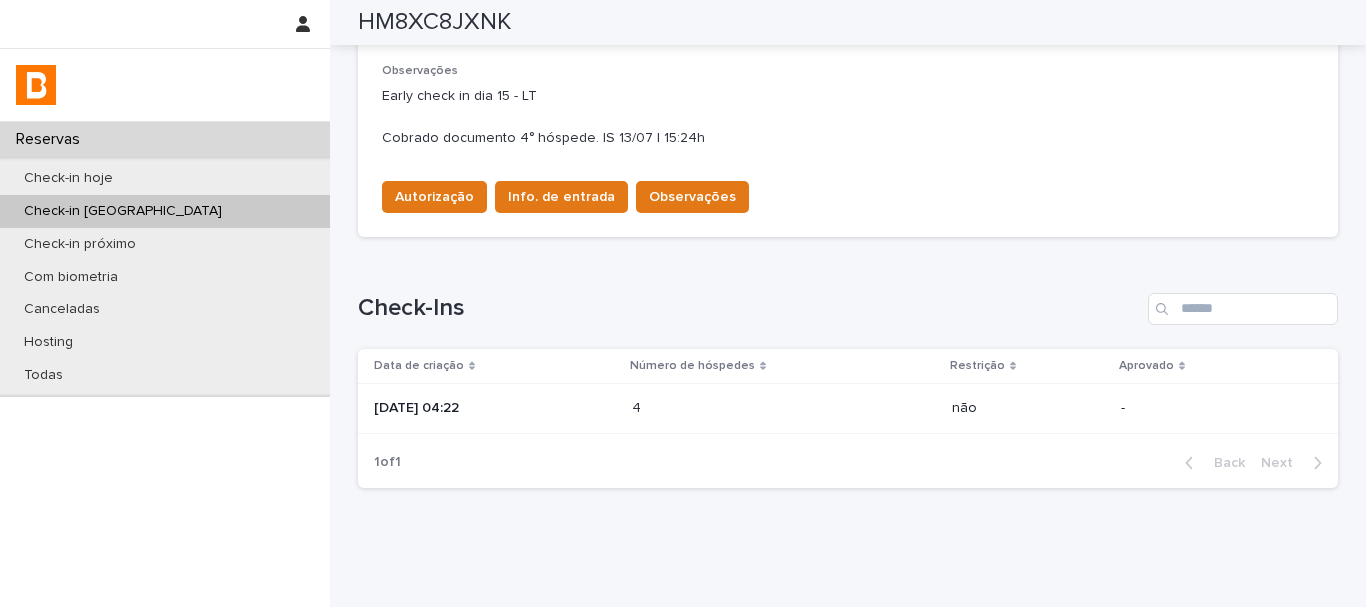 scroll, scrollTop: 699, scrollLeft: 0, axis: vertical 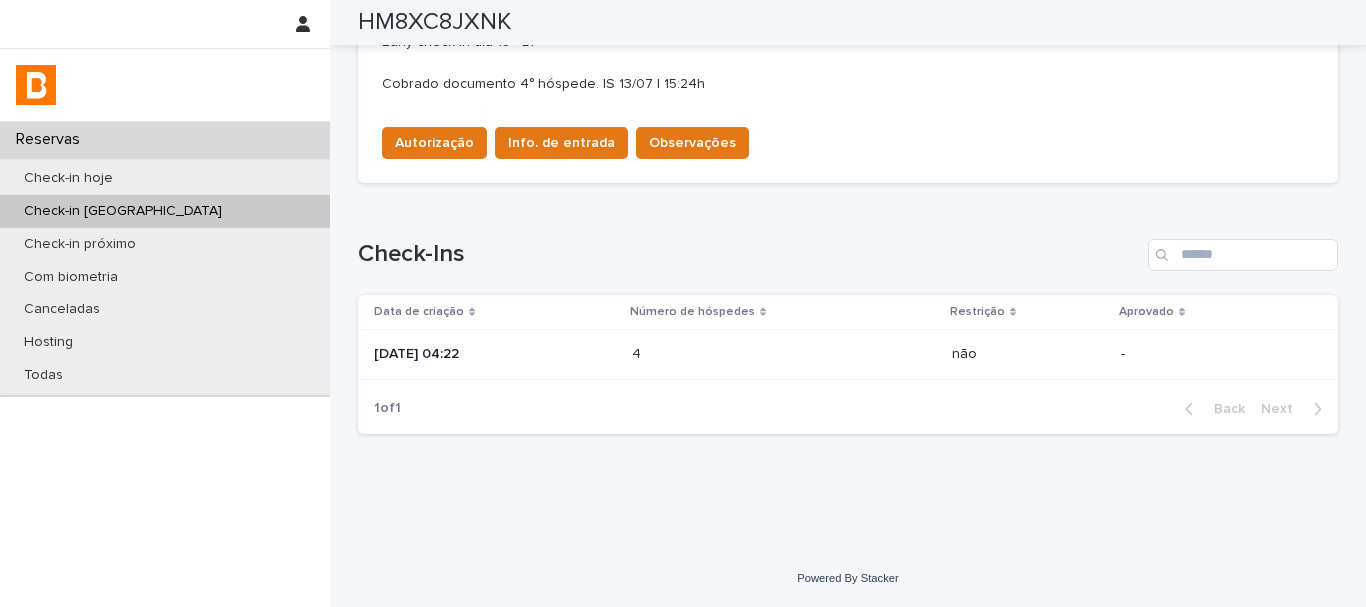click on "4 4" at bounding box center (784, 355) 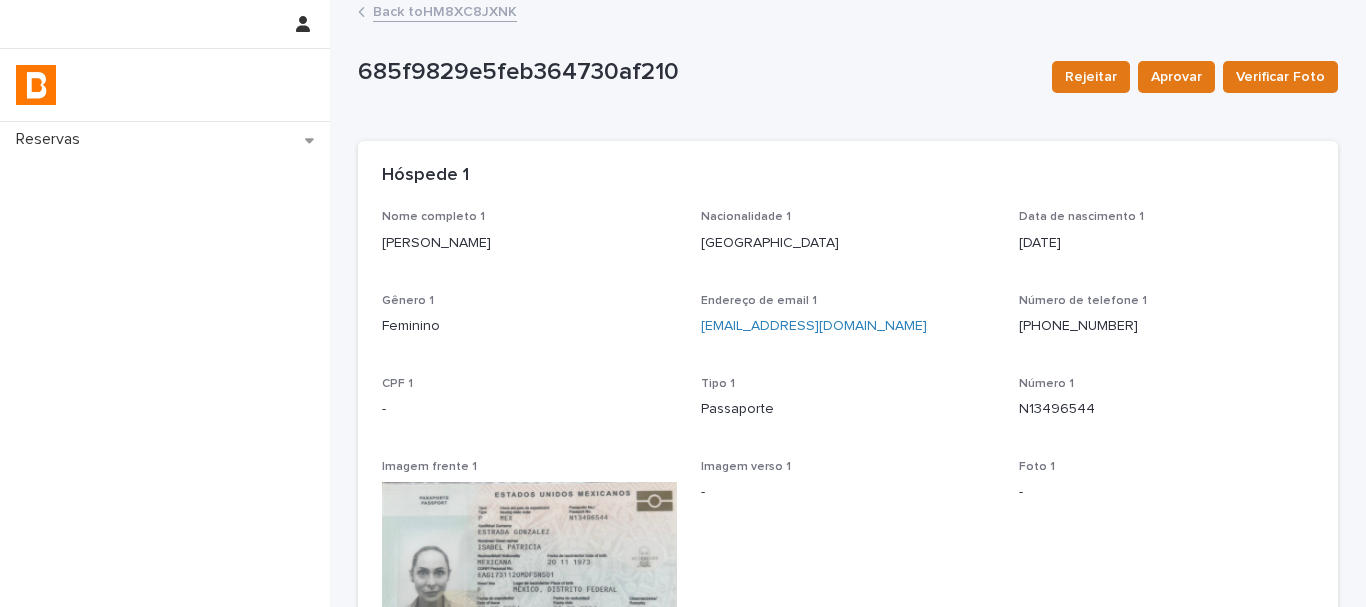 scroll, scrollTop: 0, scrollLeft: 0, axis: both 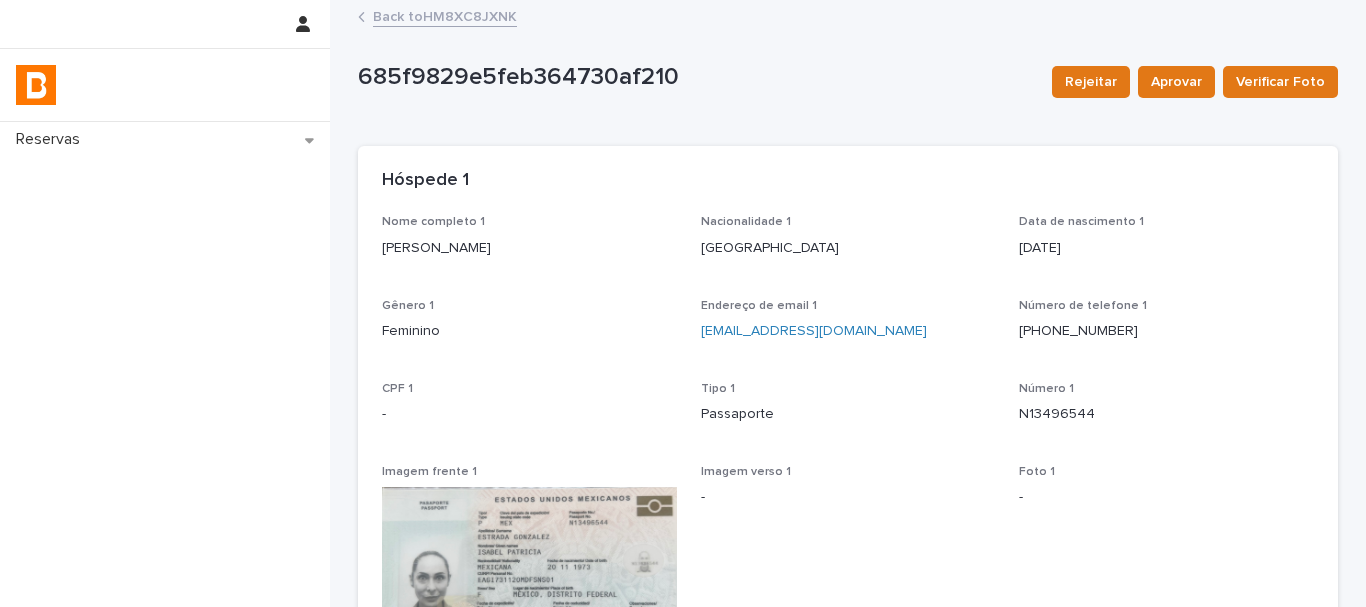 click on "Back to  HM8XC8JXNK" at bounding box center (445, 15) 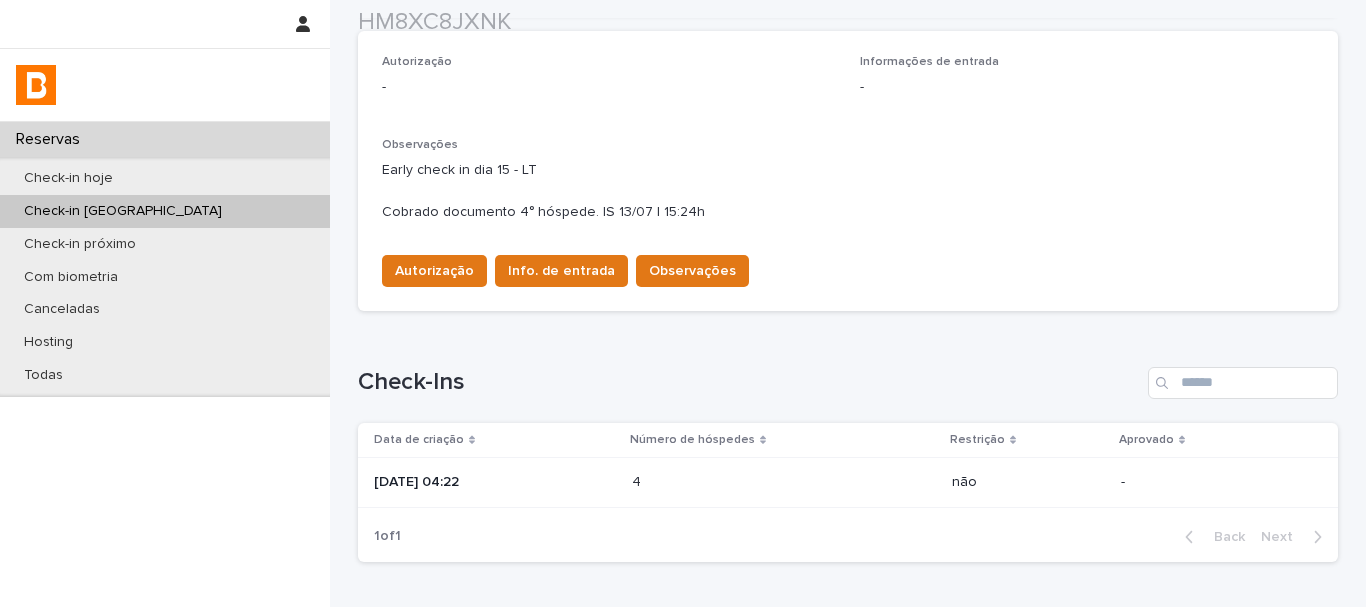 scroll, scrollTop: 699, scrollLeft: 0, axis: vertical 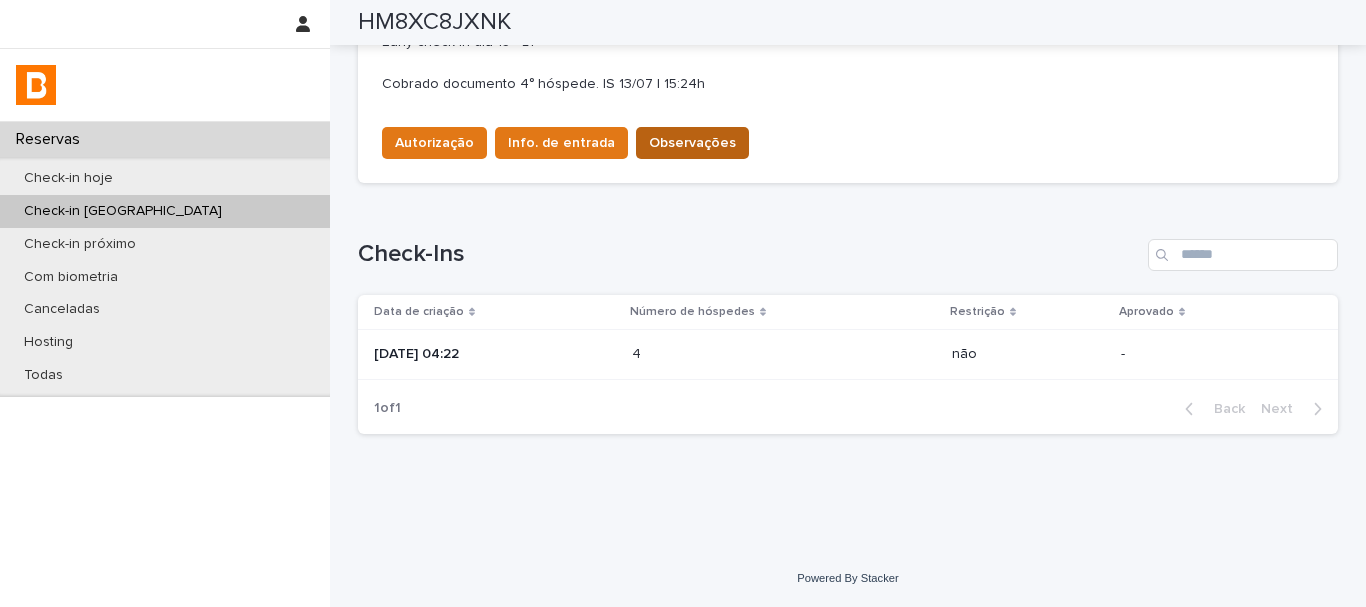 click on "Observações" at bounding box center (692, 143) 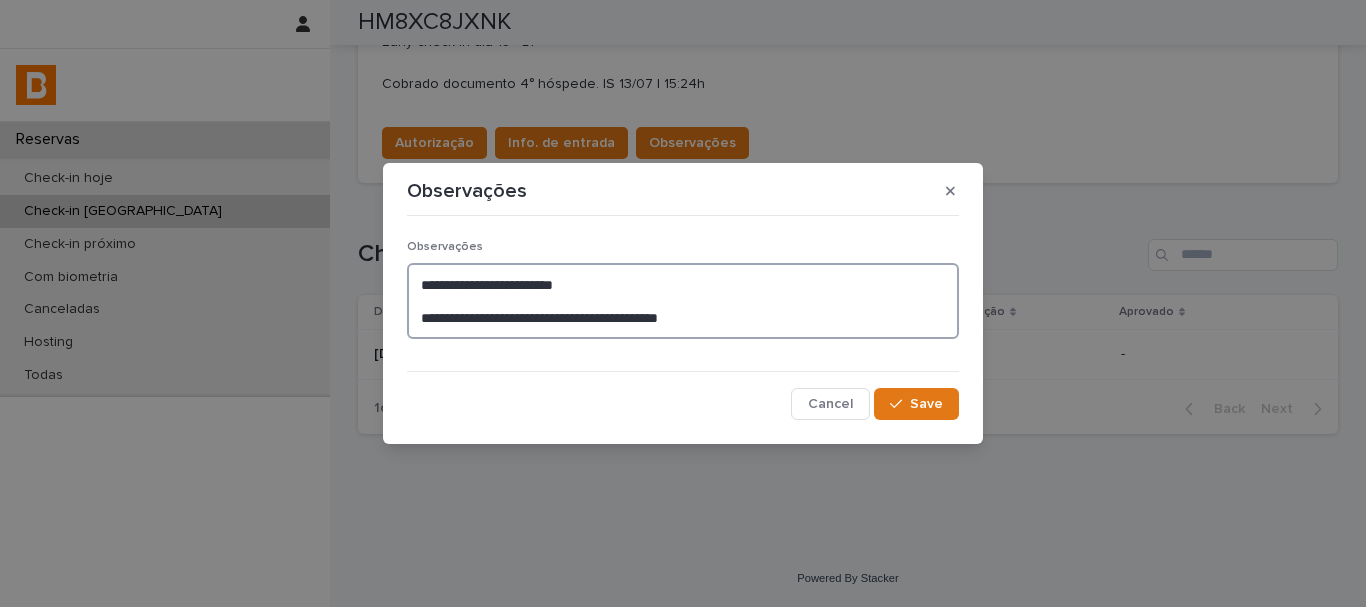 drag, startPoint x: 719, startPoint y: 321, endPoint x: 368, endPoint y: 331, distance: 351.14243 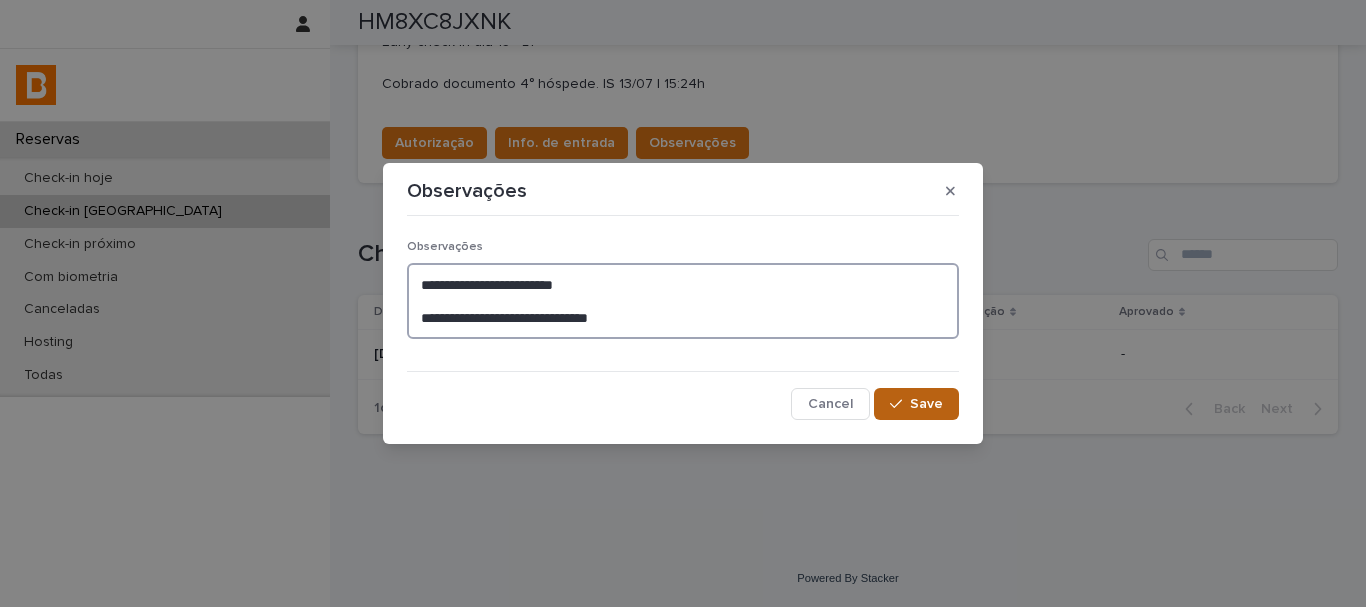 type on "**********" 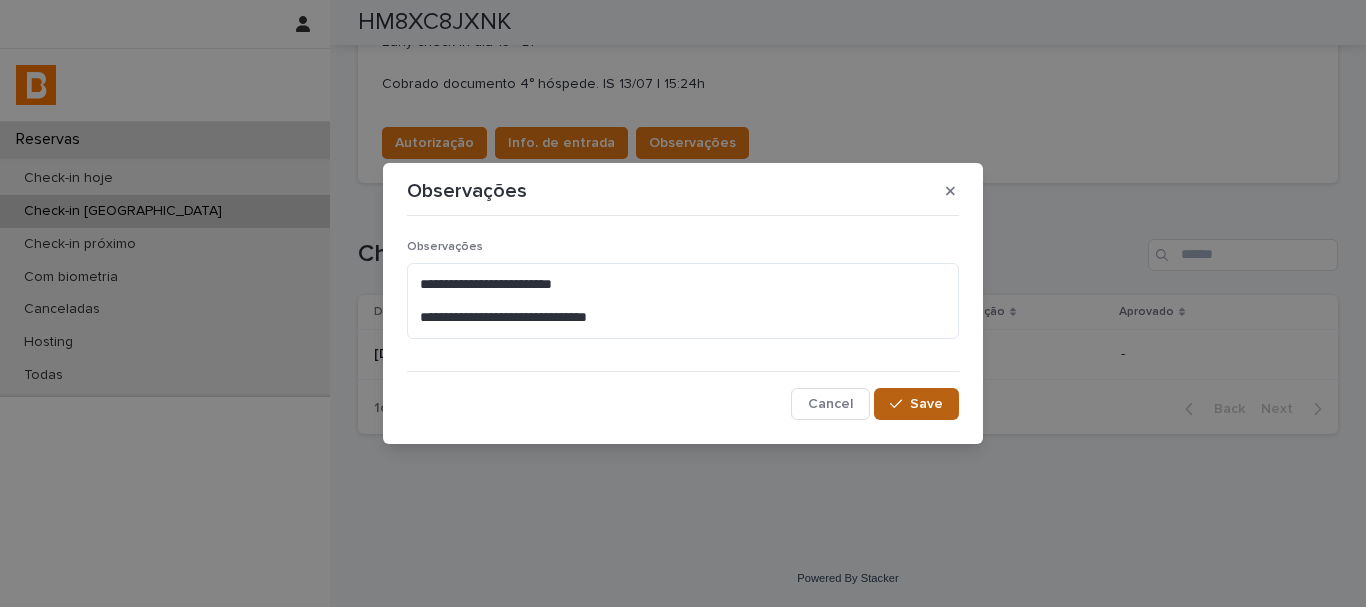 click on "Save" at bounding box center (926, 404) 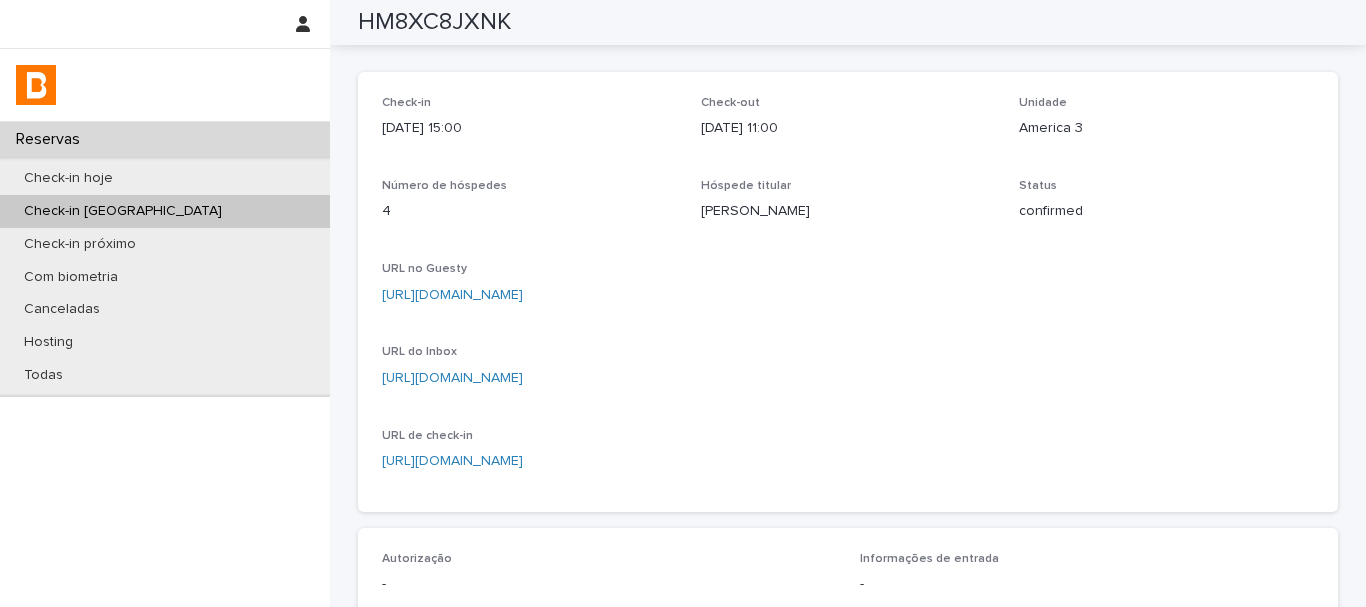 scroll, scrollTop: 0, scrollLeft: 0, axis: both 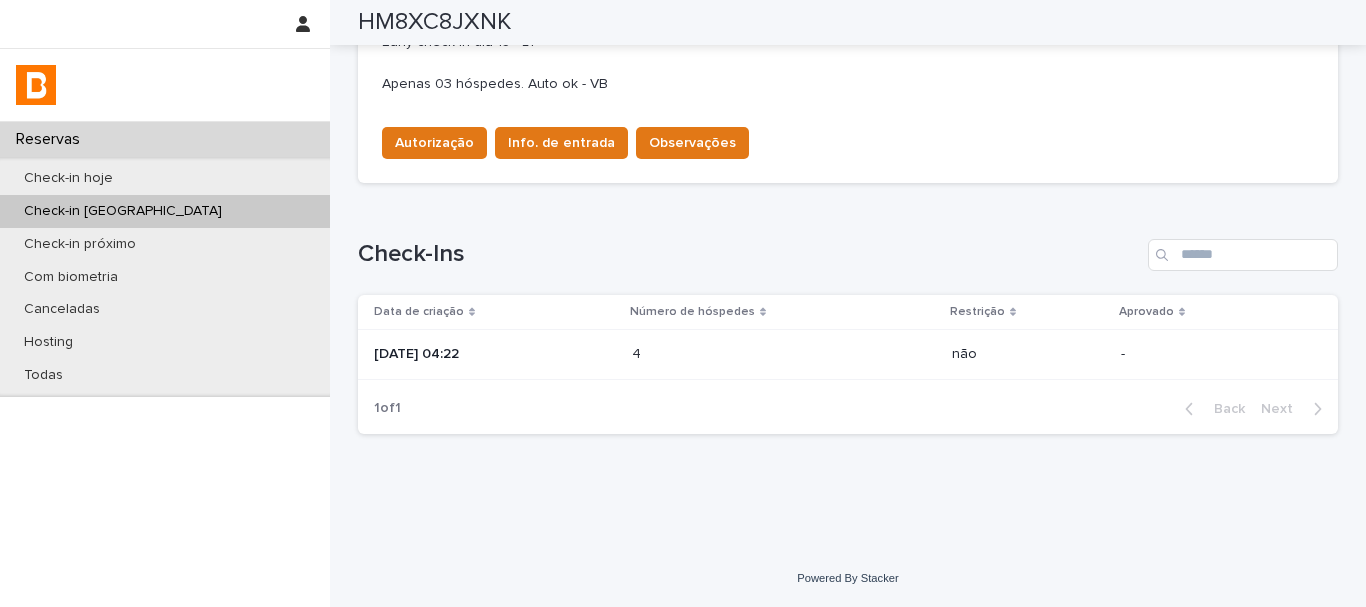 click on "[DATE] 04:22" at bounding box center (495, 354) 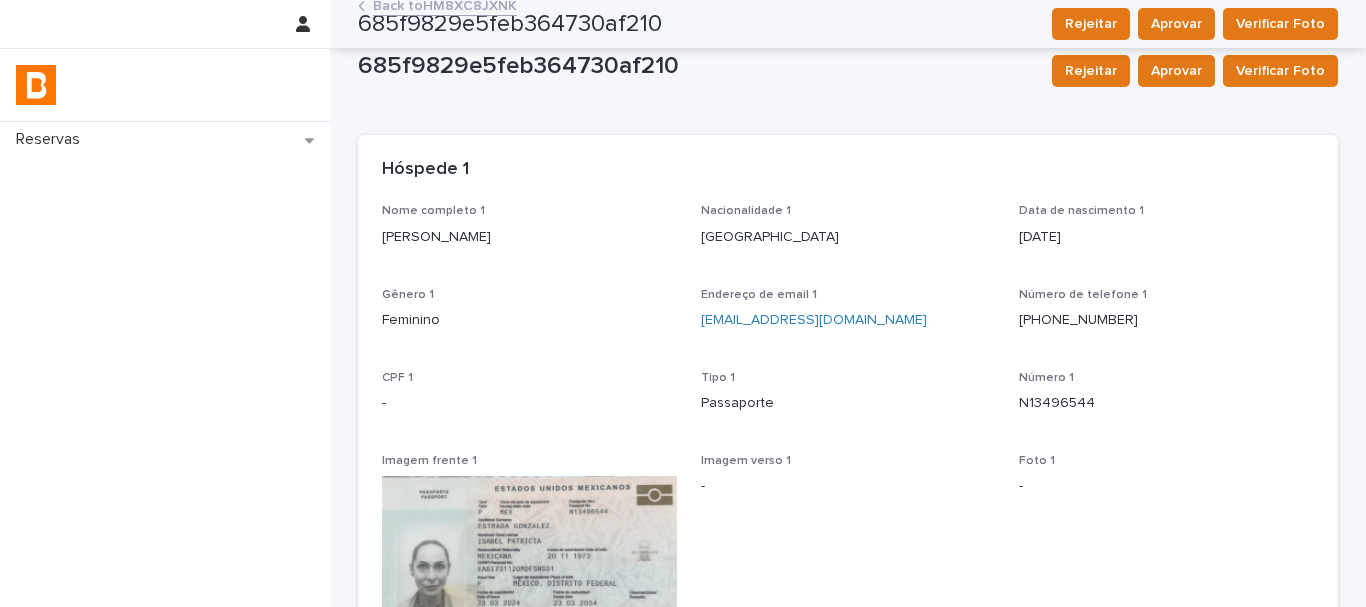 scroll, scrollTop: 0, scrollLeft: 0, axis: both 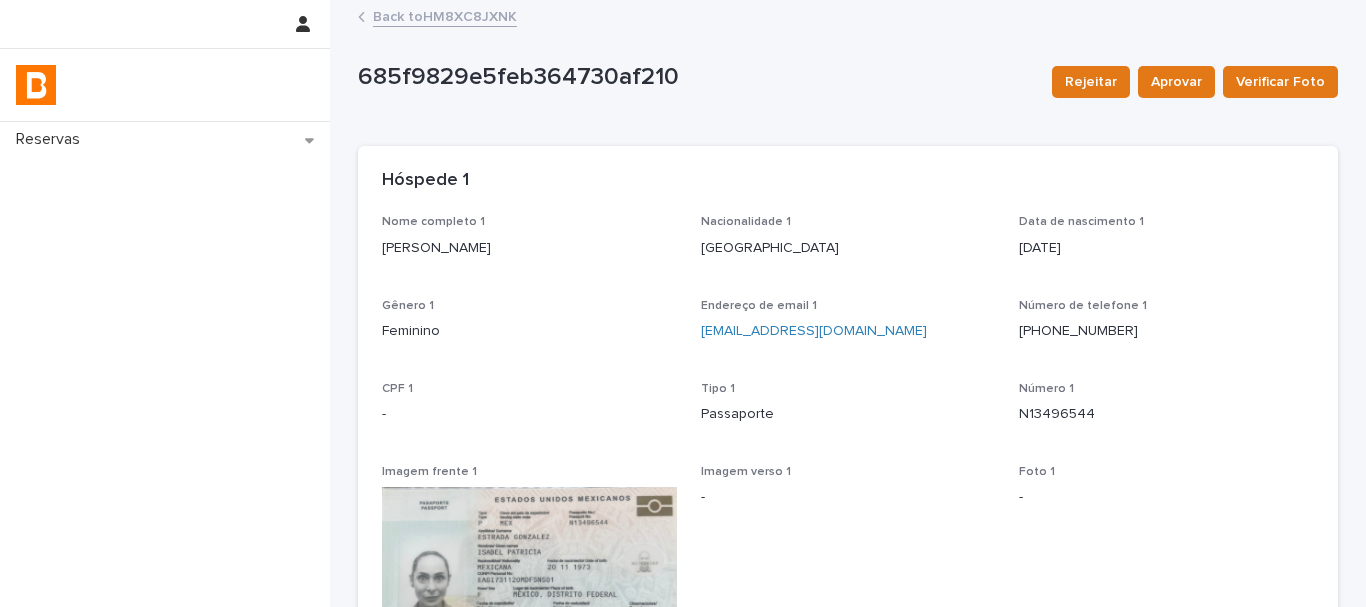 click on "[PERSON_NAME]" at bounding box center [529, 248] 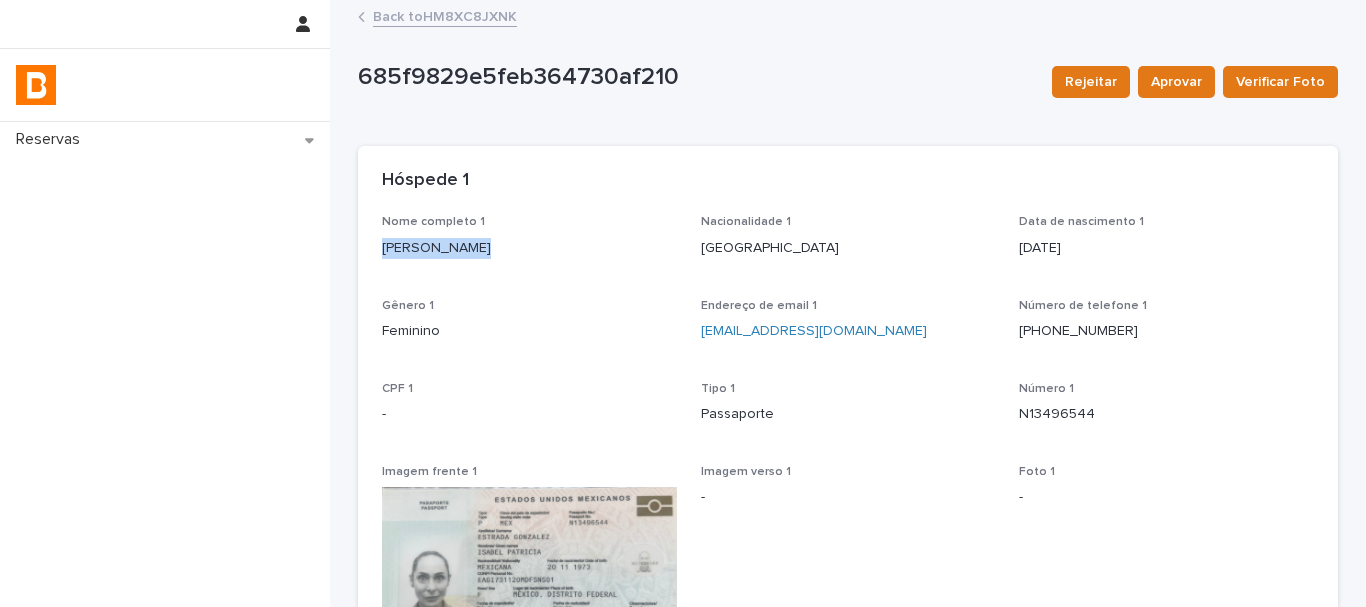 click on "[PERSON_NAME]" at bounding box center [529, 248] 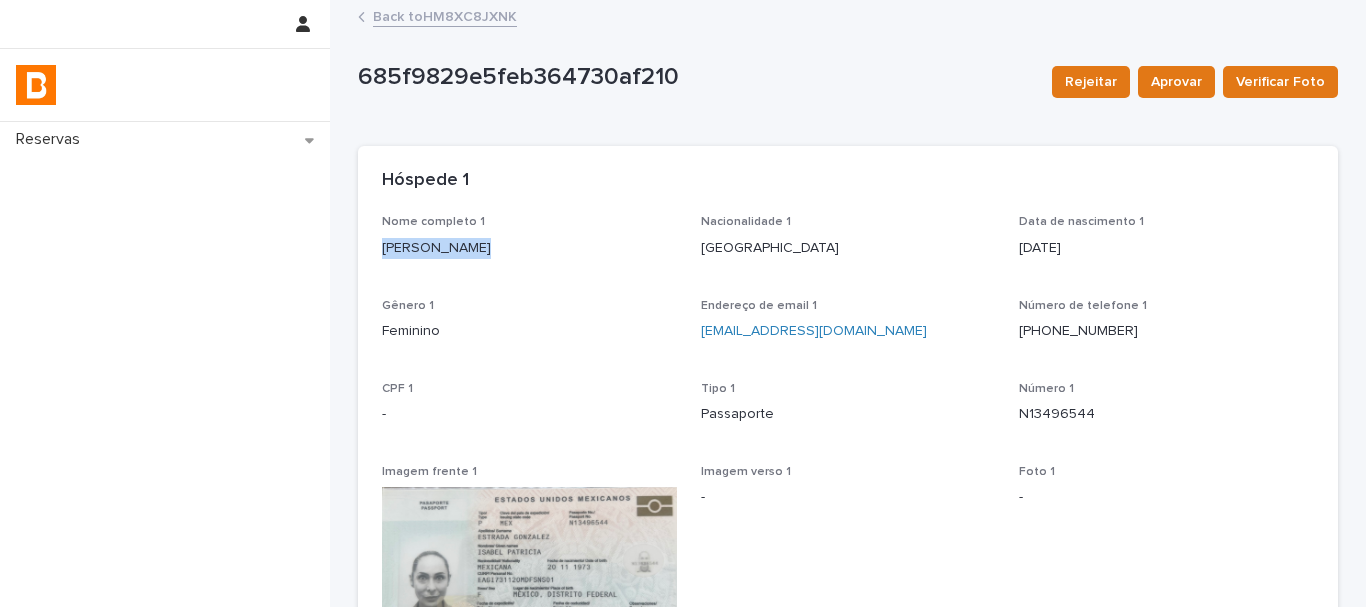 copy on "[PERSON_NAME]" 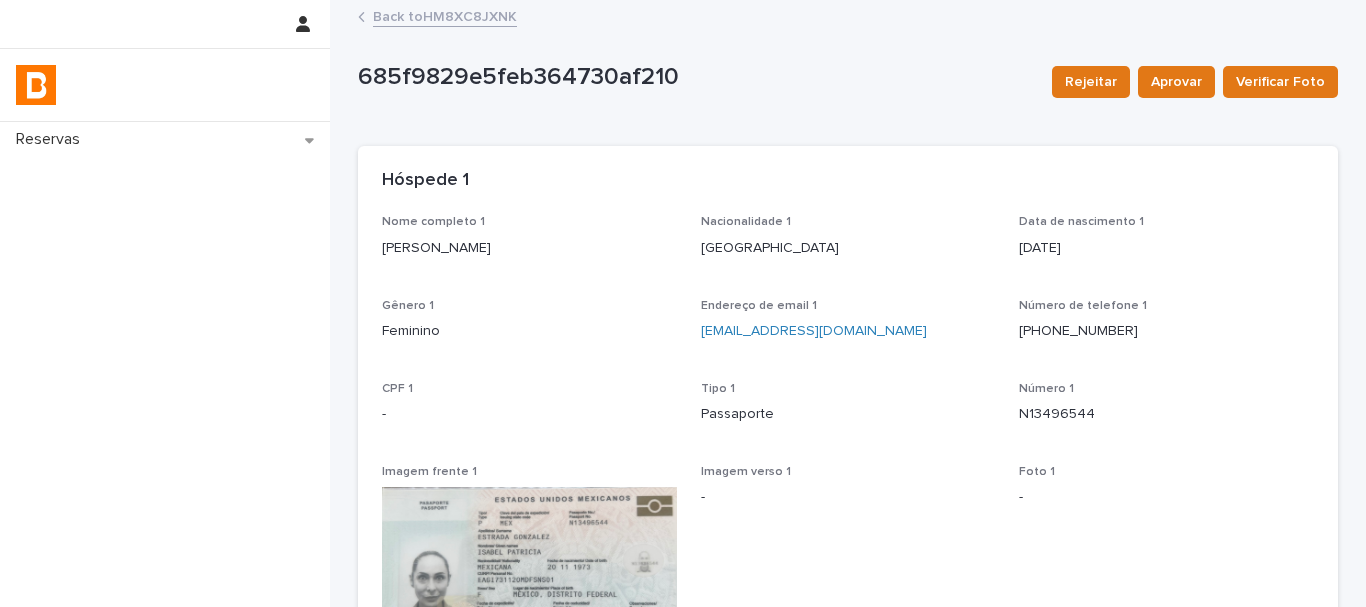 click on "N13496544" at bounding box center (1166, 414) 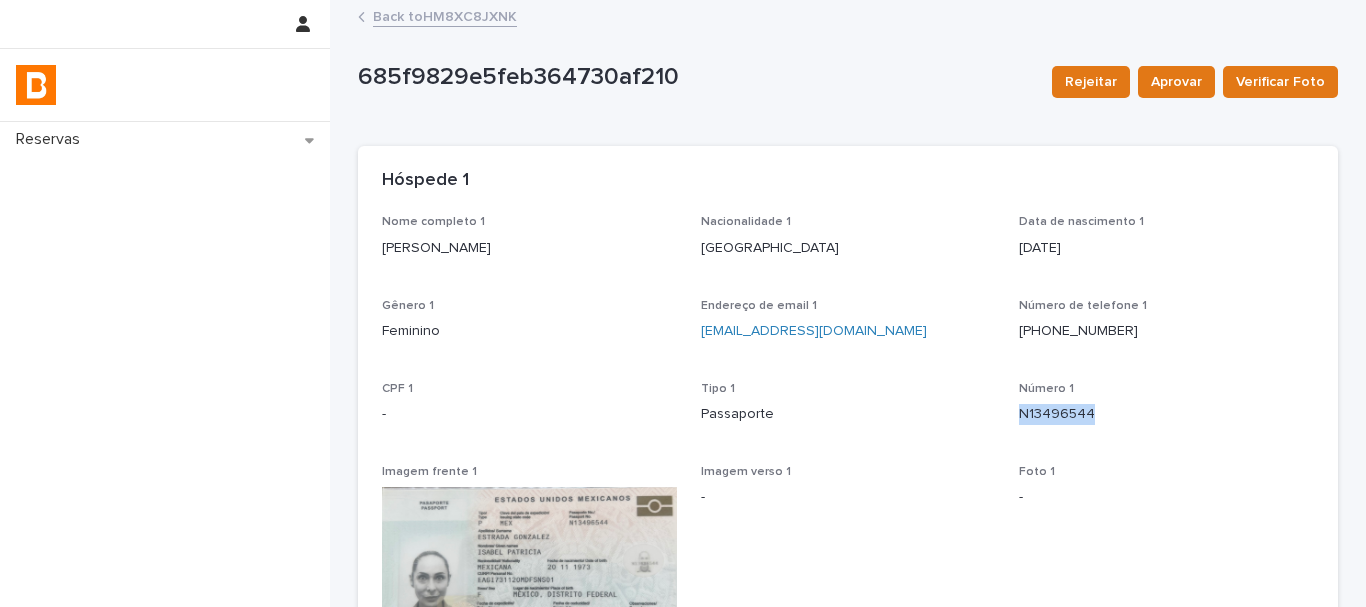 click on "N13496544" at bounding box center (1166, 414) 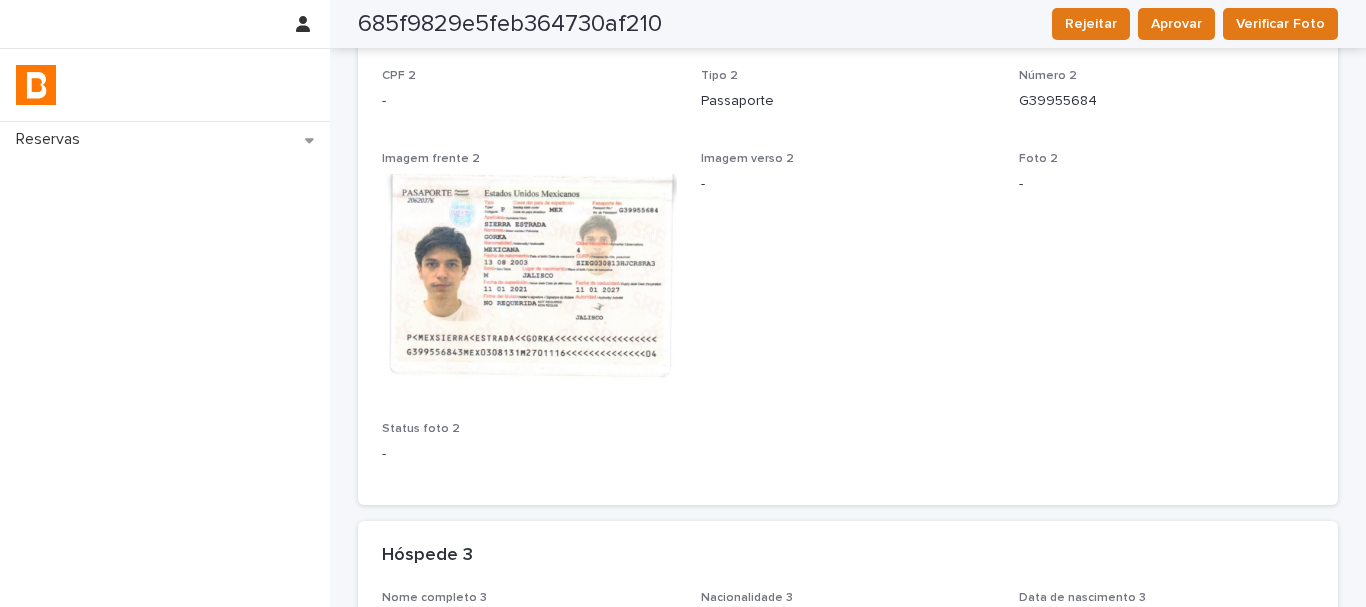 scroll, scrollTop: 600, scrollLeft: 0, axis: vertical 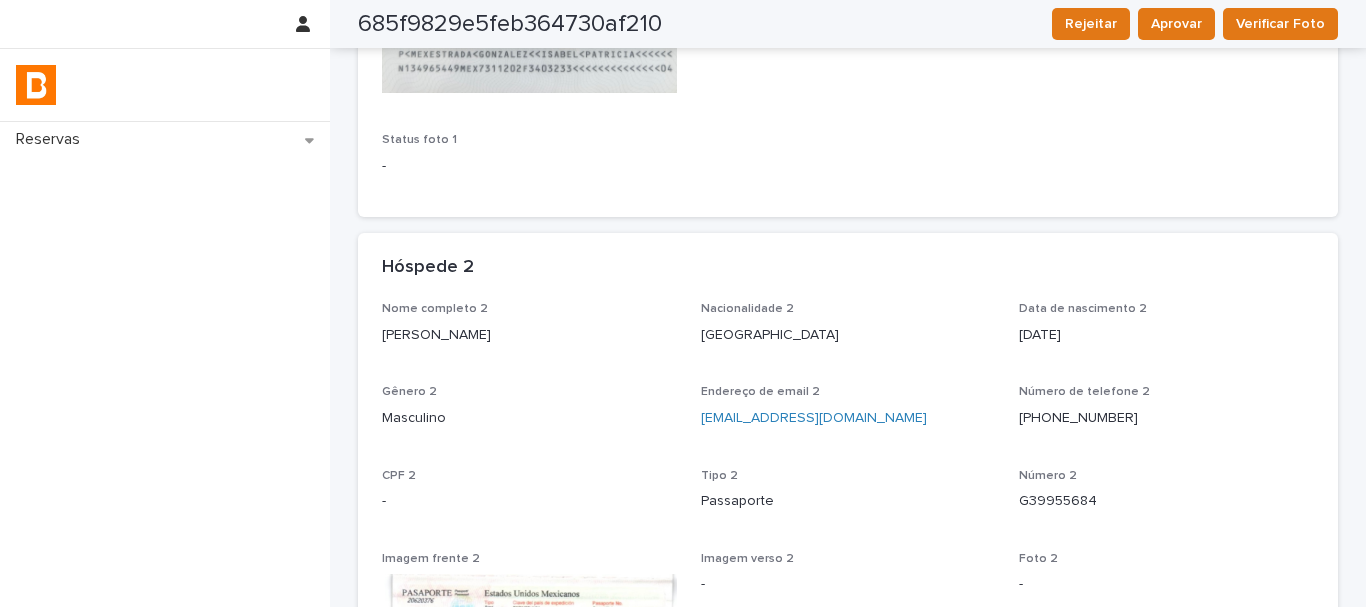 click on "[PERSON_NAME]" at bounding box center (529, 335) 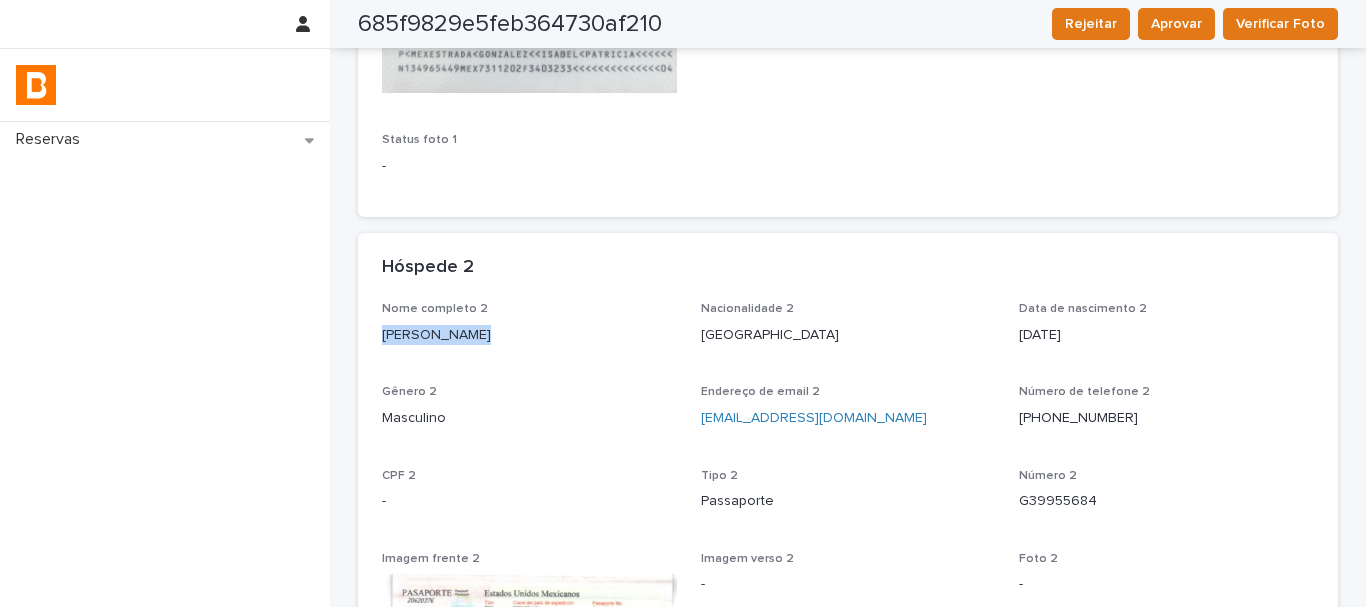 click on "[PERSON_NAME]" at bounding box center [529, 335] 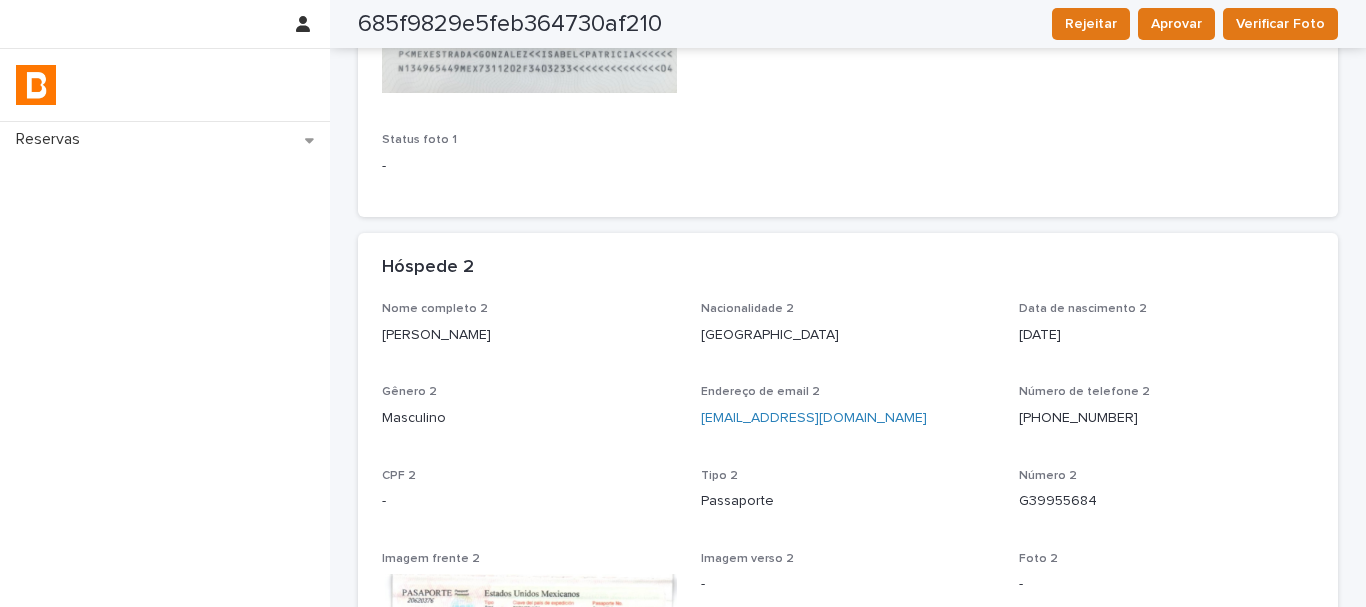 click on "G39955684" at bounding box center [1166, 501] 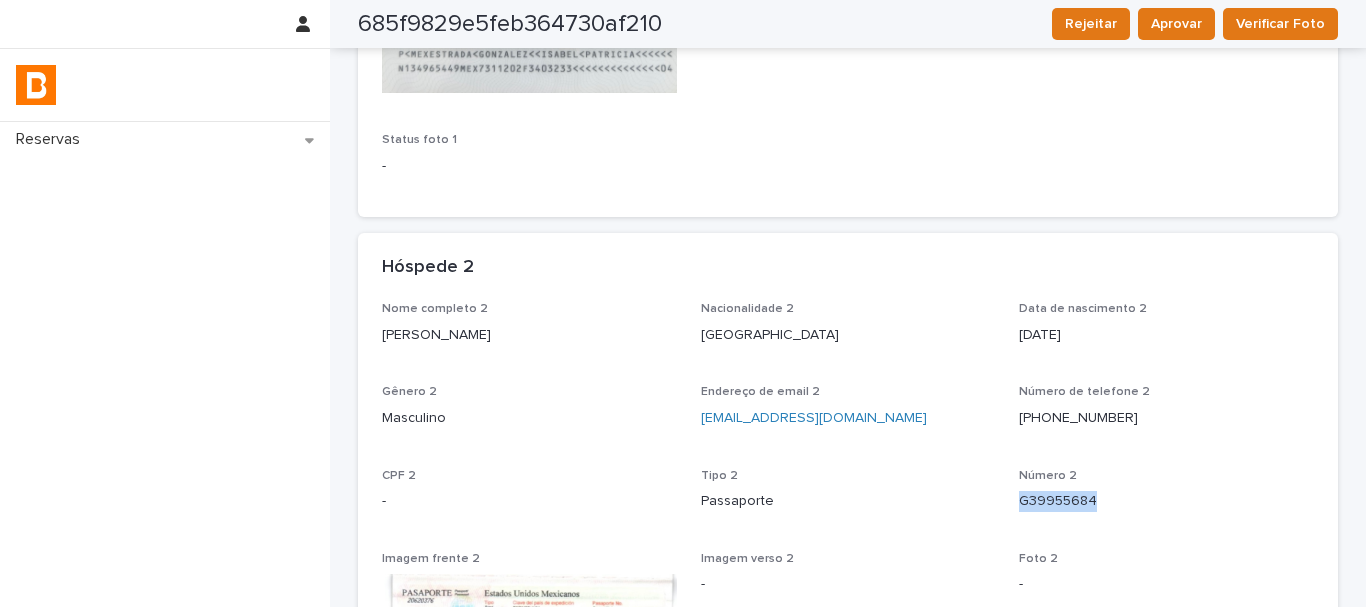 click on "G39955684" at bounding box center [1166, 501] 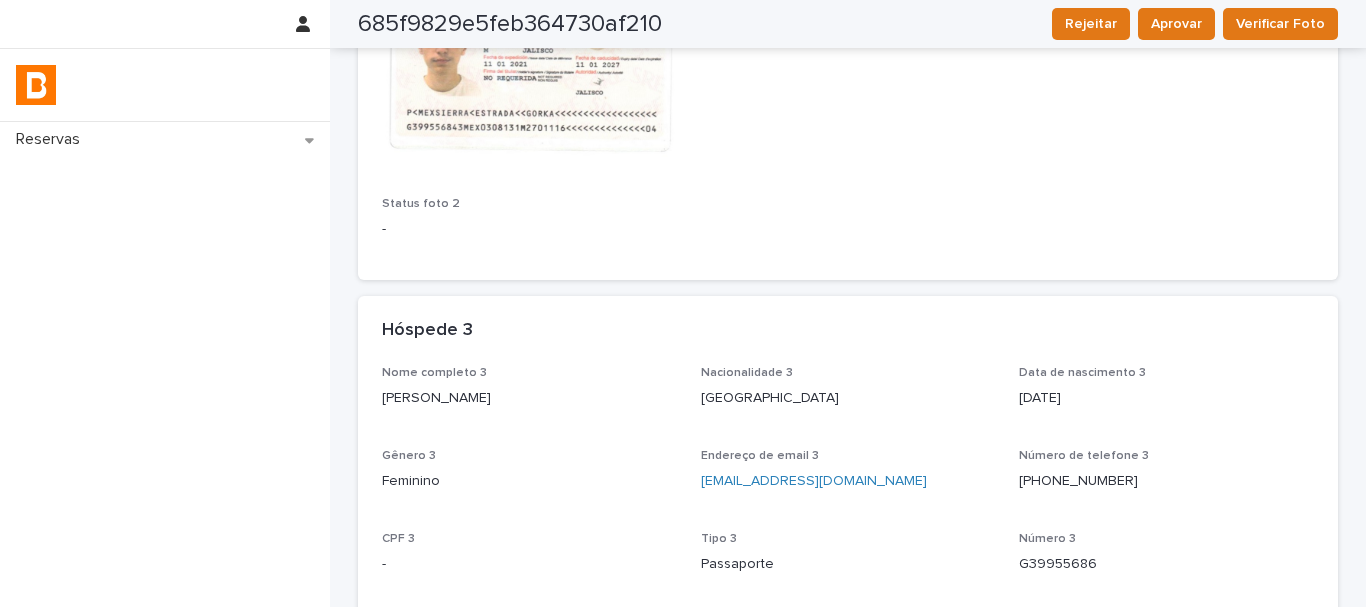 scroll, scrollTop: 1300, scrollLeft: 0, axis: vertical 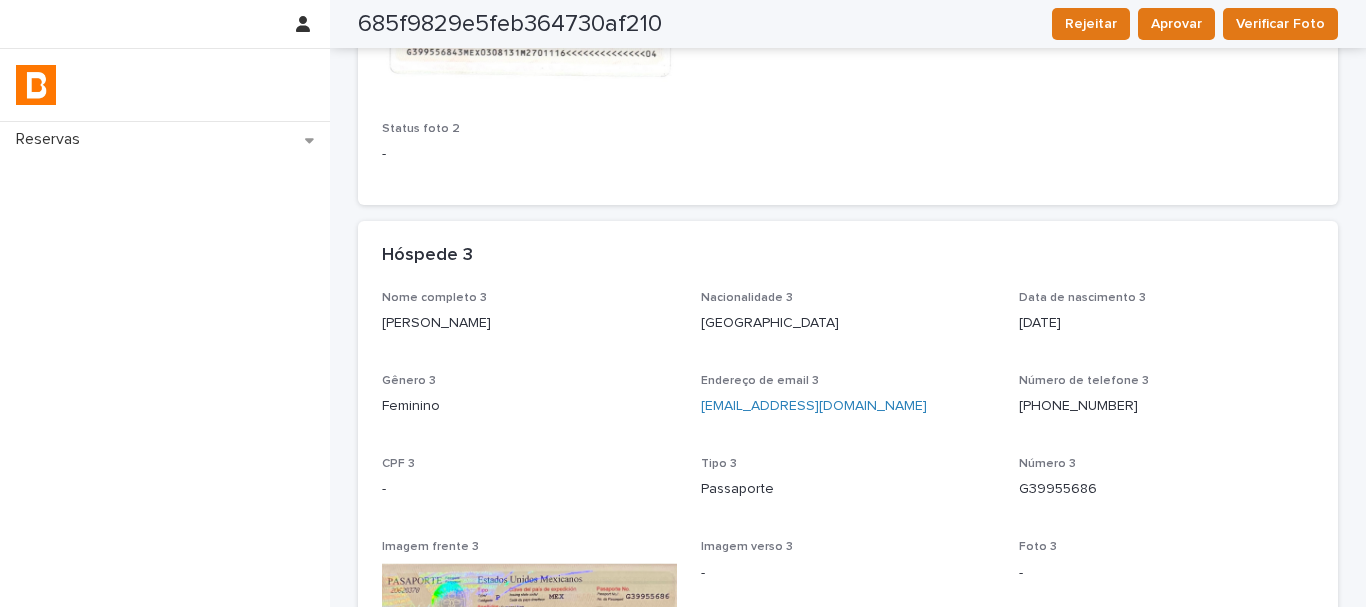 click on "[PERSON_NAME]" at bounding box center [529, 323] 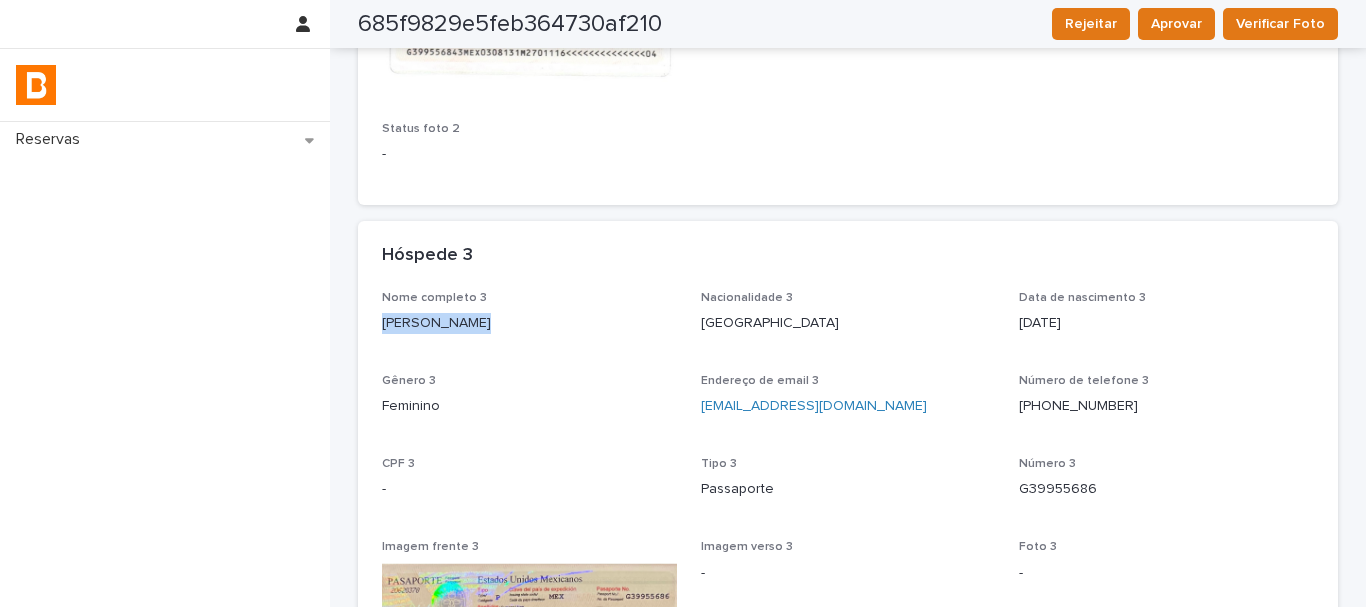 click on "[PERSON_NAME]" at bounding box center (529, 323) 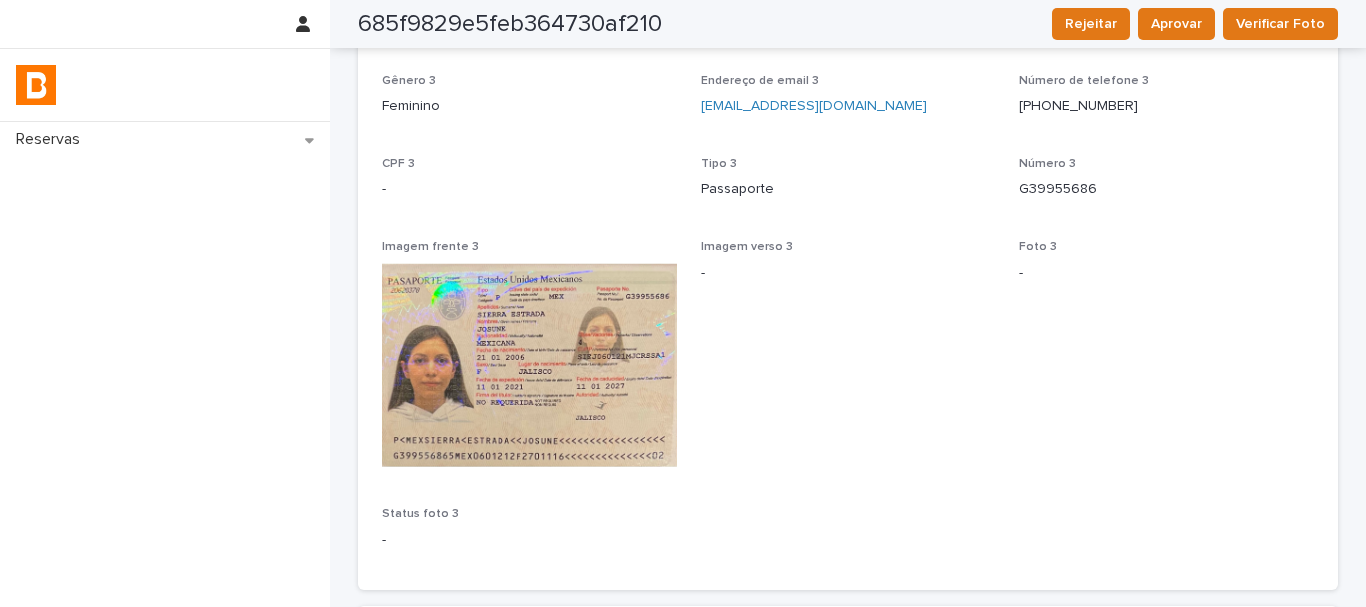 click on "G39955686" at bounding box center (1166, 189) 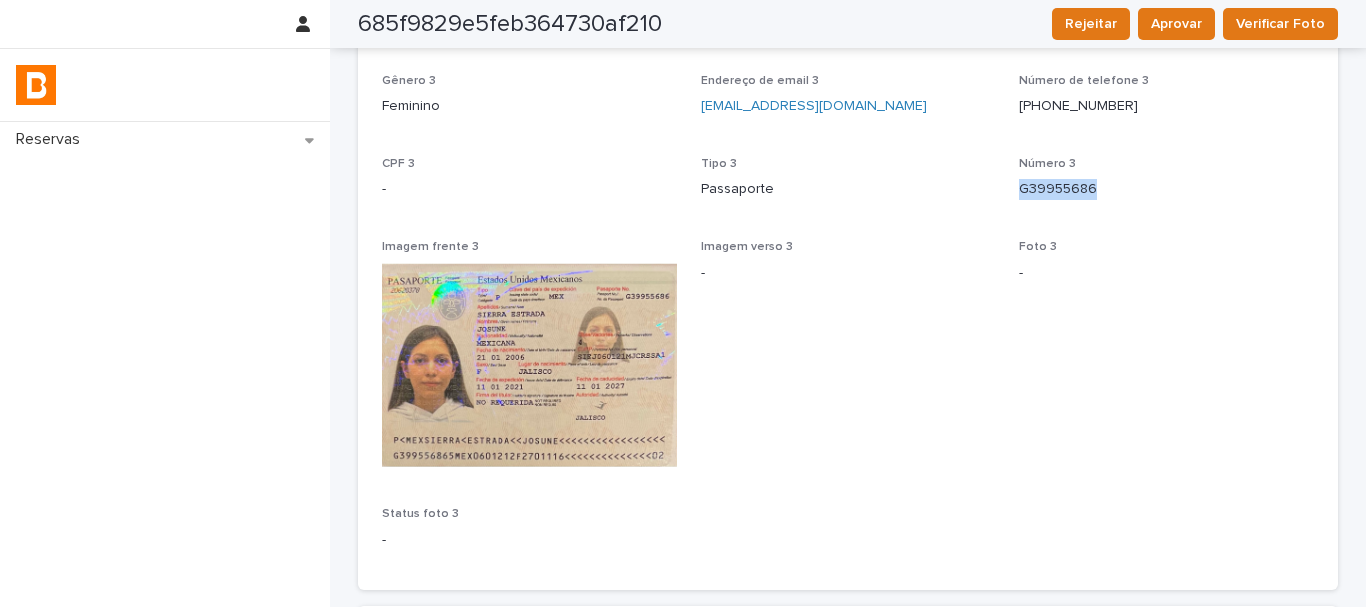 click on "G39955686" at bounding box center (1166, 189) 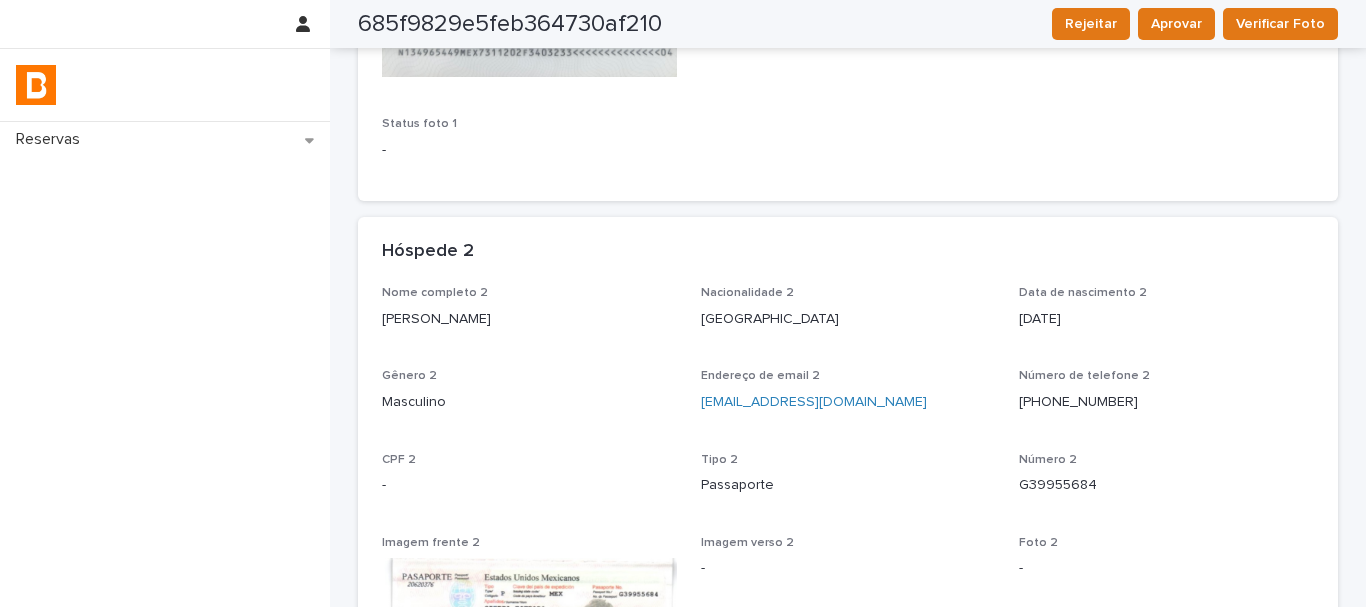 scroll, scrollTop: 400, scrollLeft: 0, axis: vertical 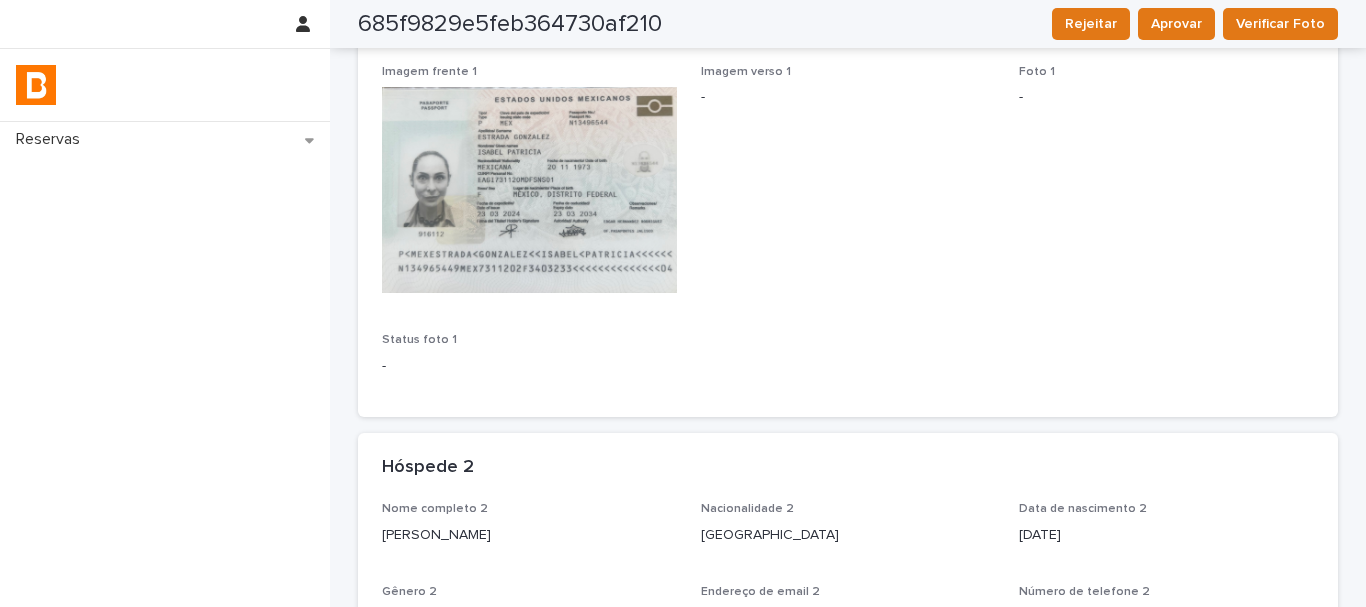 click at bounding box center (529, 190) 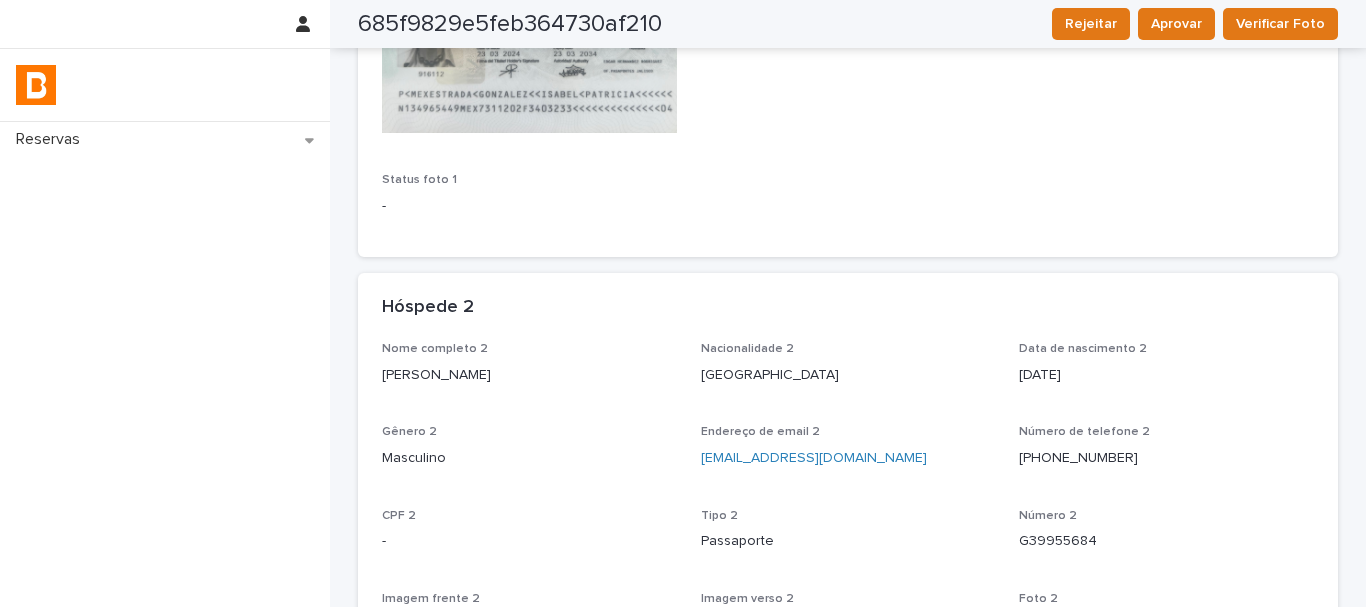 scroll, scrollTop: 900, scrollLeft: 0, axis: vertical 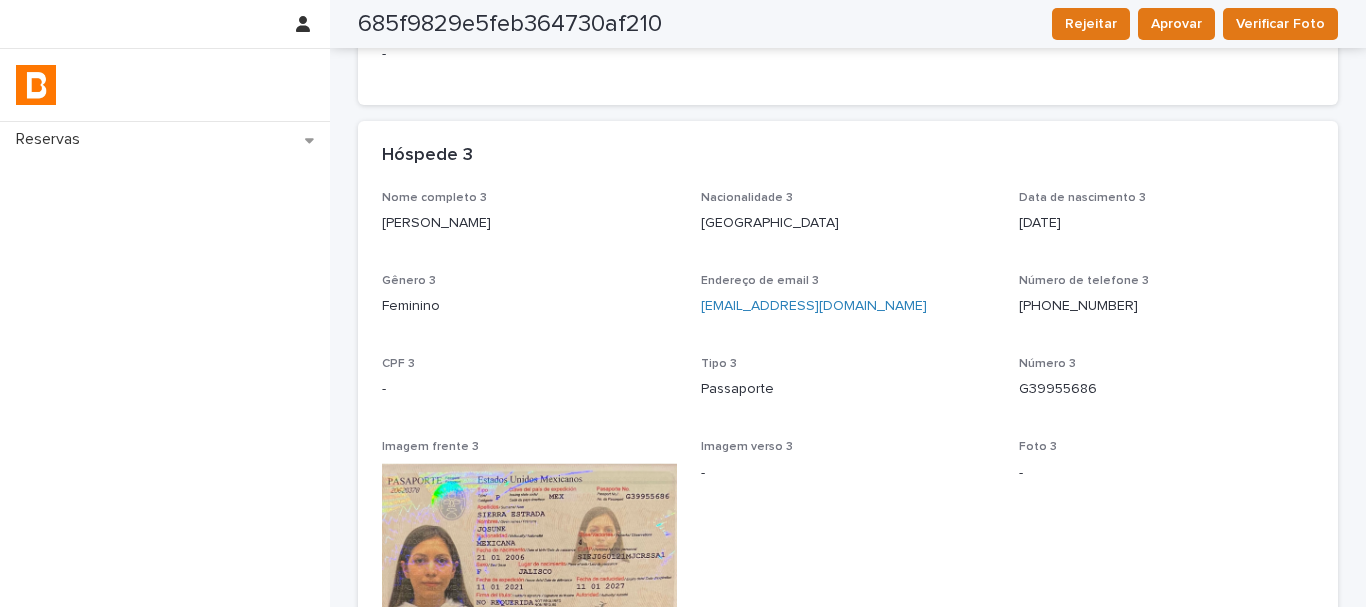 click on "Loading... Saving… Hóspede 2 Nome completo 2 Gorka Sierra Estrada  Nacionalidade 2 [DEMOGRAPHIC_DATA] Data de nascimento 2 [DEMOGRAPHIC_DATA] Gênero 2 Masculino Endereço de email 2 [EMAIL_ADDRESS][DOMAIN_NAME] Número de telefone [PHONE_NUMBER] CPF 2 - Tipo 2 Passaporte Número 2 G39955684 Imagem frente 2 Imagem verso 2 - Foto 2 - Status foto 2 -" at bounding box center [848, -223] 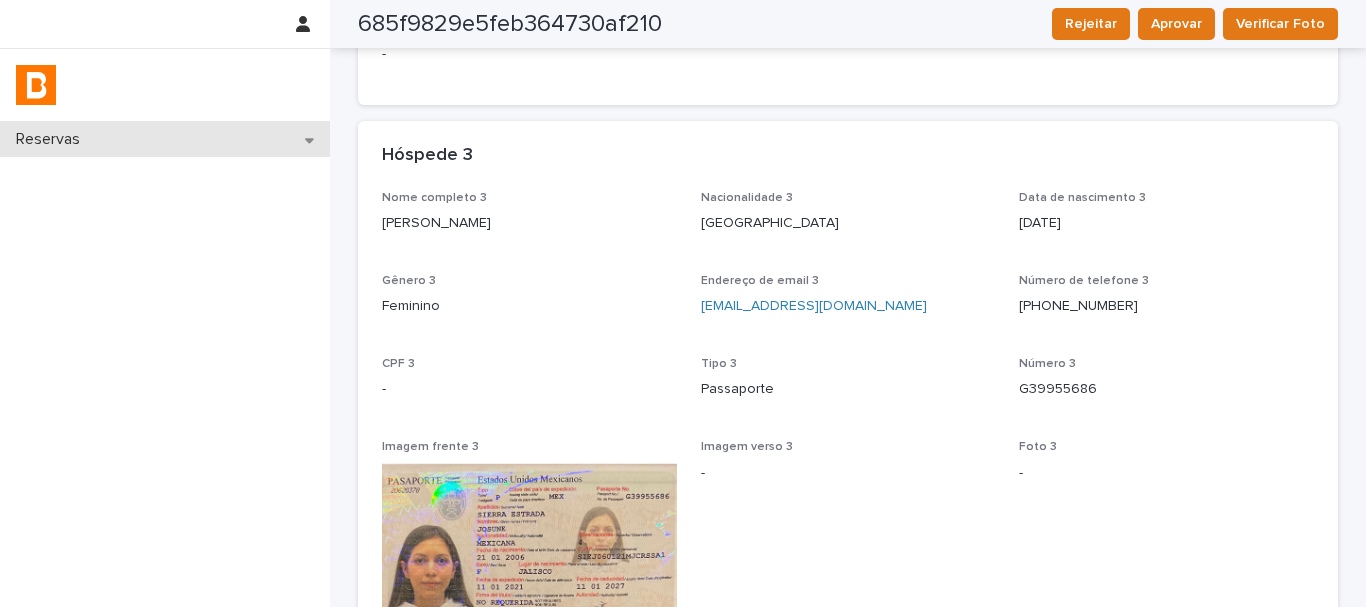 click on "Reservas" at bounding box center (165, 139) 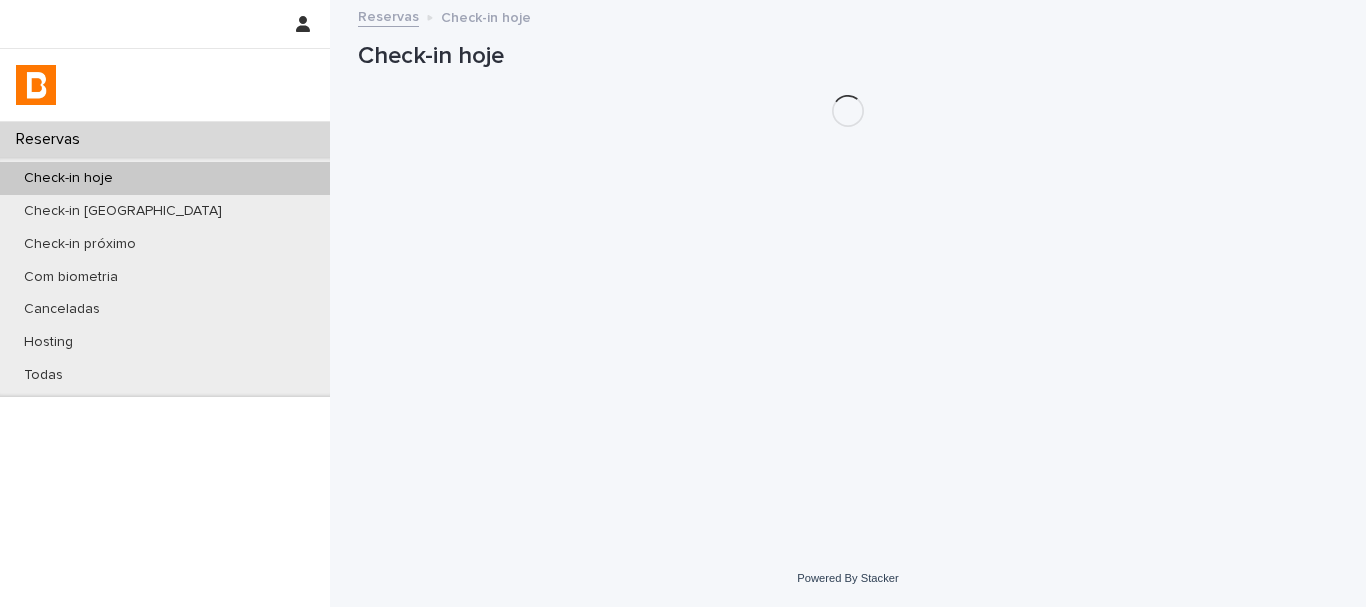 scroll, scrollTop: 0, scrollLeft: 0, axis: both 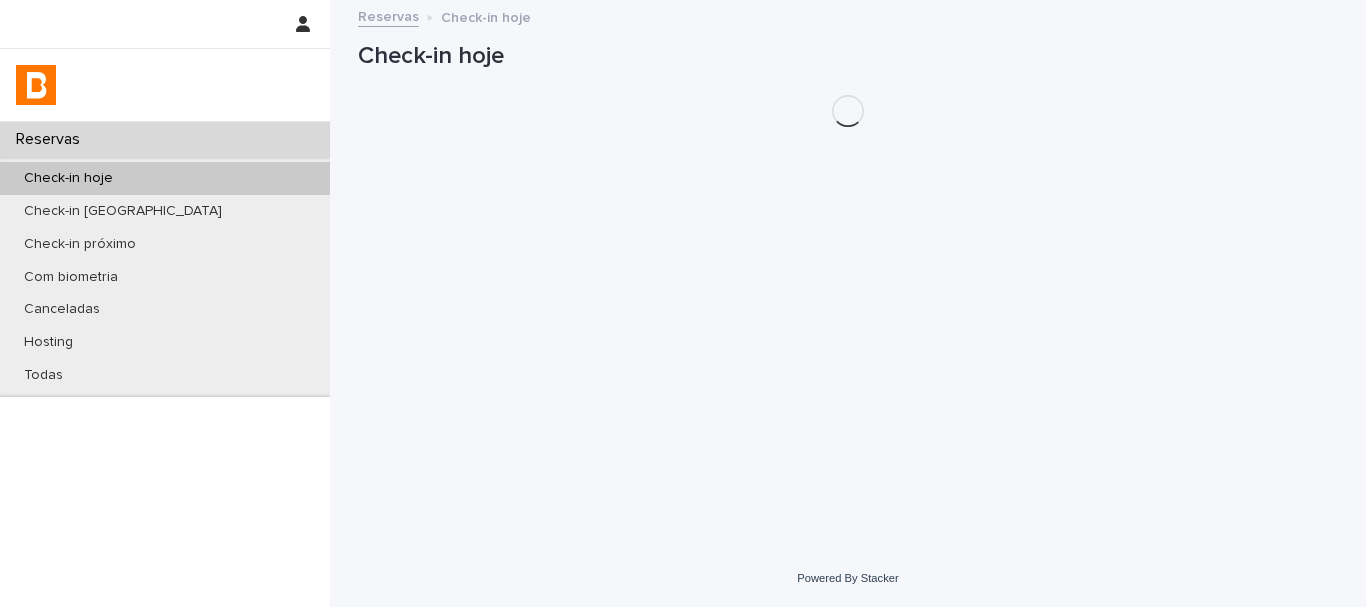click on "Check-in hoje" at bounding box center [165, 178] 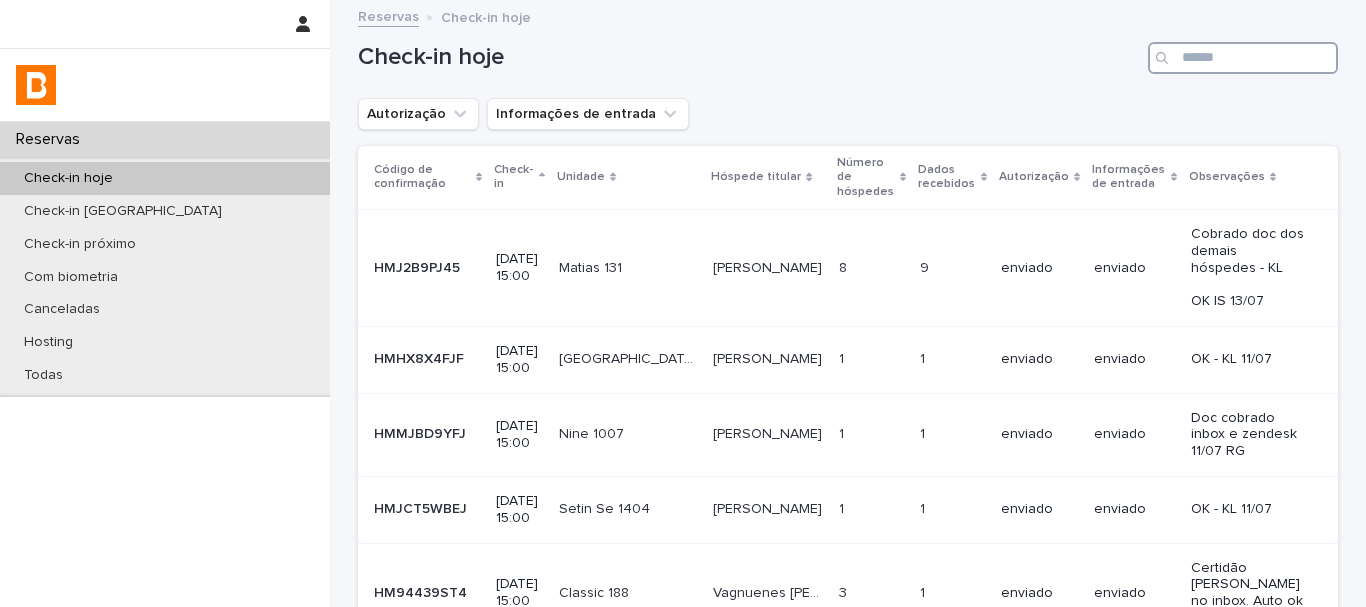 click at bounding box center [1243, 58] 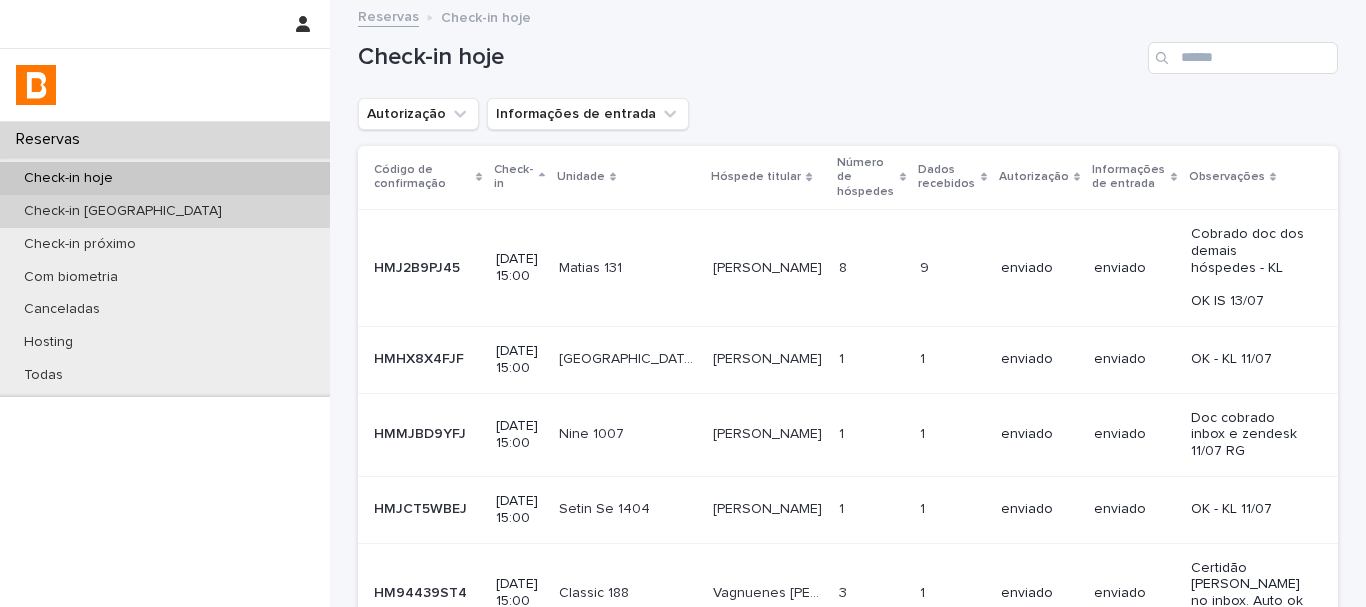 click on "Check-in [GEOGRAPHIC_DATA]" at bounding box center (165, 211) 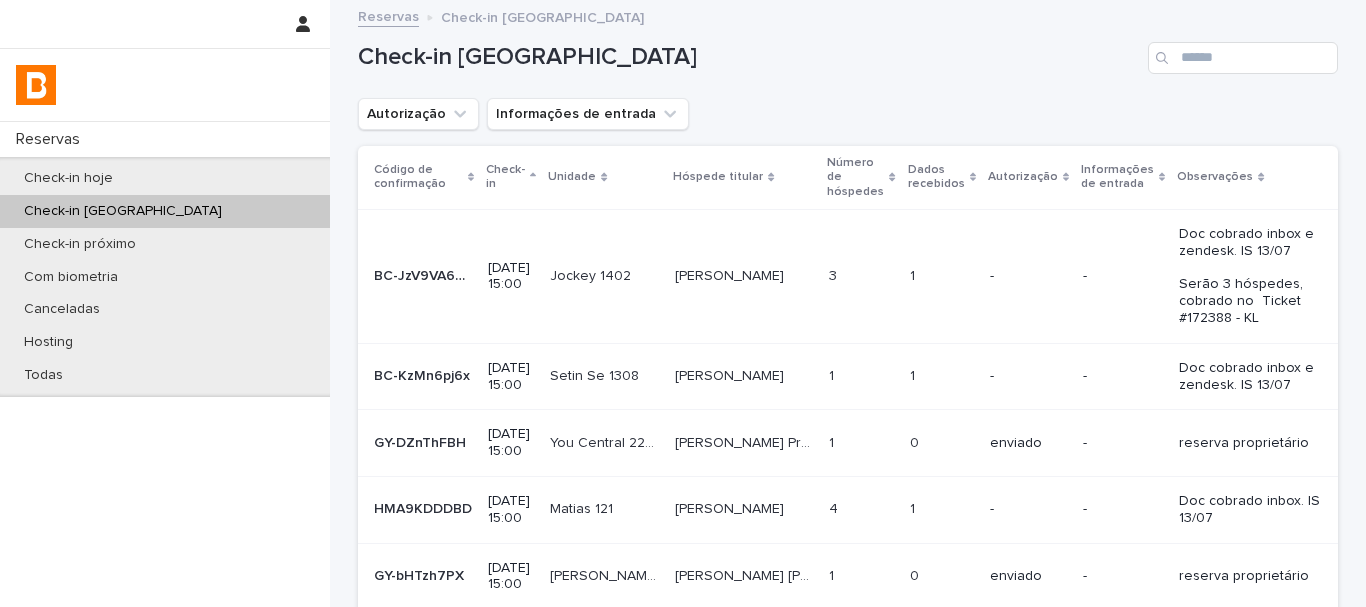click on "Check-in [GEOGRAPHIC_DATA]" at bounding box center [848, 50] 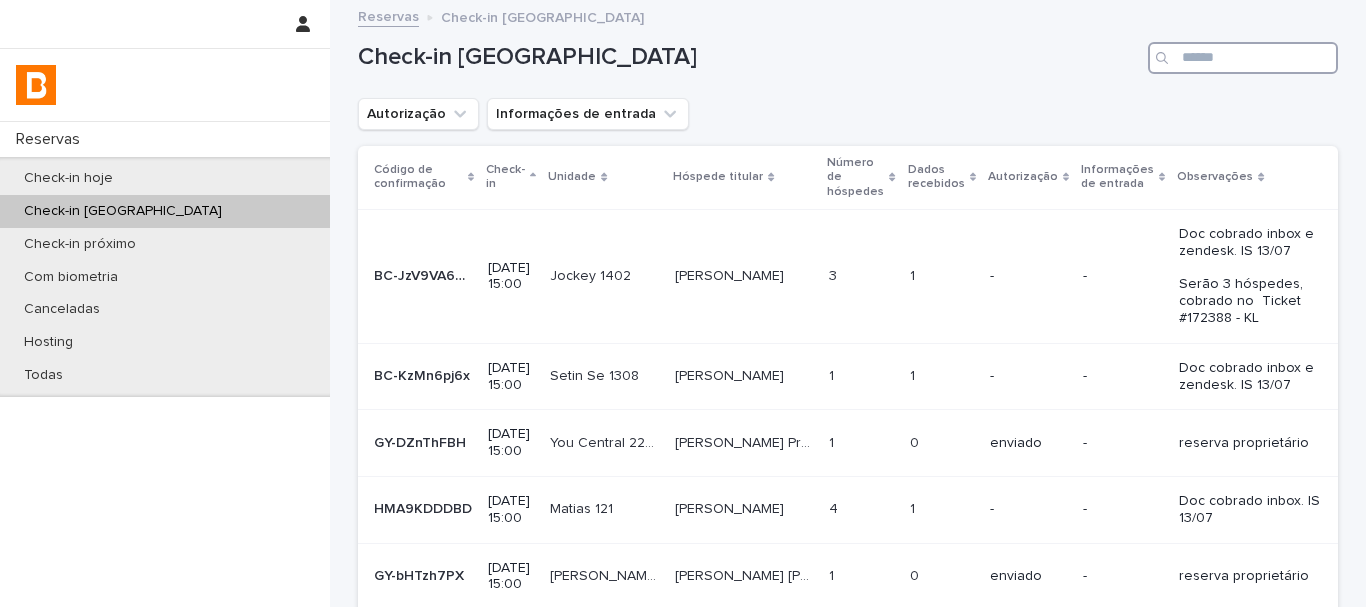 click at bounding box center (1243, 58) 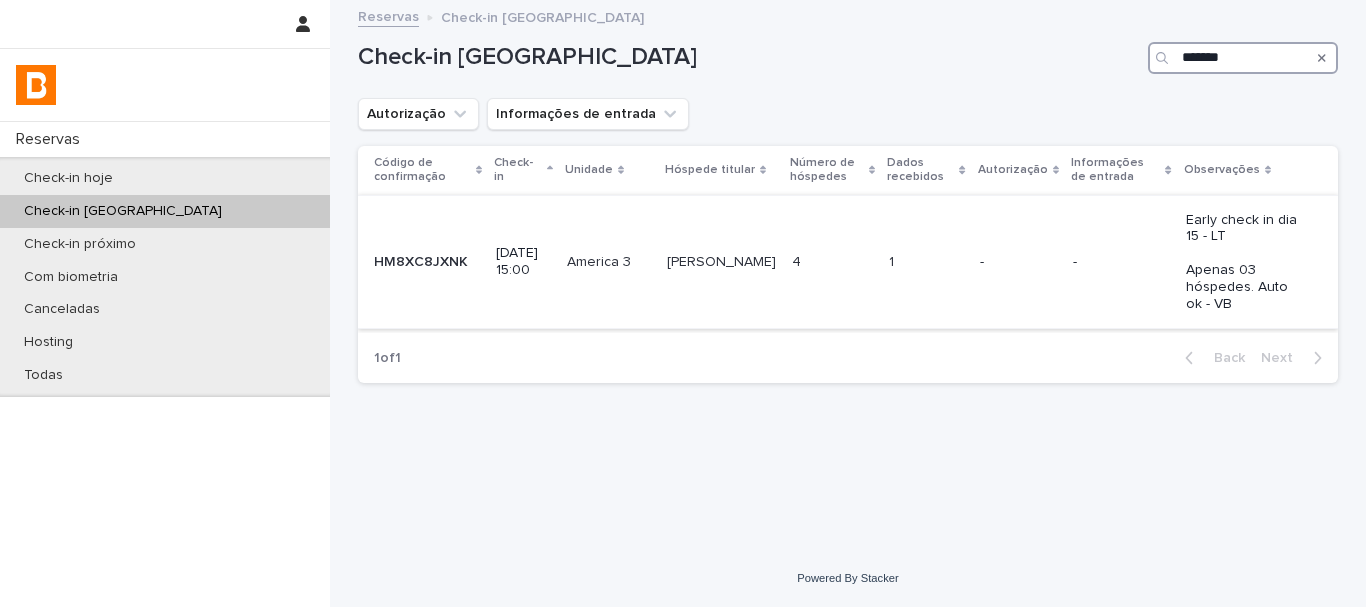 type on "*******" 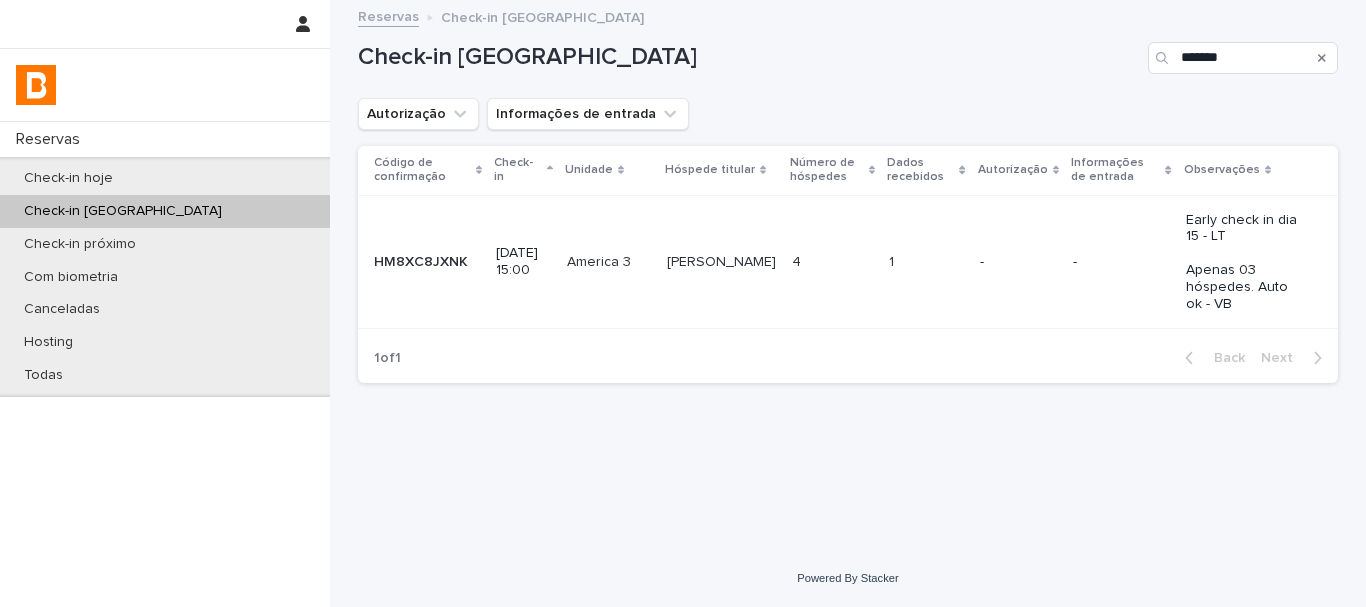 click at bounding box center (832, 262) 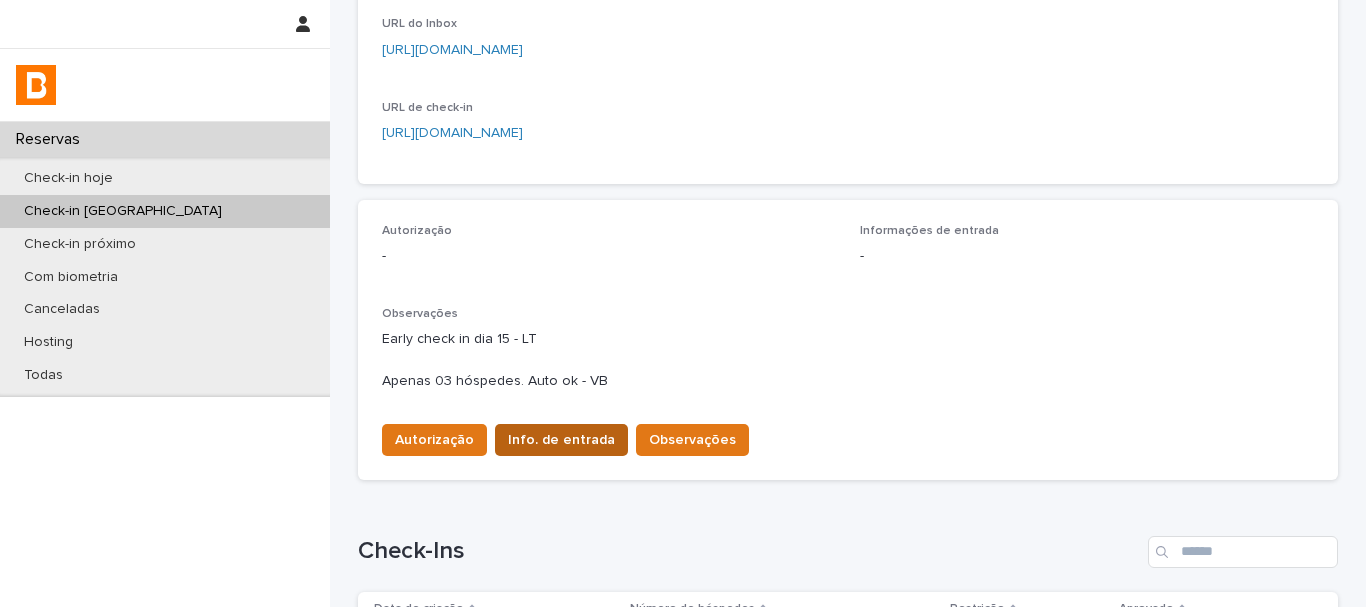scroll, scrollTop: 500, scrollLeft: 0, axis: vertical 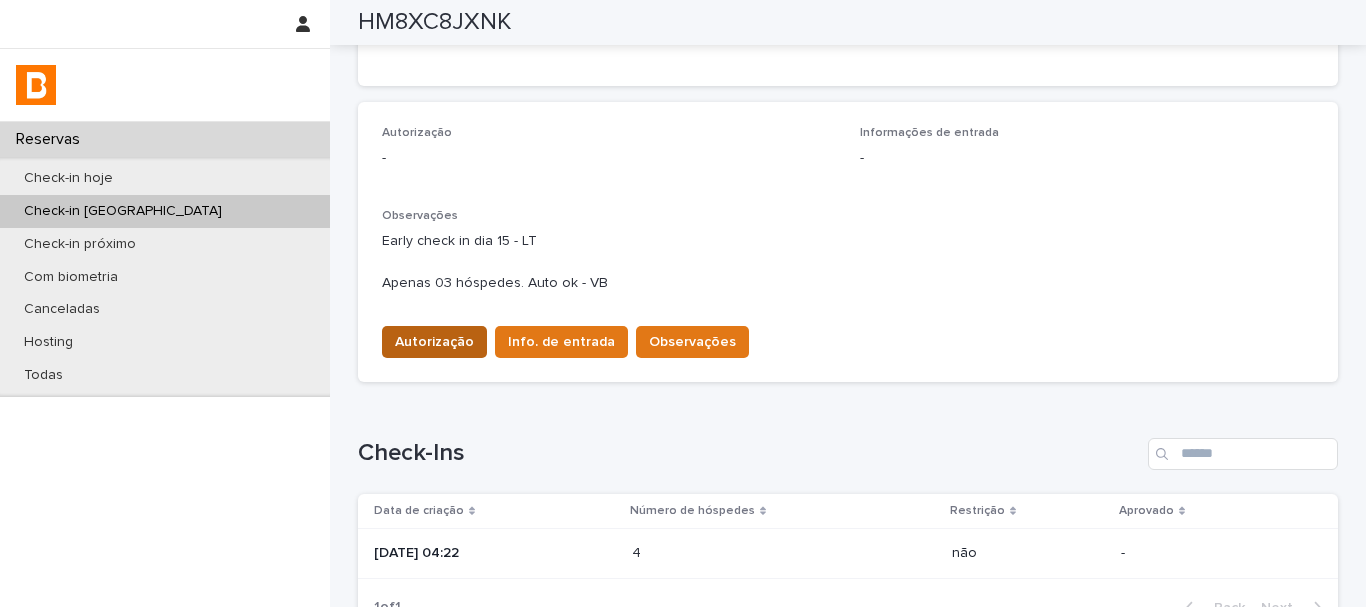 click on "Autorização" at bounding box center [434, 342] 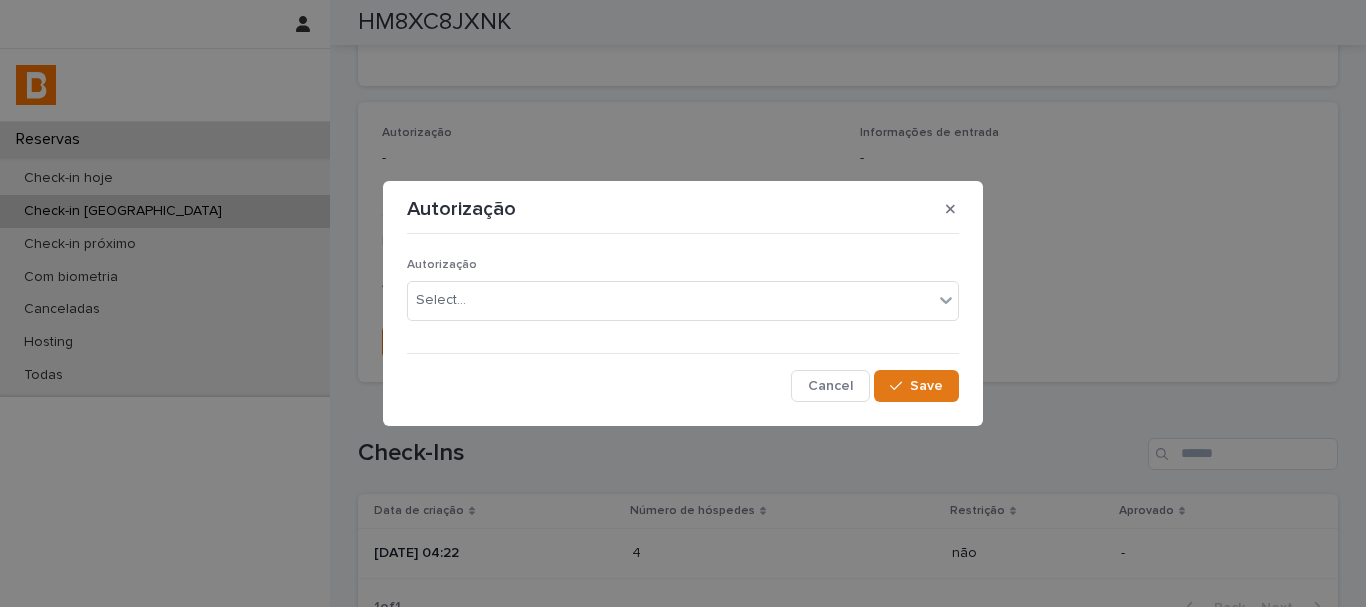 click on "Autorização Select..." at bounding box center [683, 297] 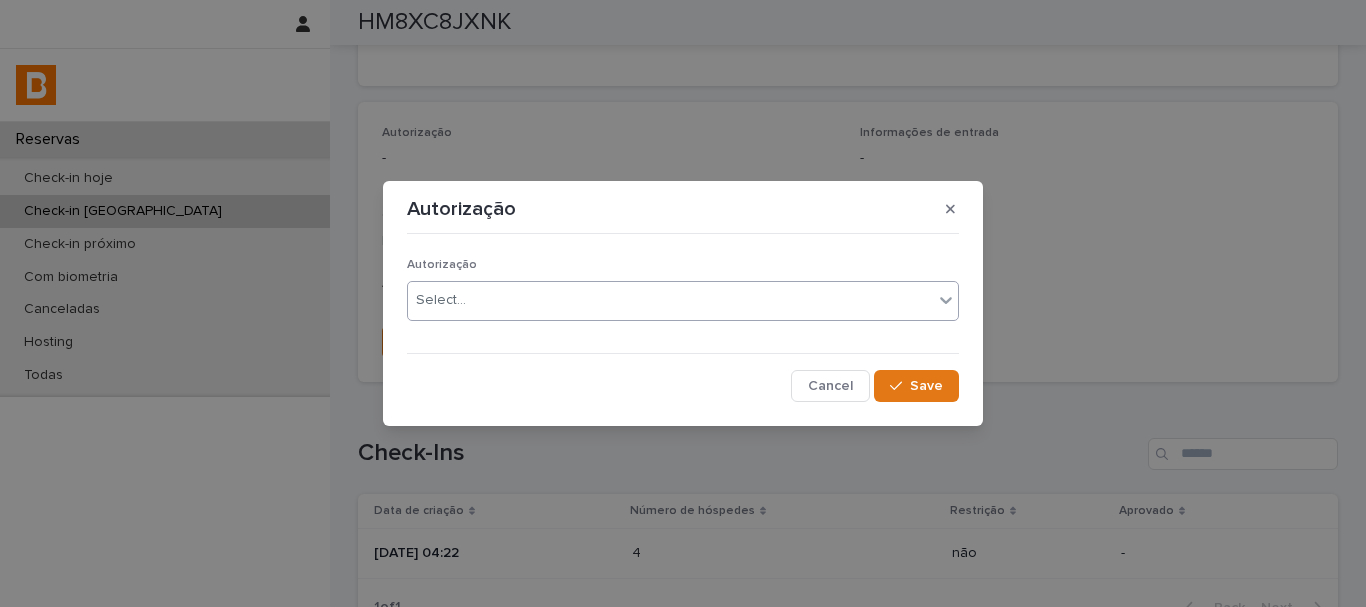 click on "Select..." at bounding box center (670, 300) 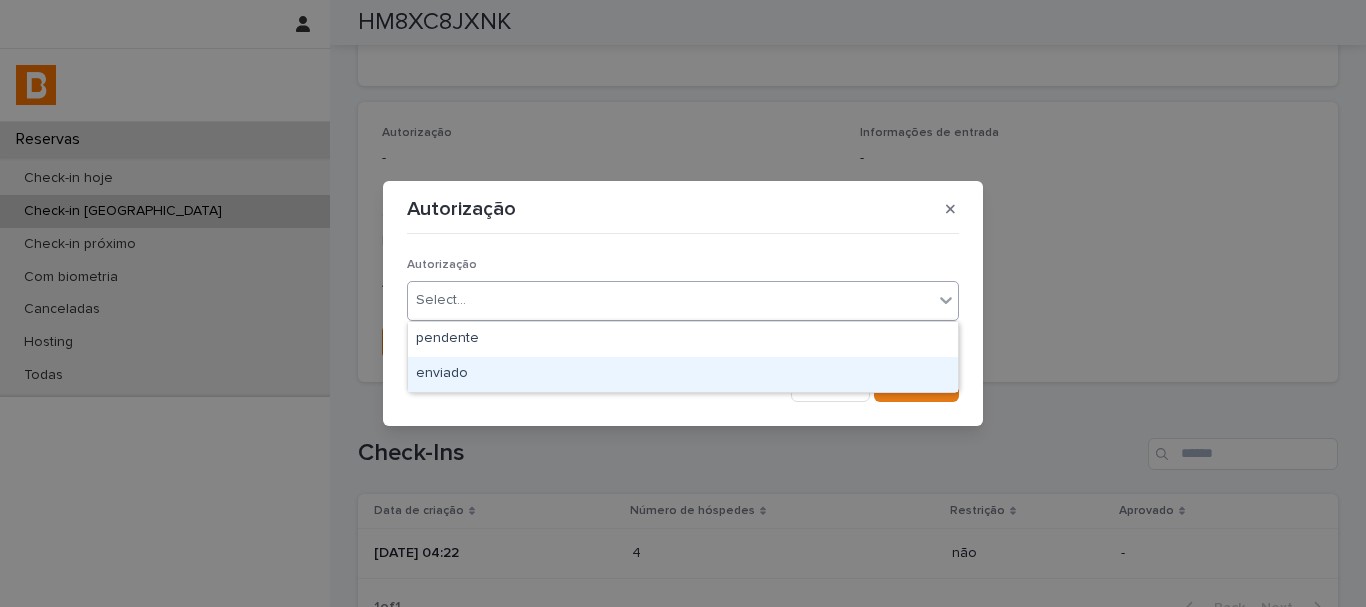 click on "enviado" at bounding box center [683, 374] 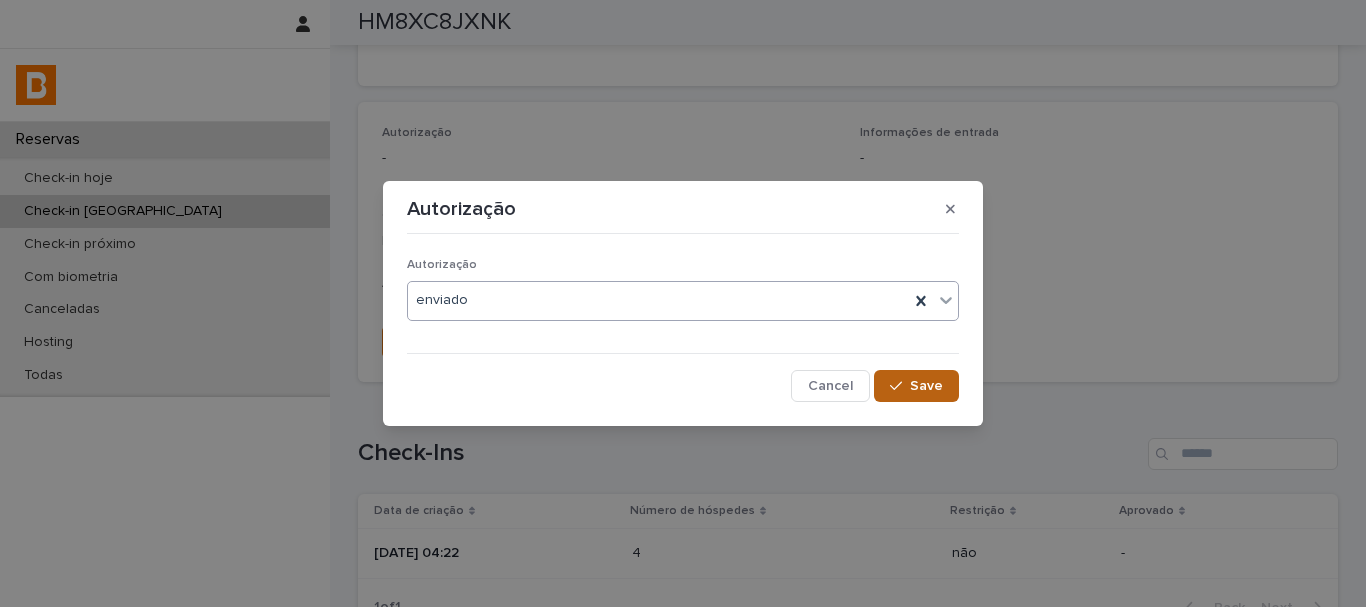click on "Save" at bounding box center [926, 386] 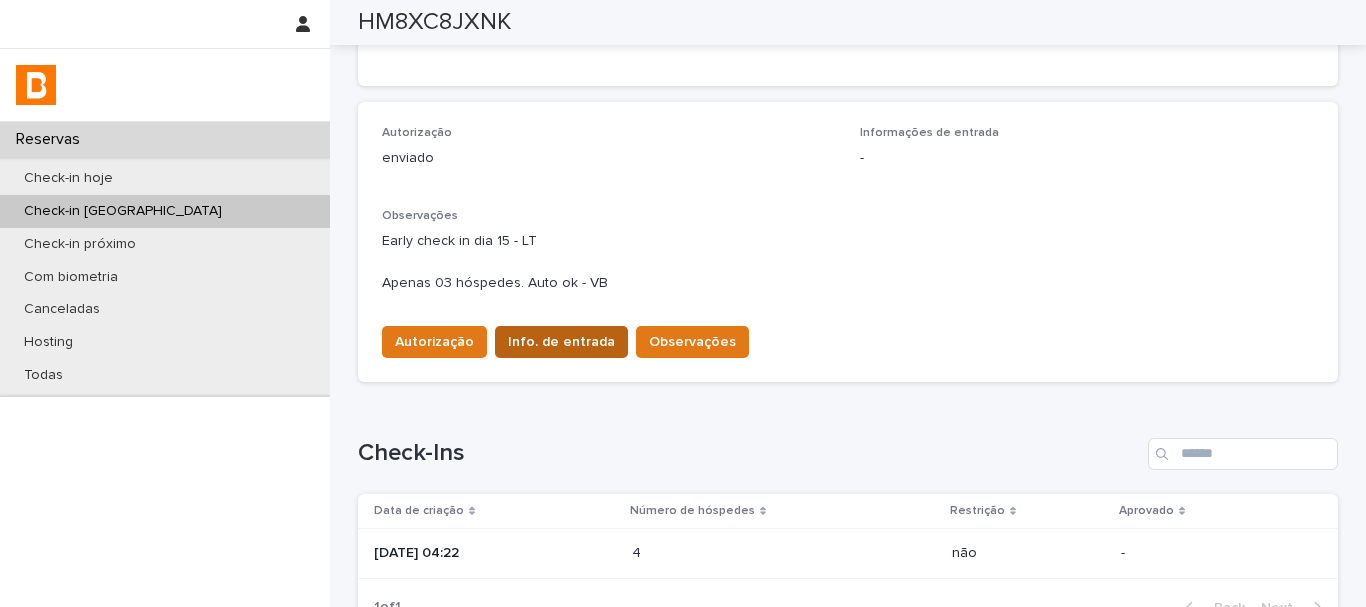 click on "Info. de entrada" at bounding box center (561, 342) 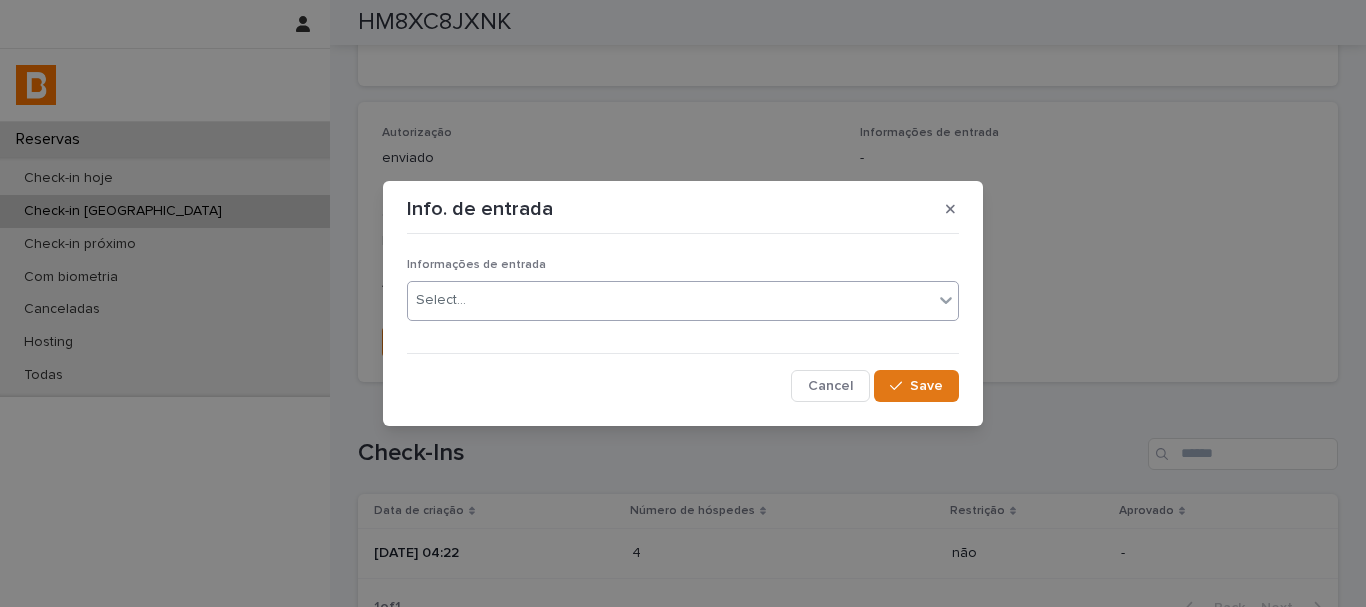 click on "Select..." at bounding box center (670, 300) 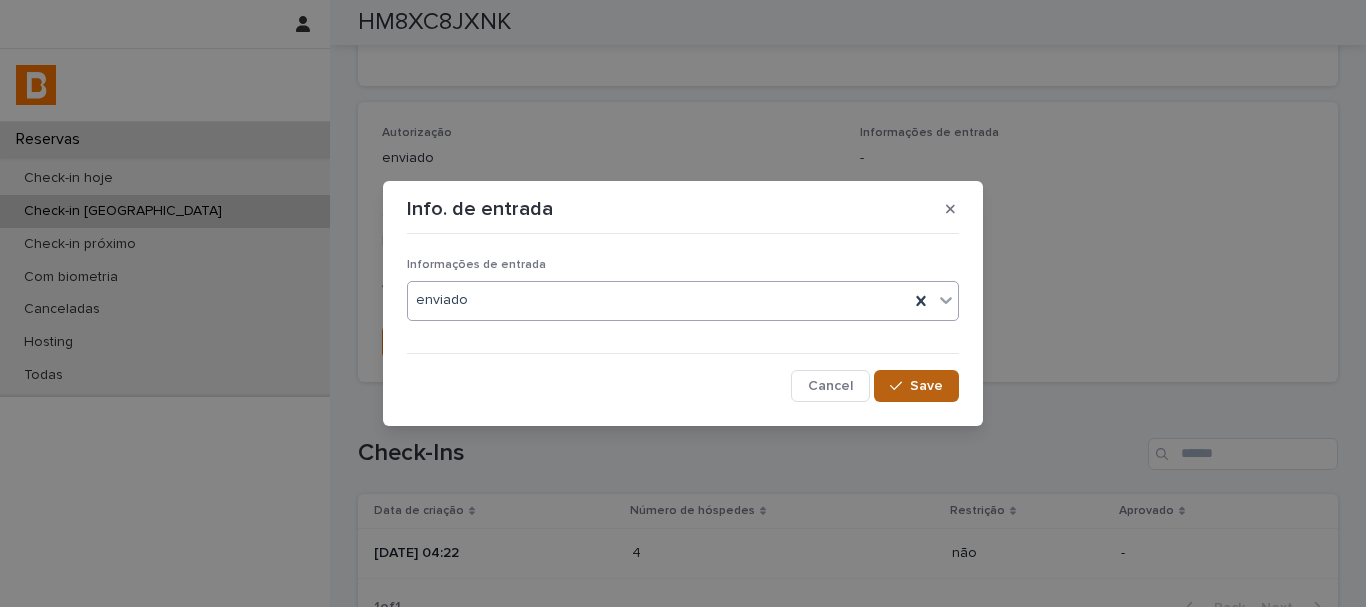 click on "Save" at bounding box center [916, 386] 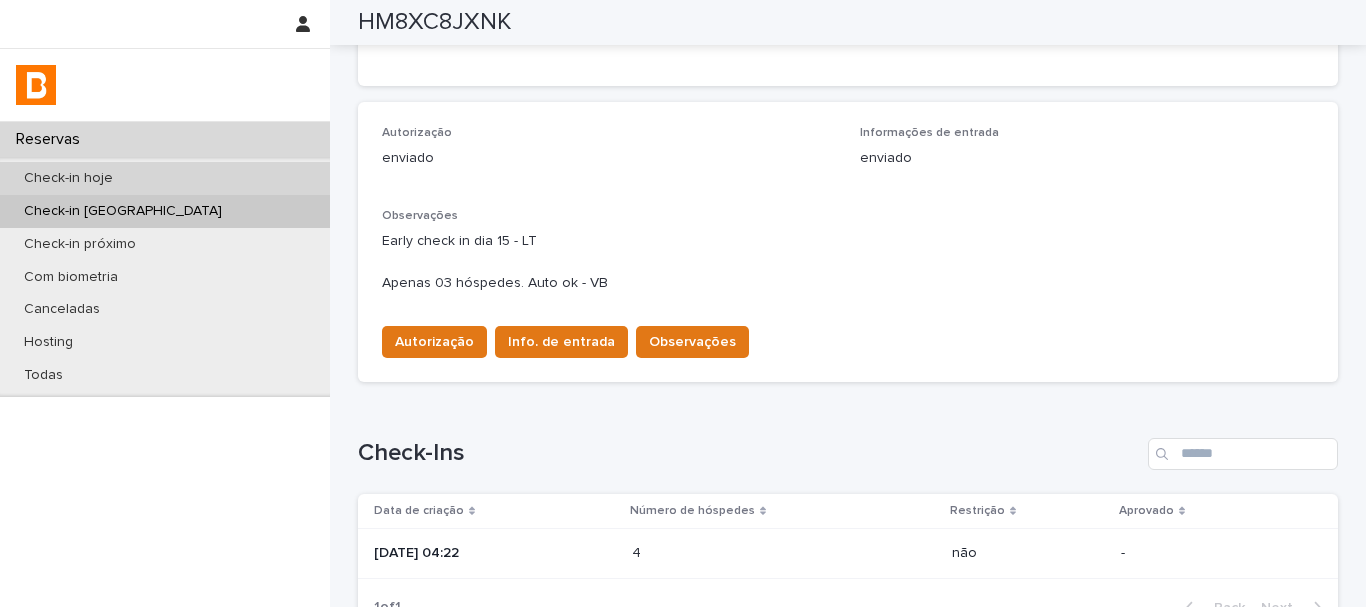 click on "Check-in hoje" at bounding box center (165, 178) 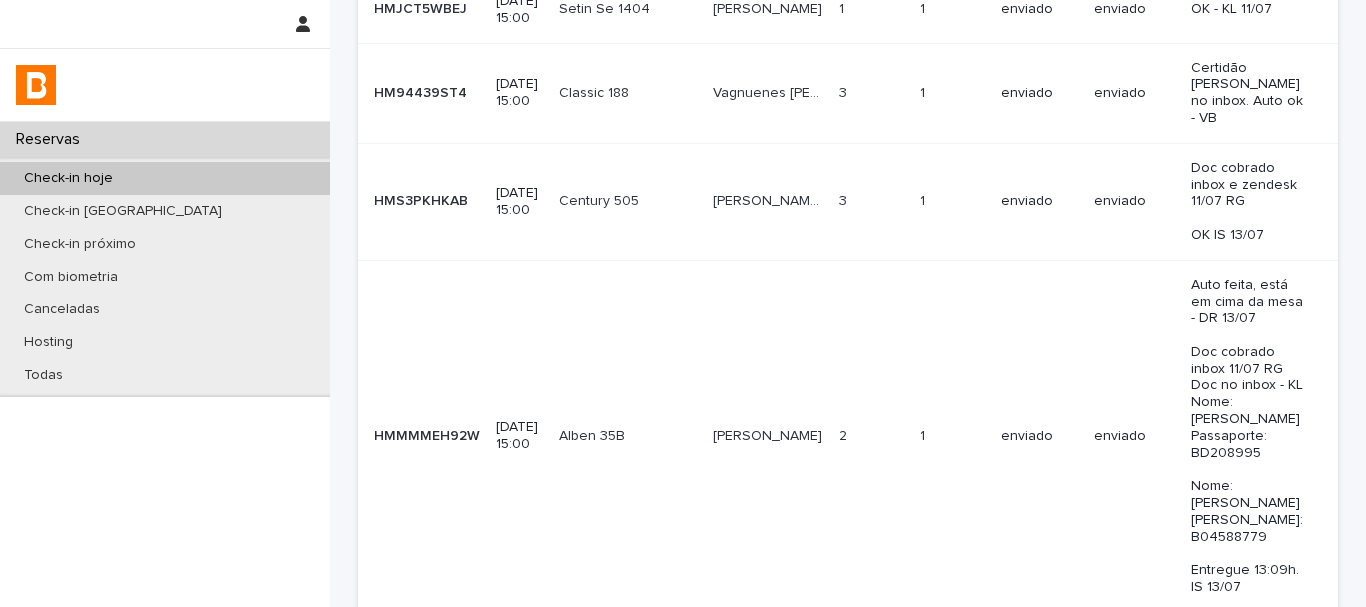 scroll, scrollTop: 0, scrollLeft: 0, axis: both 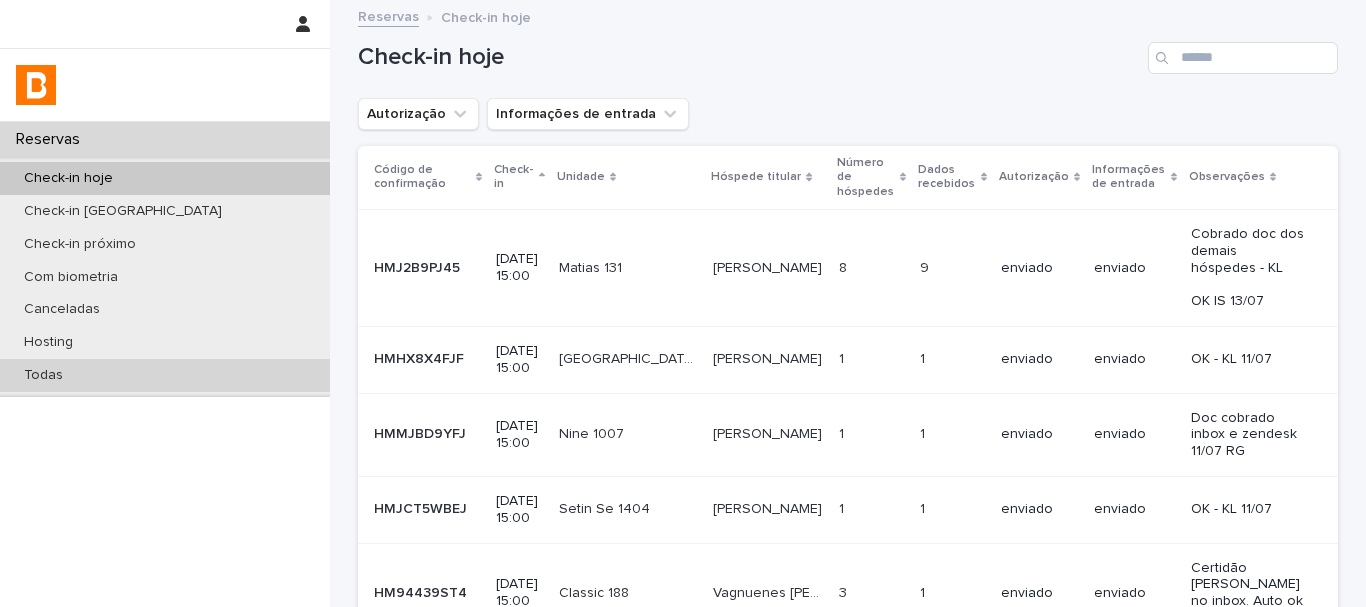 click on "Todas" at bounding box center [165, 375] 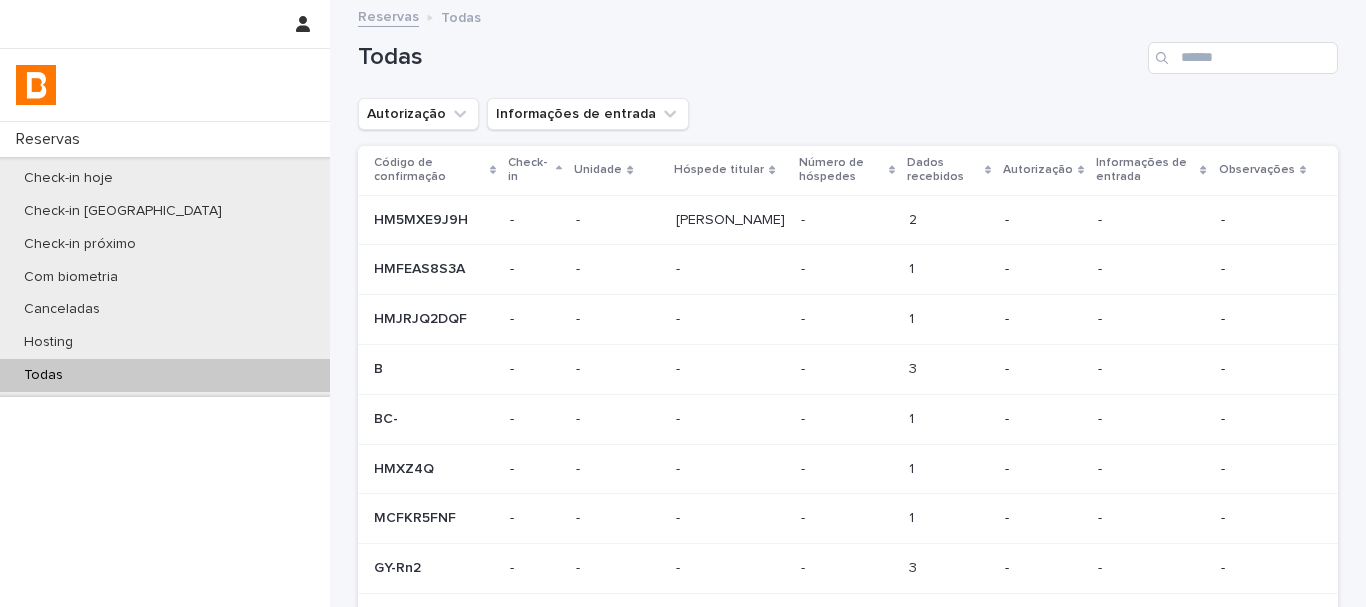 click at bounding box center (1164, 58) 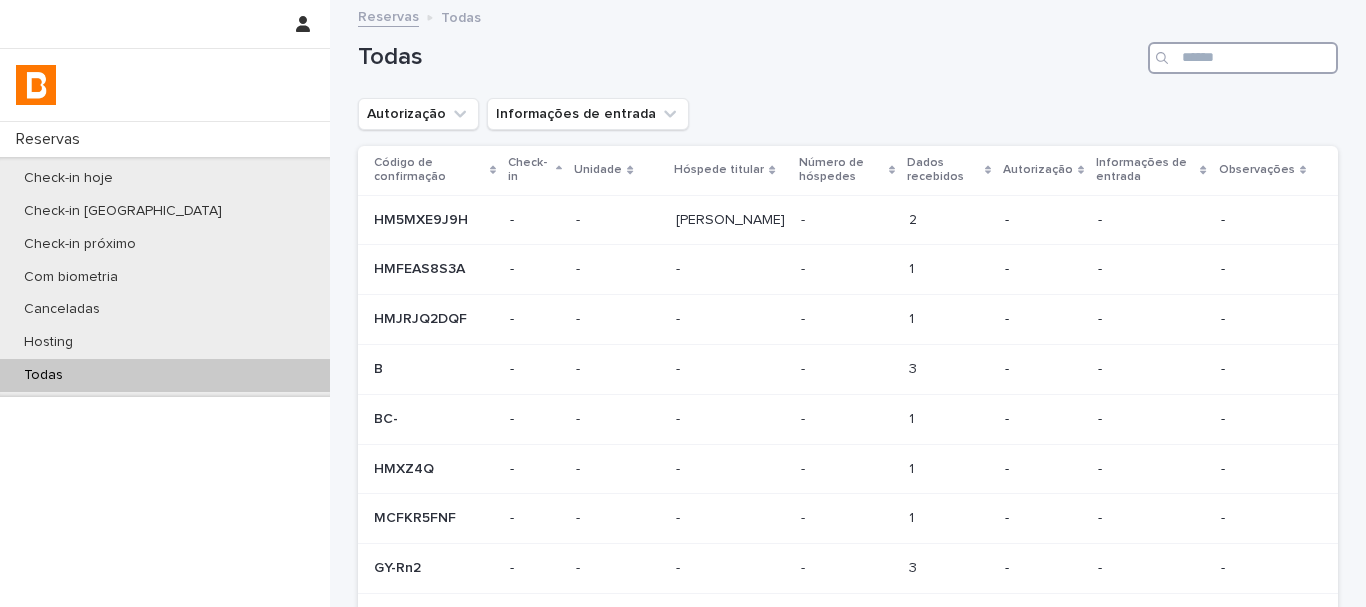 click at bounding box center [1243, 58] 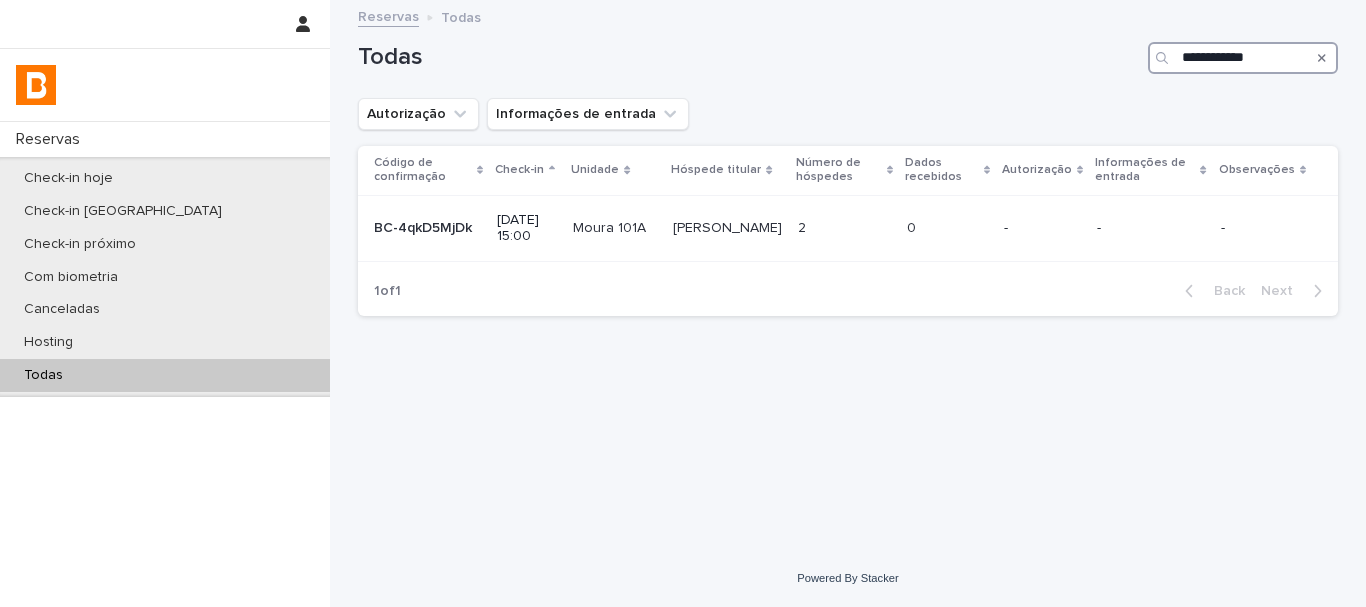 type on "**********" 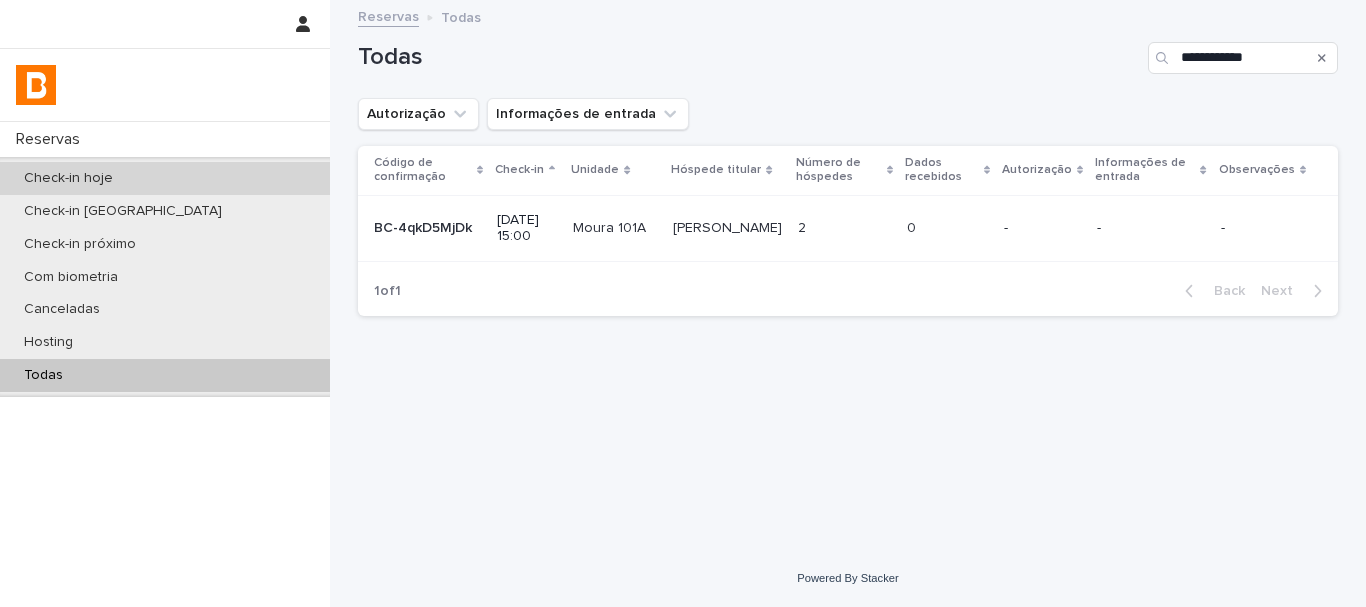 click on "Check-in hoje" at bounding box center [165, 178] 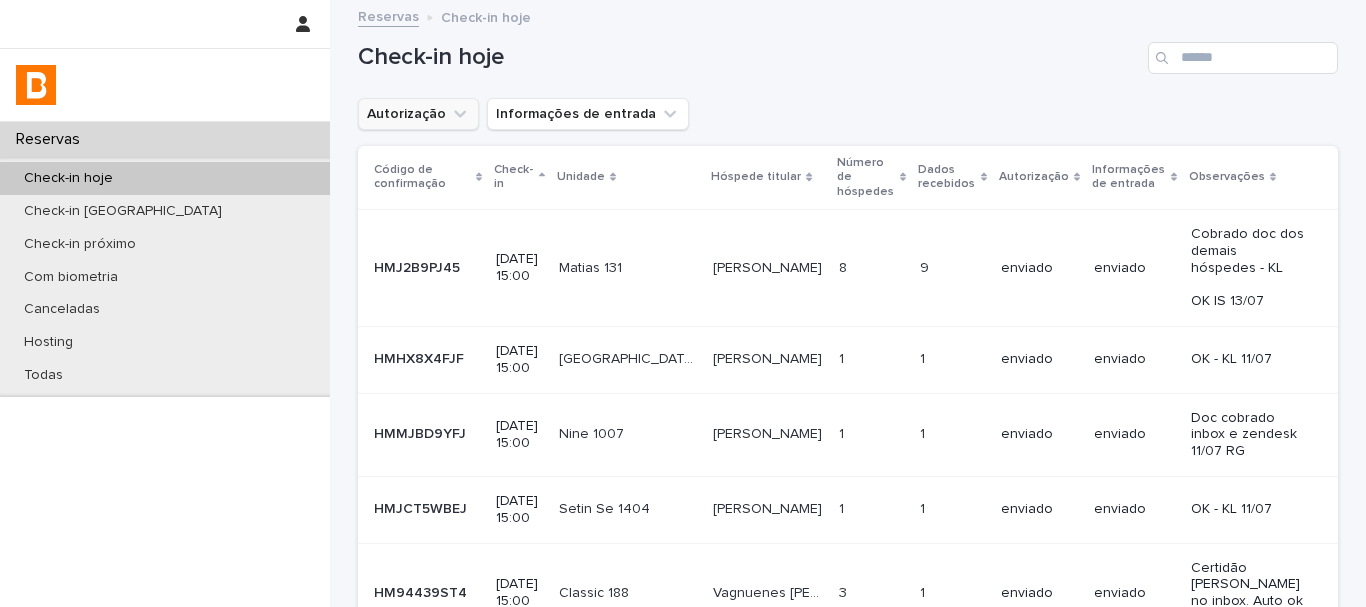 click on "Autorização" at bounding box center (418, 114) 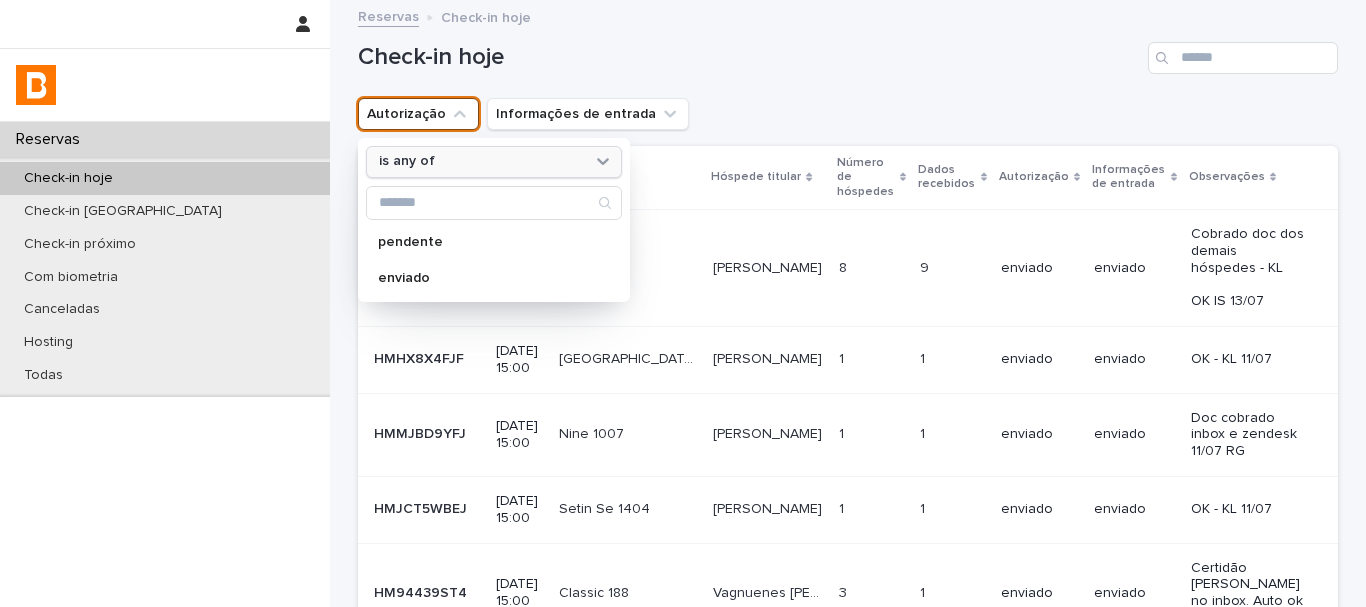 click on "is any of" at bounding box center (481, 161) 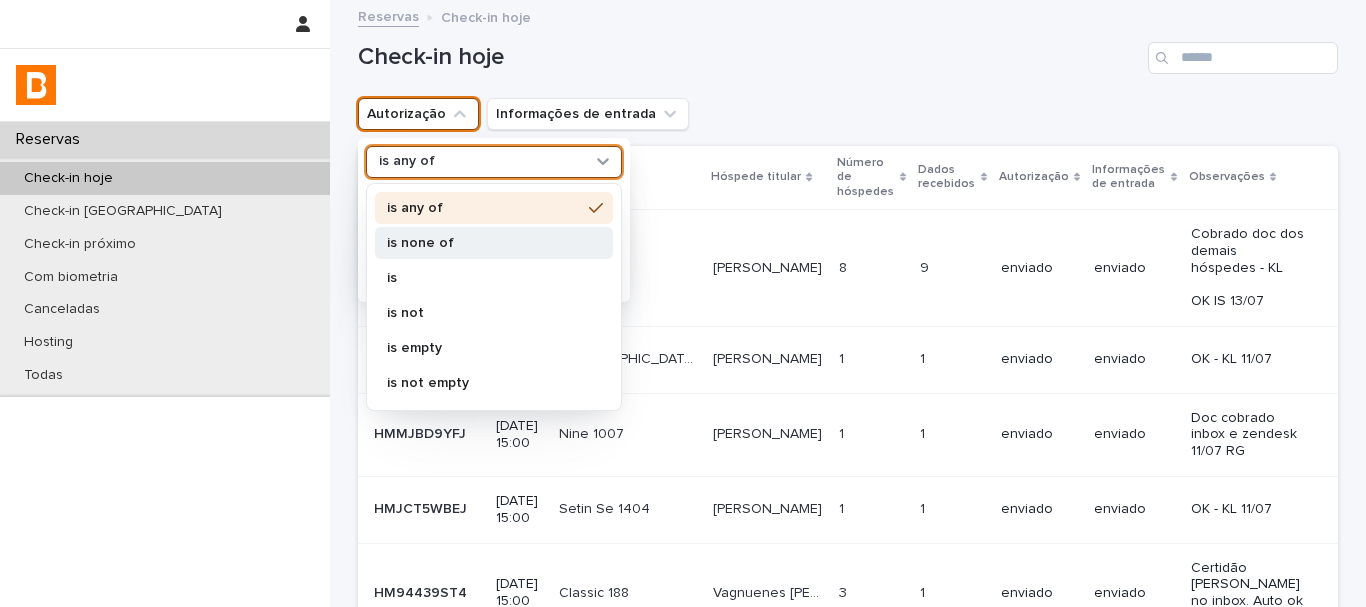 click on "is none of" at bounding box center (484, 243) 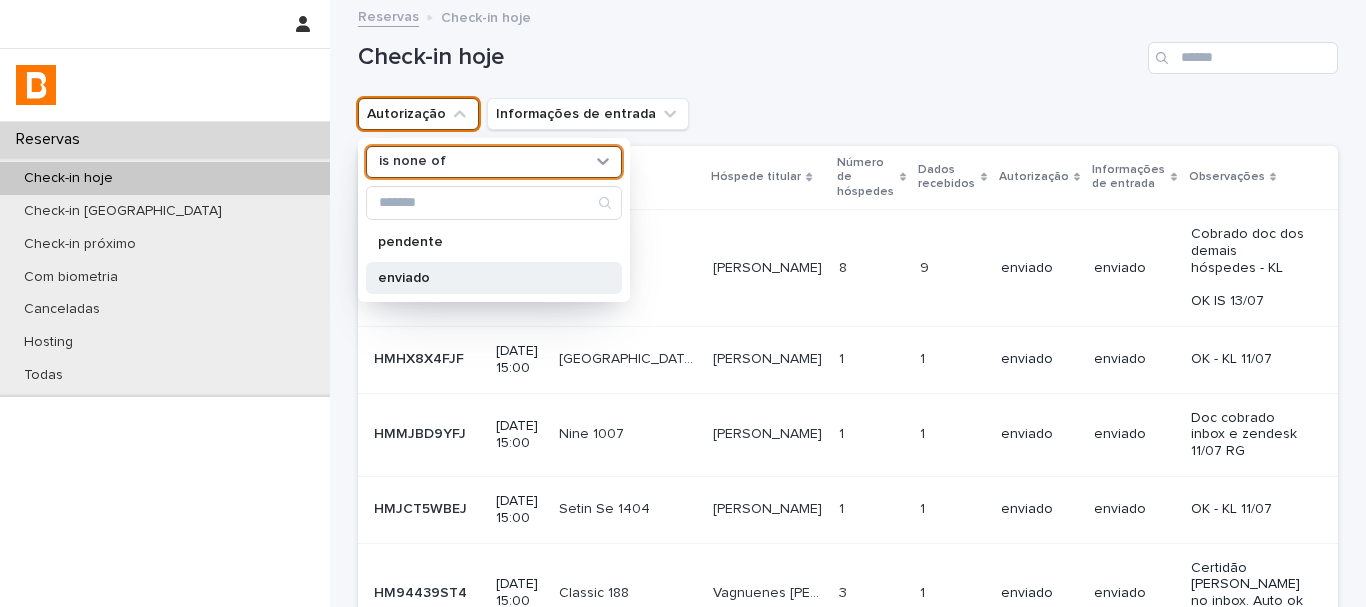click on "enviado" at bounding box center (484, 278) 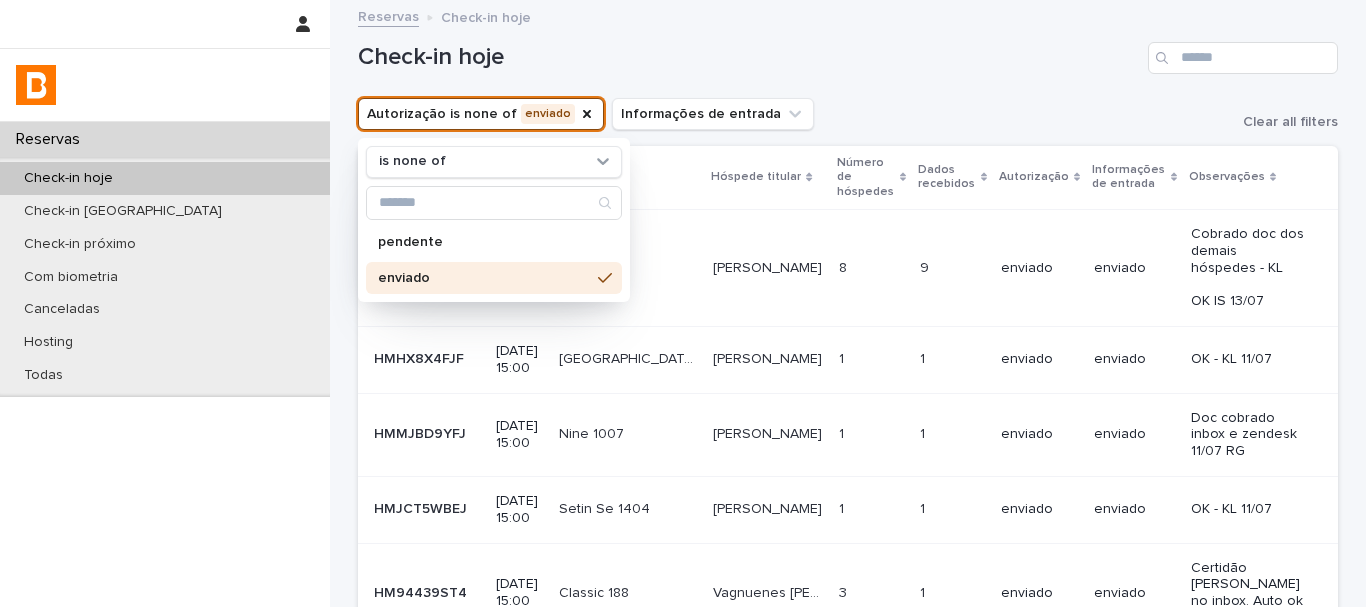 click on "Check-in hoje" at bounding box center (749, 57) 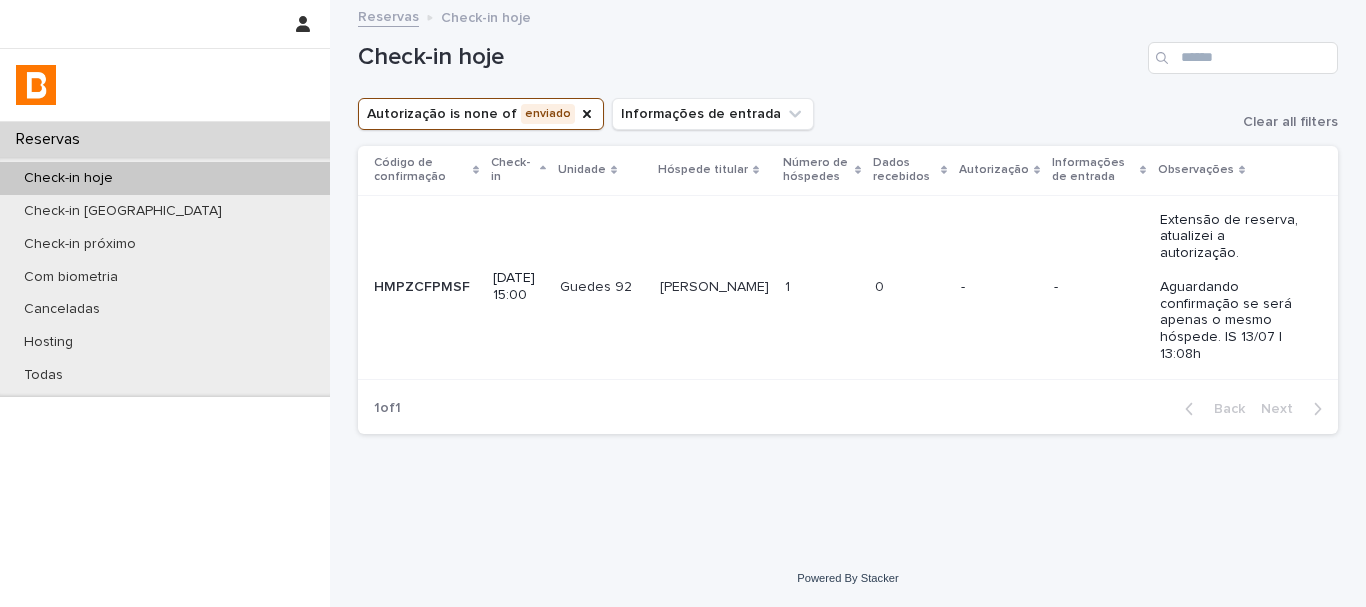 click on "Loading... Saving… Loading... Saving… Check-in hoje Autorização is none of enviado Informações de entrada Clear all filters Código de confirmação Check-in Unidade Hóspede titular Número de hóspedes Dados recebidos Autorização Informações de entrada Observações HMPZCFPMSF HMPZCFPMSF   [DATE] 15:00 Guedes 92 Guedes 92   [PERSON_NAME] Neta [PERSON_NAME] Neta   1 1   0 0   - - Extensão de reserva, atualizei a autorização.
Aguardando confirmação se será apenas o mesmo hóspede. IS 13/07 | 13:08h 1  of  1 Back Next" at bounding box center (848, 251) 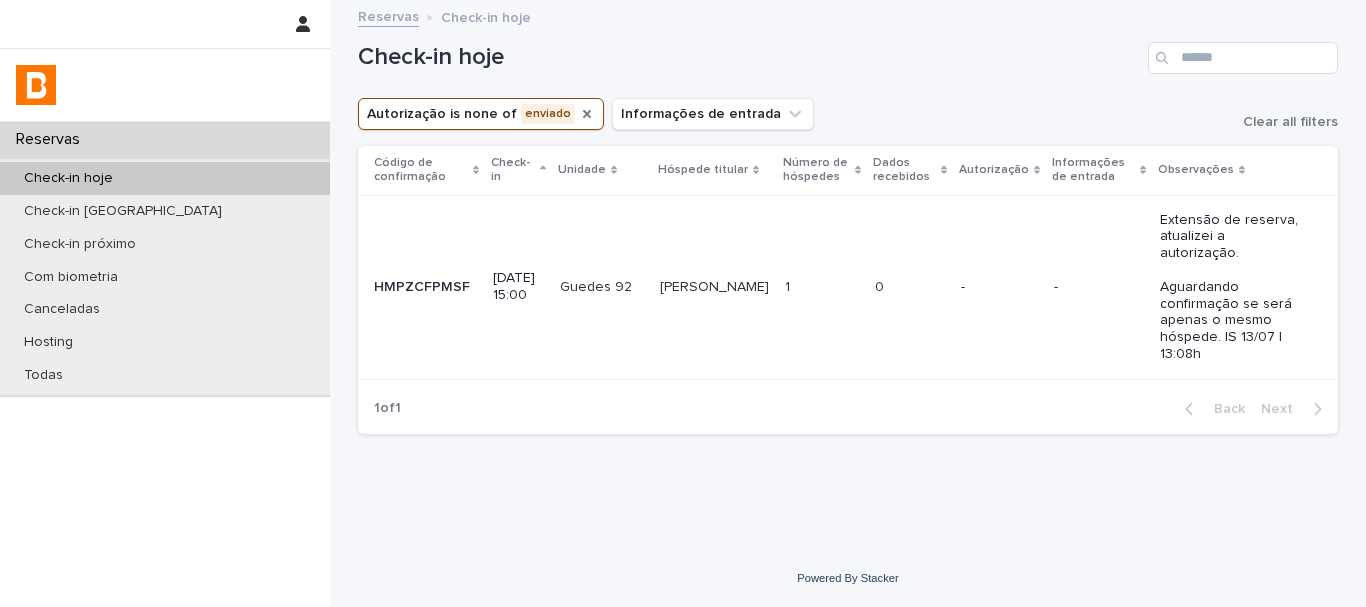 click 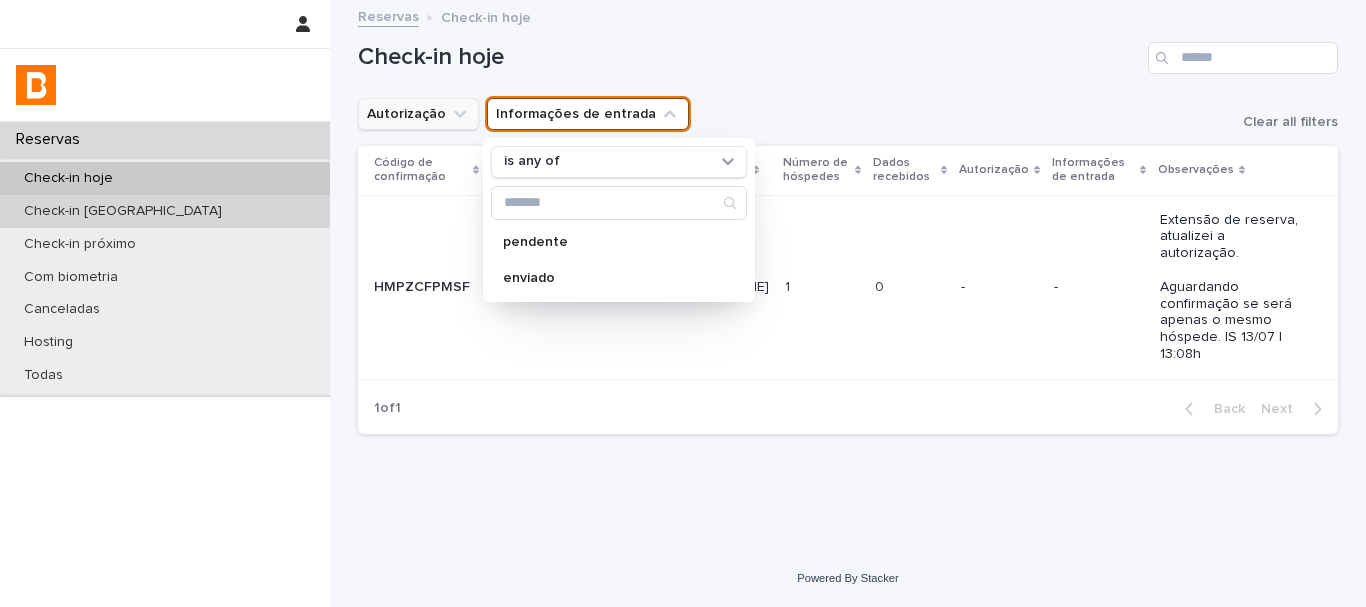 click on "Check-in [GEOGRAPHIC_DATA]" at bounding box center [165, 211] 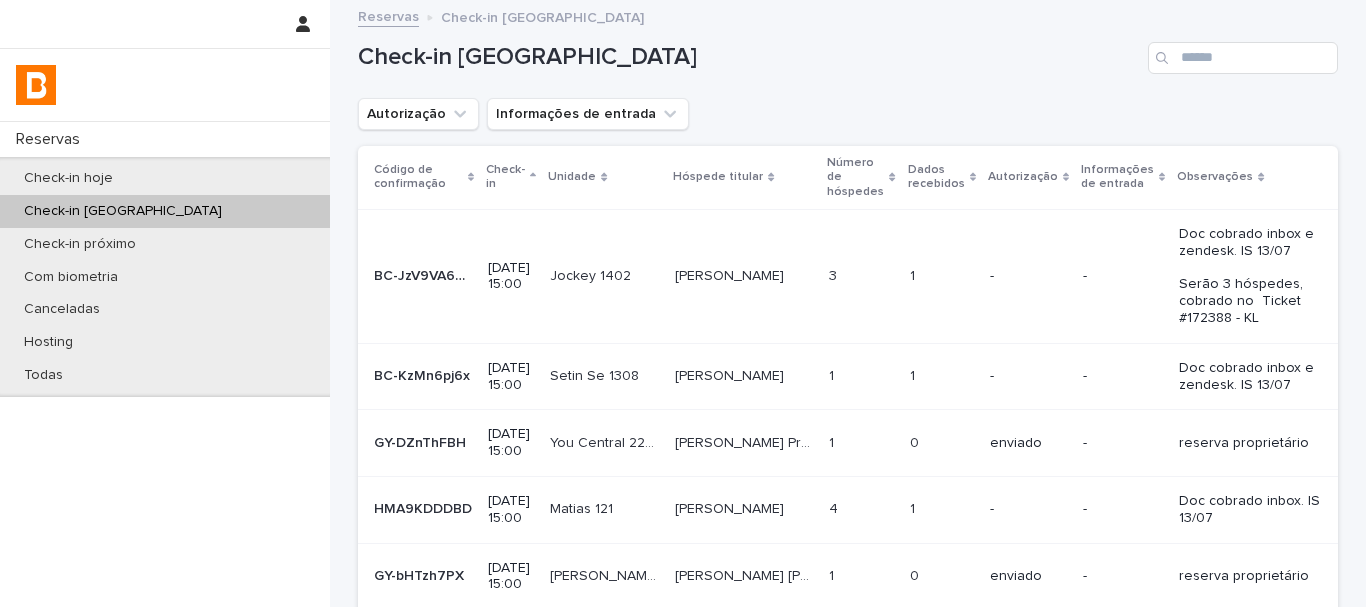 click on "Check-in [GEOGRAPHIC_DATA]" at bounding box center [848, 50] 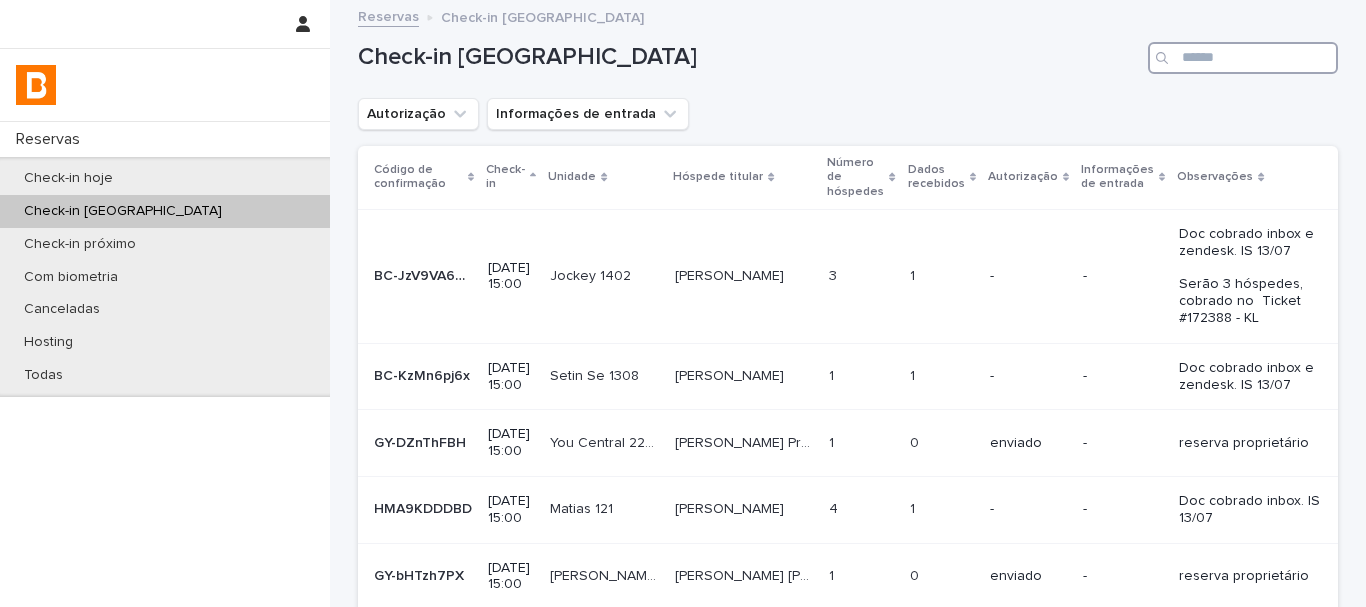 click at bounding box center (1243, 58) 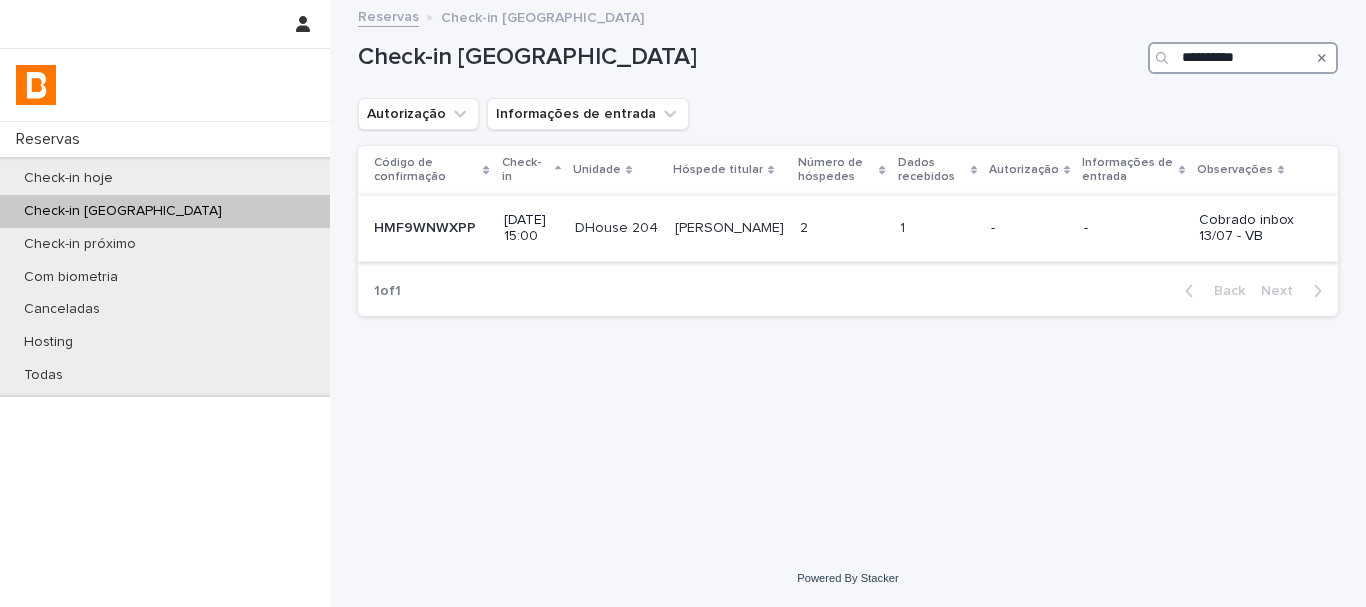 type on "**********" 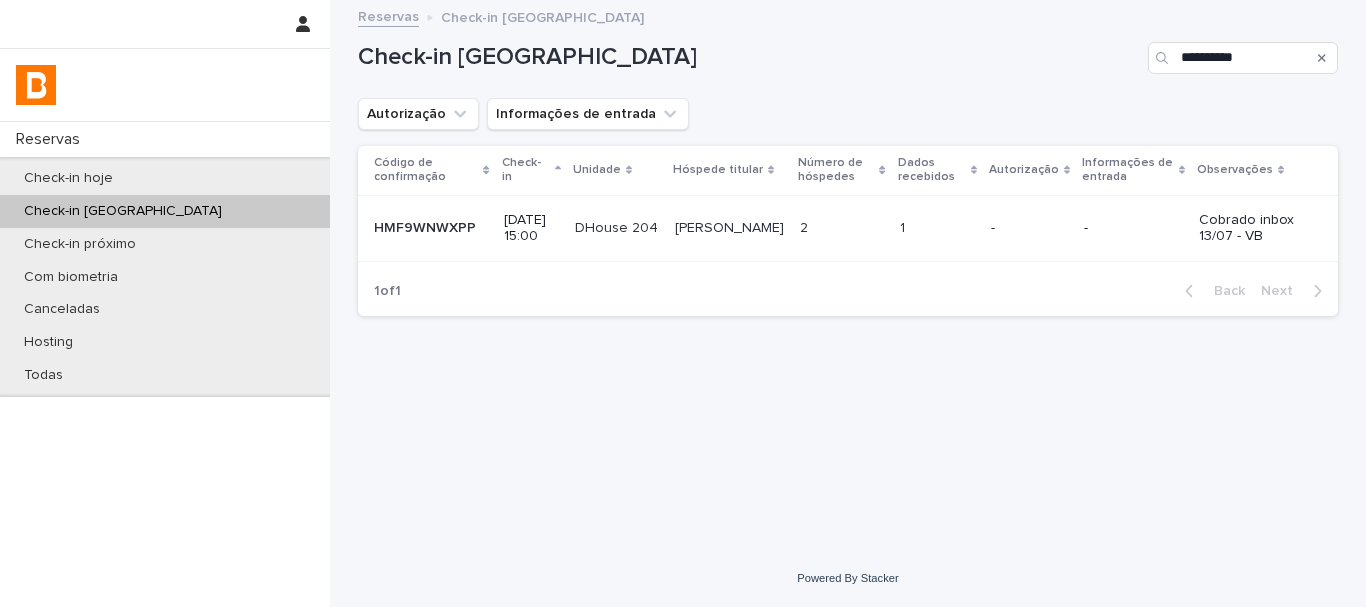 click on "2 2" at bounding box center [841, 228] 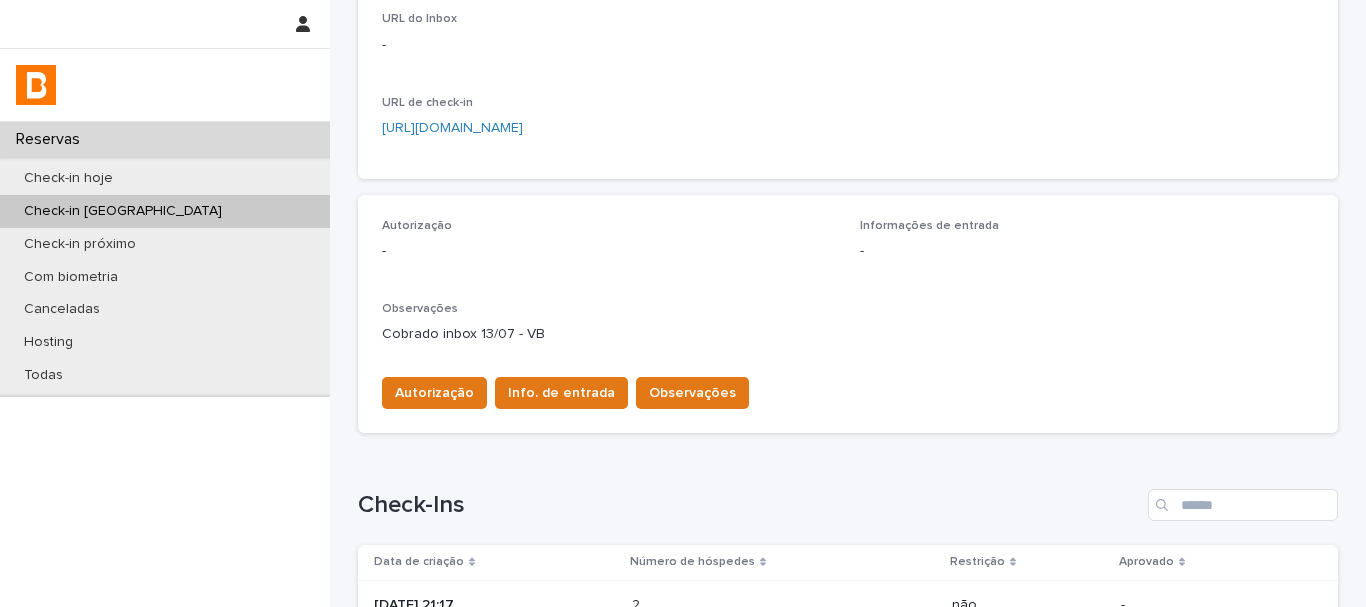 scroll, scrollTop: 600, scrollLeft: 0, axis: vertical 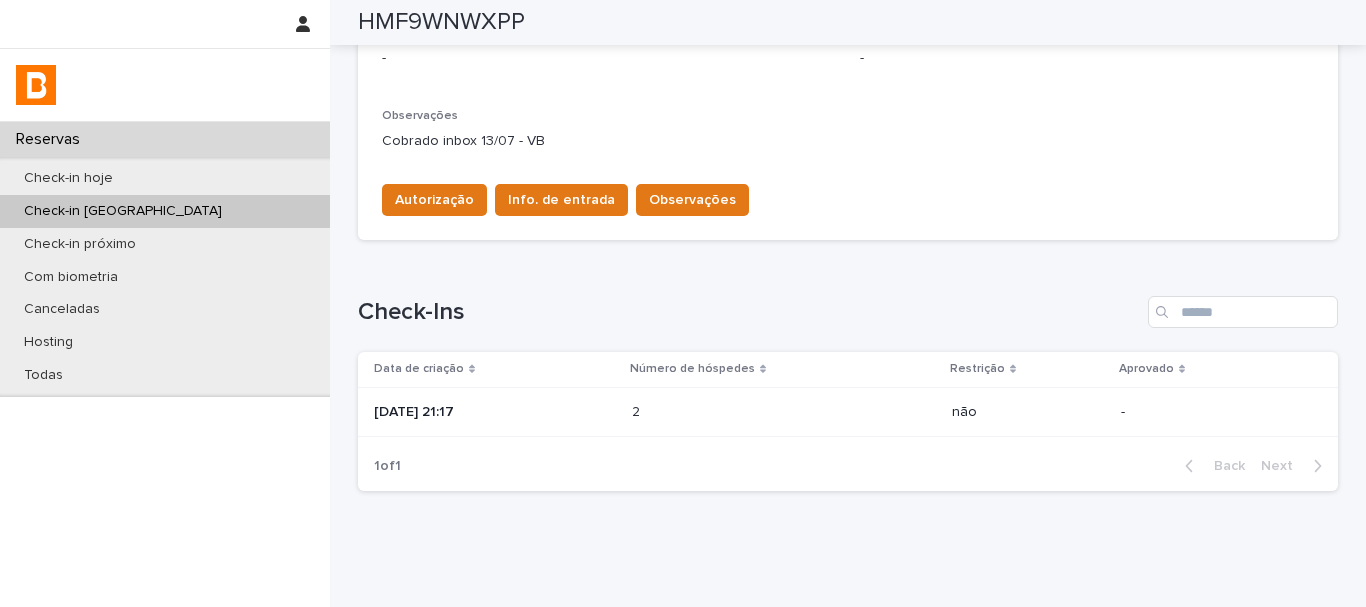 click on "2 2" at bounding box center (784, 412) 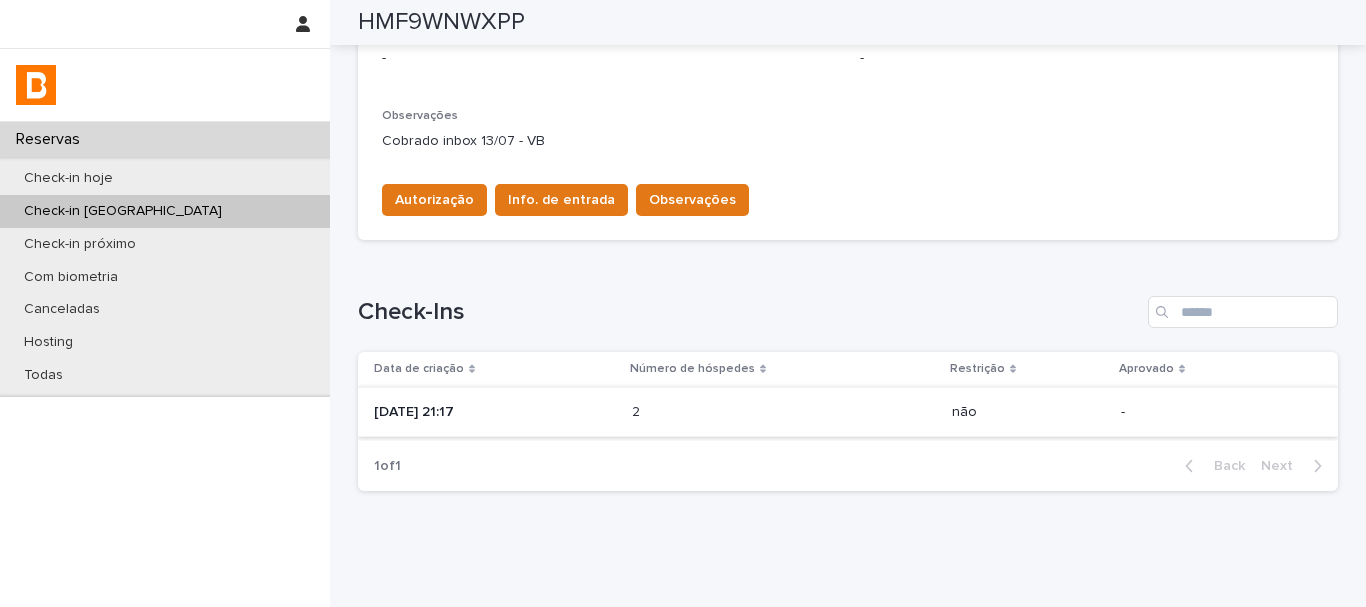 scroll, scrollTop: 0, scrollLeft: 0, axis: both 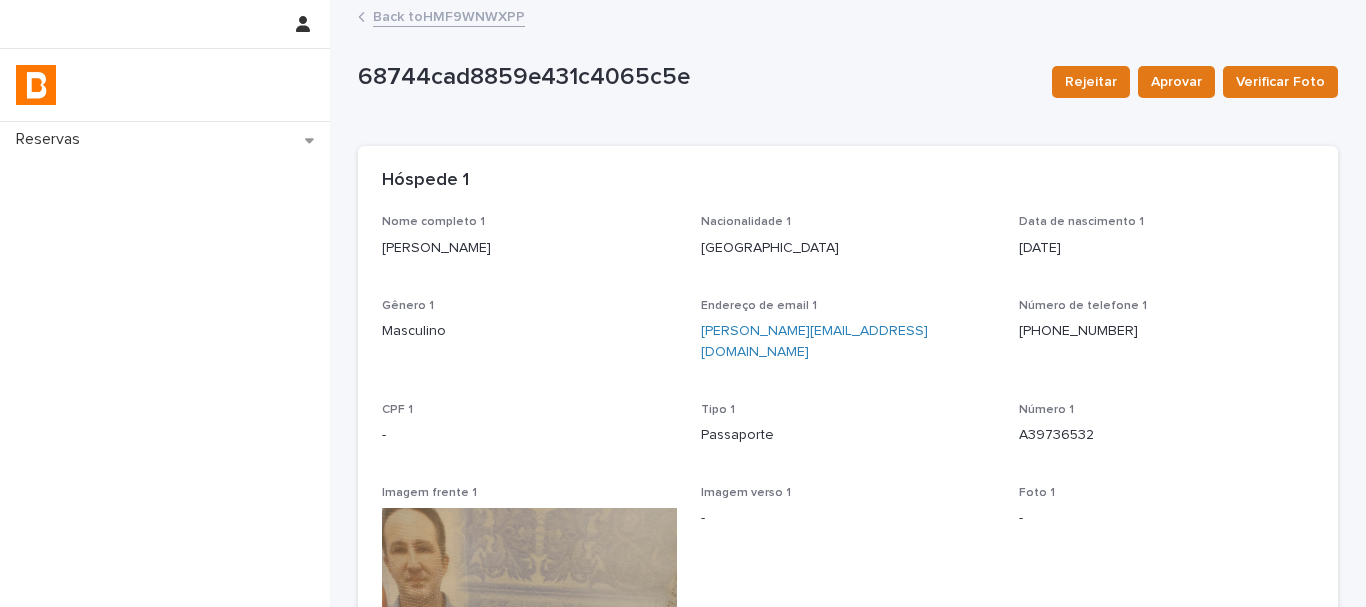 click on "Hóspede 1" at bounding box center (848, 181) 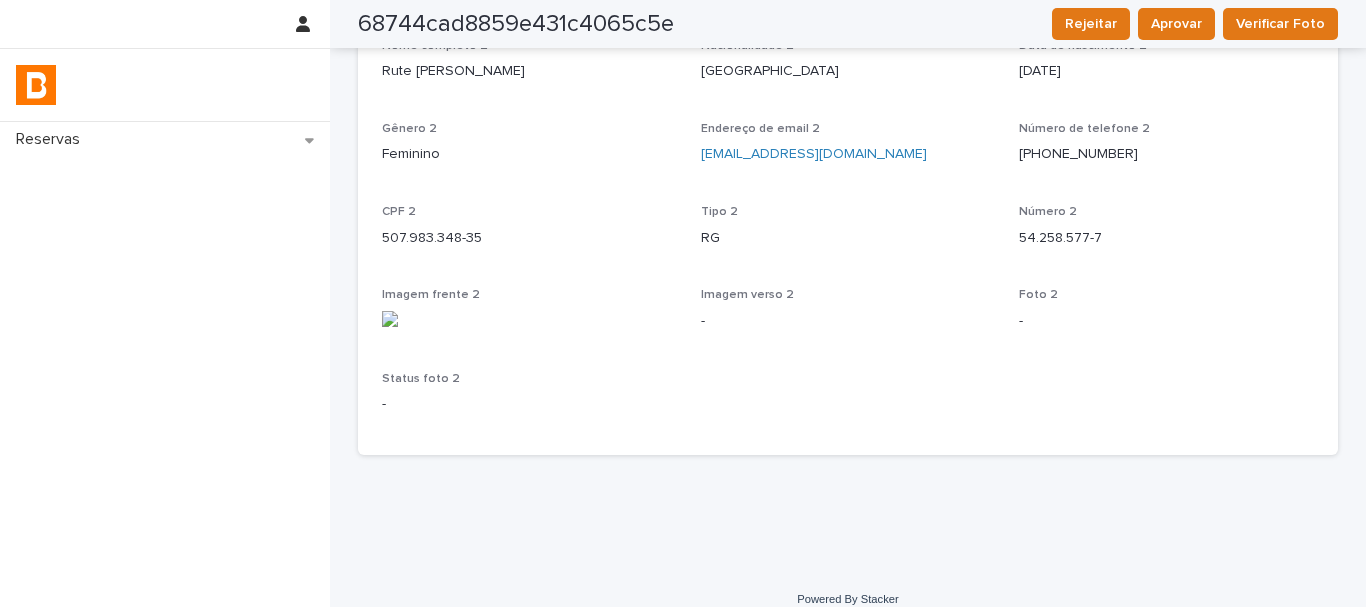 scroll, scrollTop: 871, scrollLeft: 0, axis: vertical 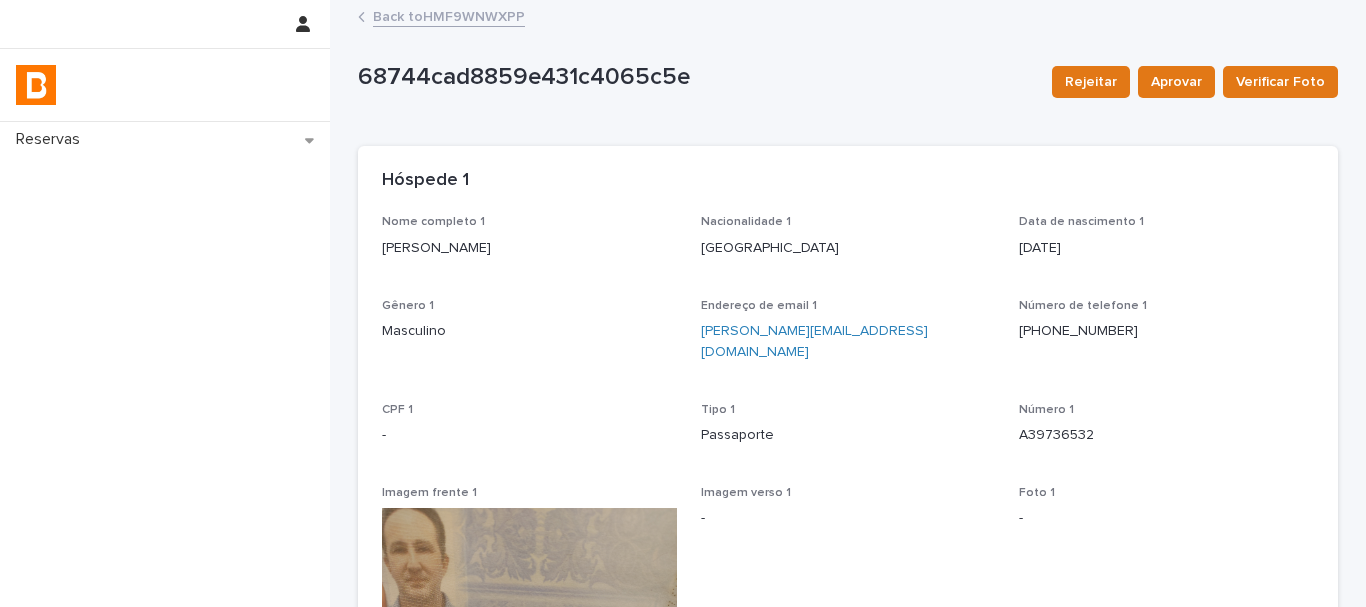 click on "[PERSON_NAME]" at bounding box center [529, 248] 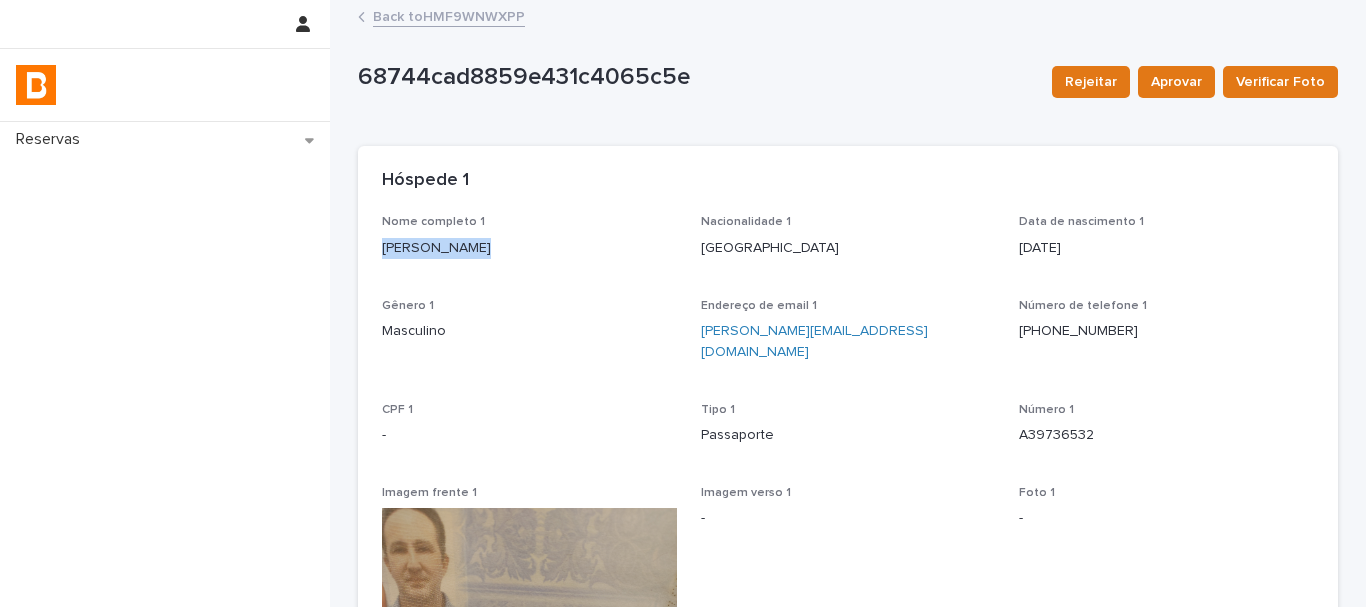 click on "[PERSON_NAME]" at bounding box center (529, 248) 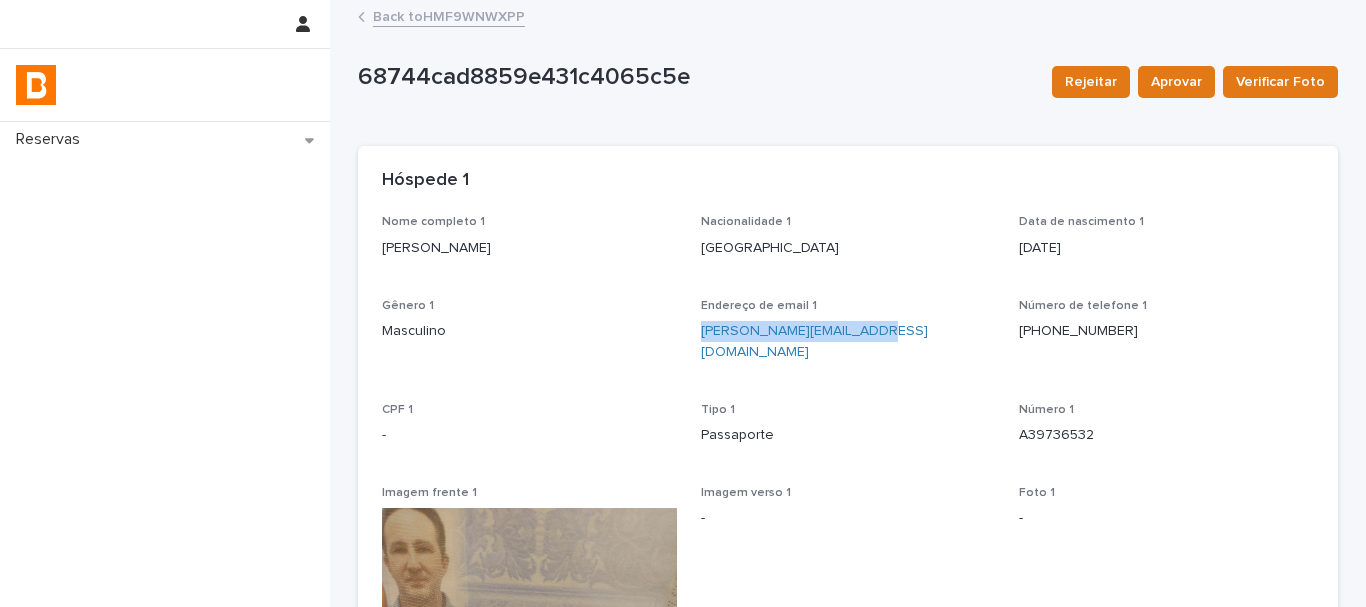 drag, startPoint x: 898, startPoint y: 332, endPoint x: 812, endPoint y: 142, distance: 208.55695 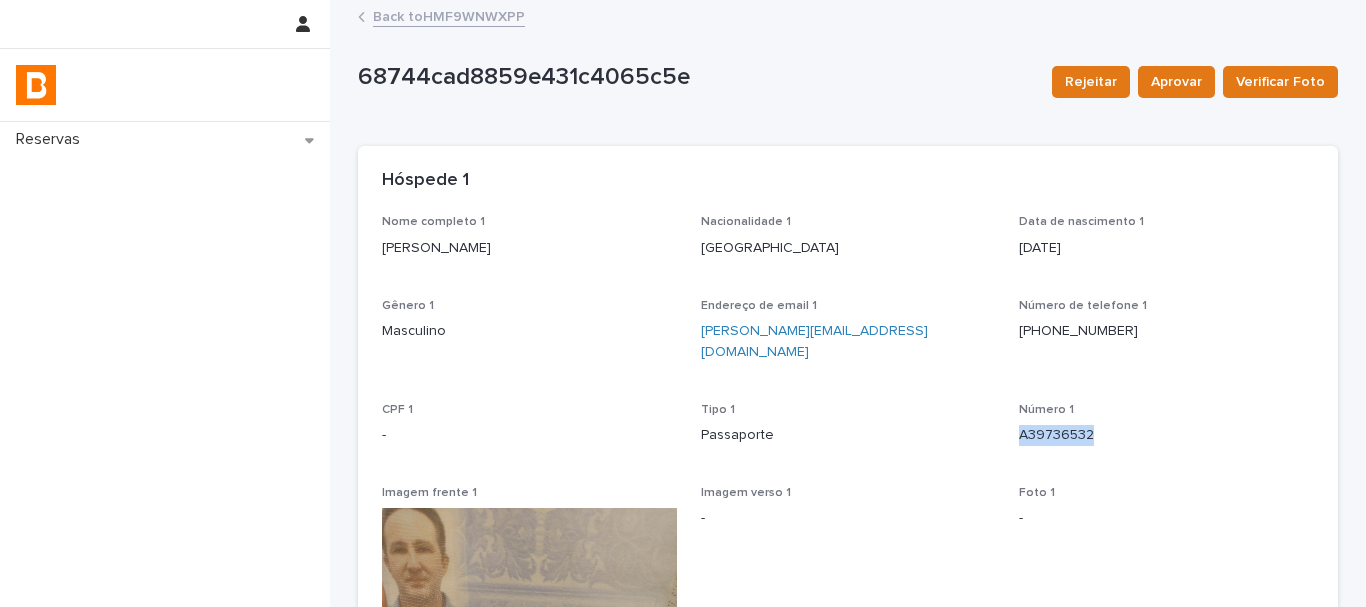click on "A39736532" at bounding box center [1166, 435] 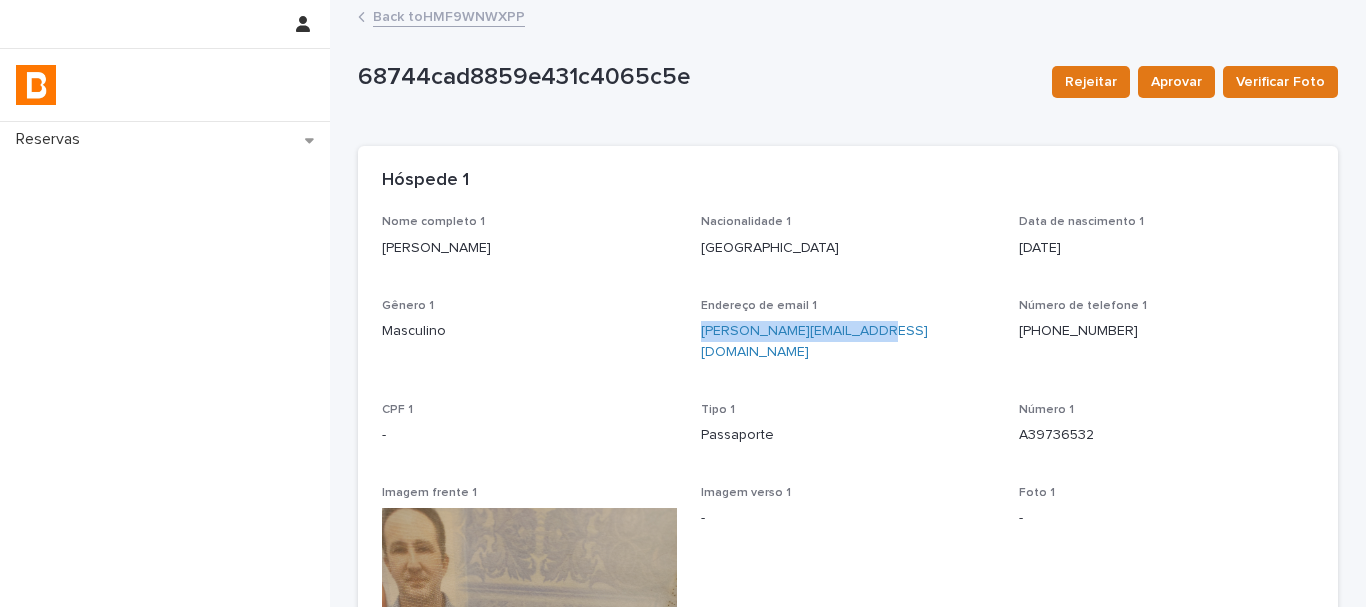 drag, startPoint x: 865, startPoint y: 325, endPoint x: 687, endPoint y: 326, distance: 178.0028 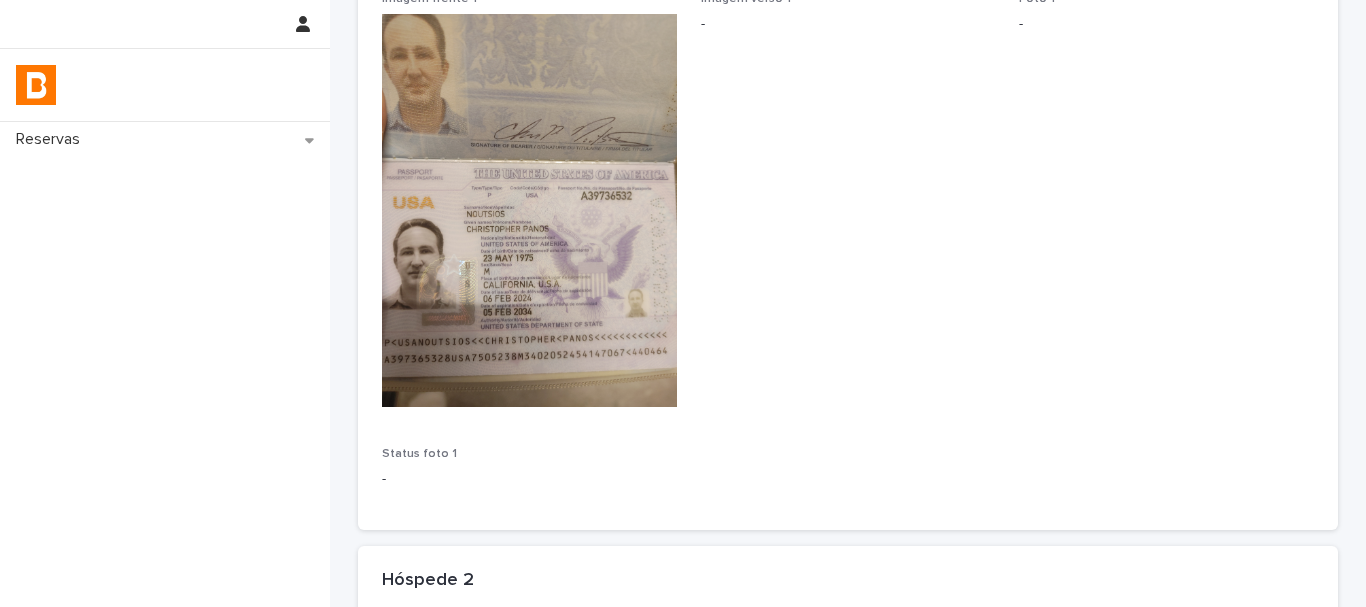 scroll, scrollTop: 800, scrollLeft: 0, axis: vertical 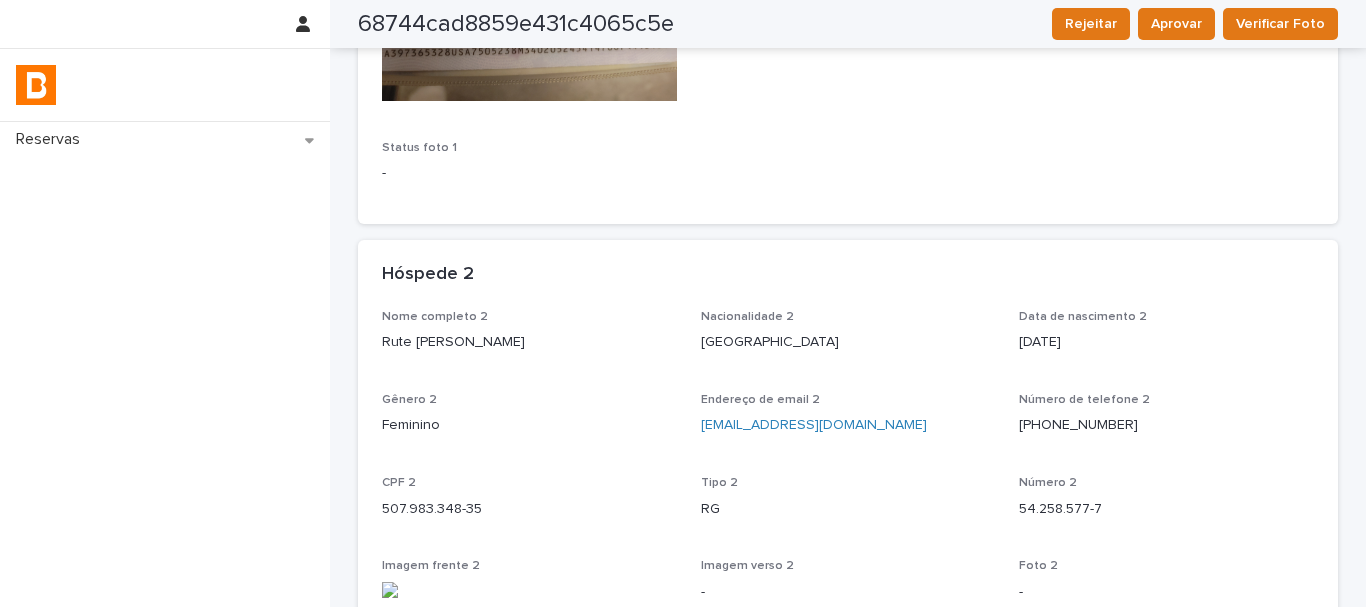 click on "Rute [PERSON_NAME]" at bounding box center (529, 342) 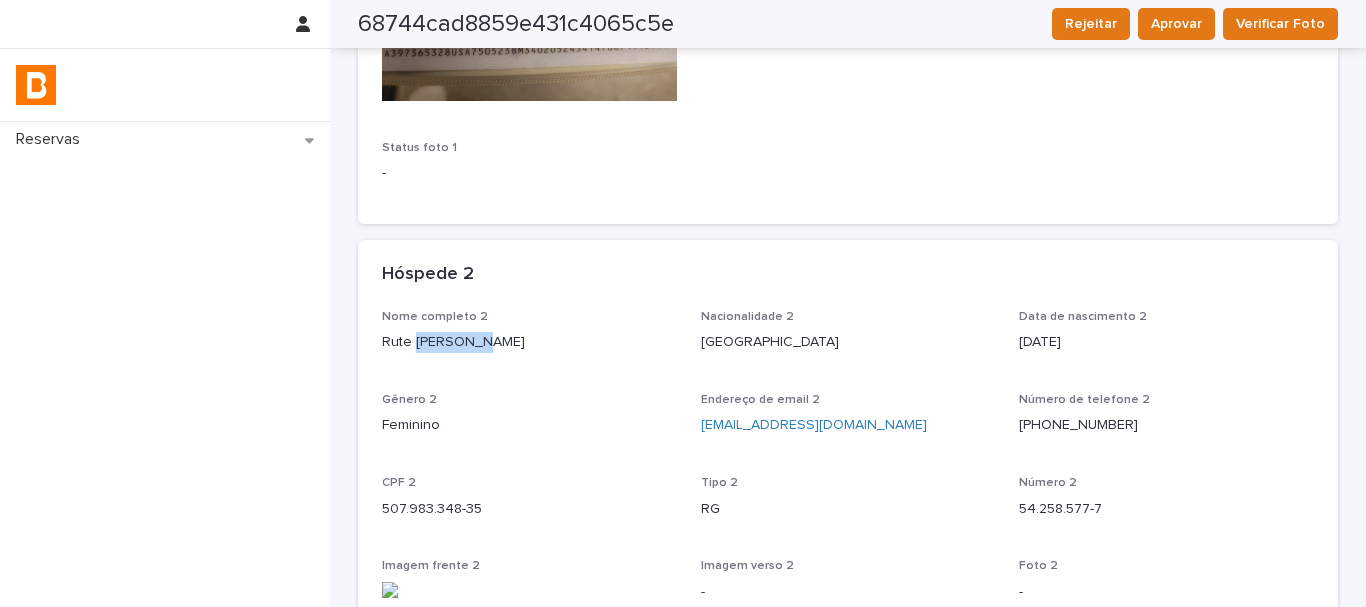 click on "Rute [PERSON_NAME]" at bounding box center [529, 342] 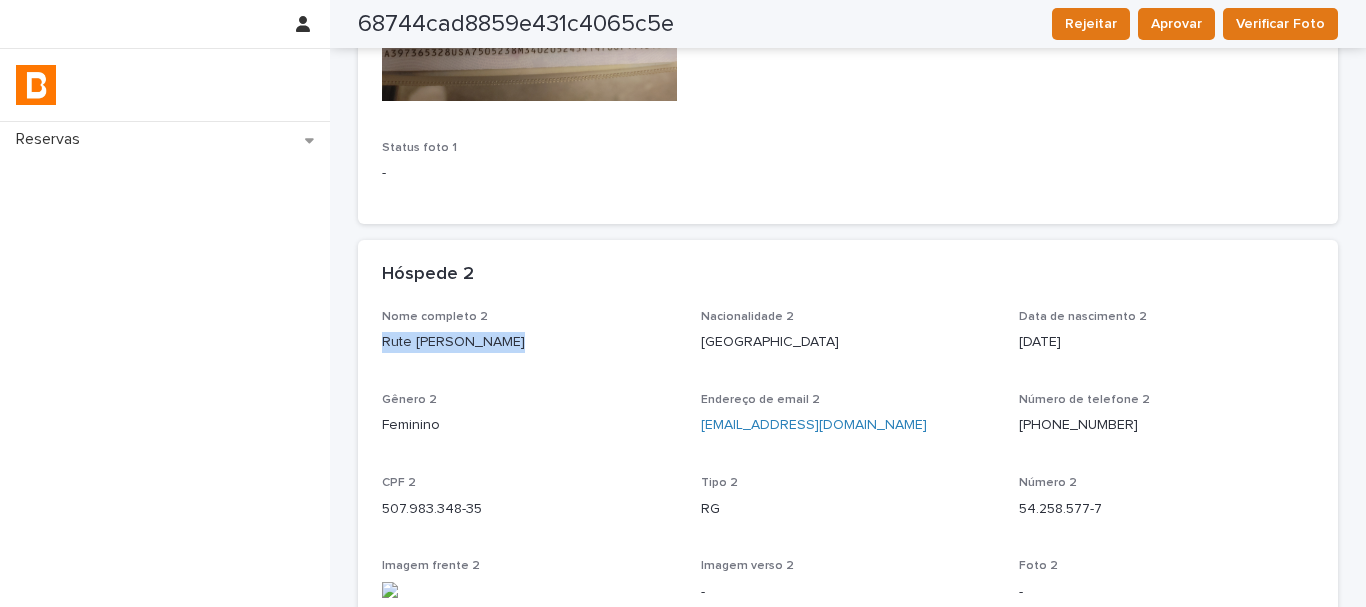 click on "Rute [PERSON_NAME]" at bounding box center [529, 342] 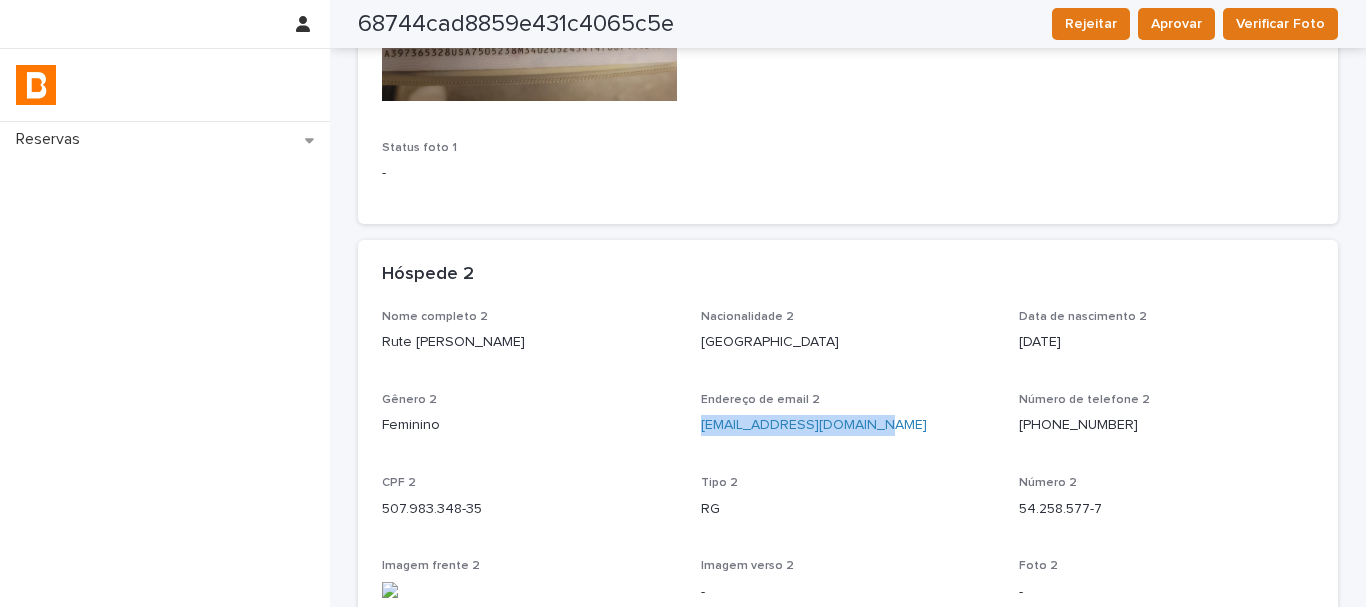 drag, startPoint x: 819, startPoint y: 419, endPoint x: 687, endPoint y: 414, distance: 132.09467 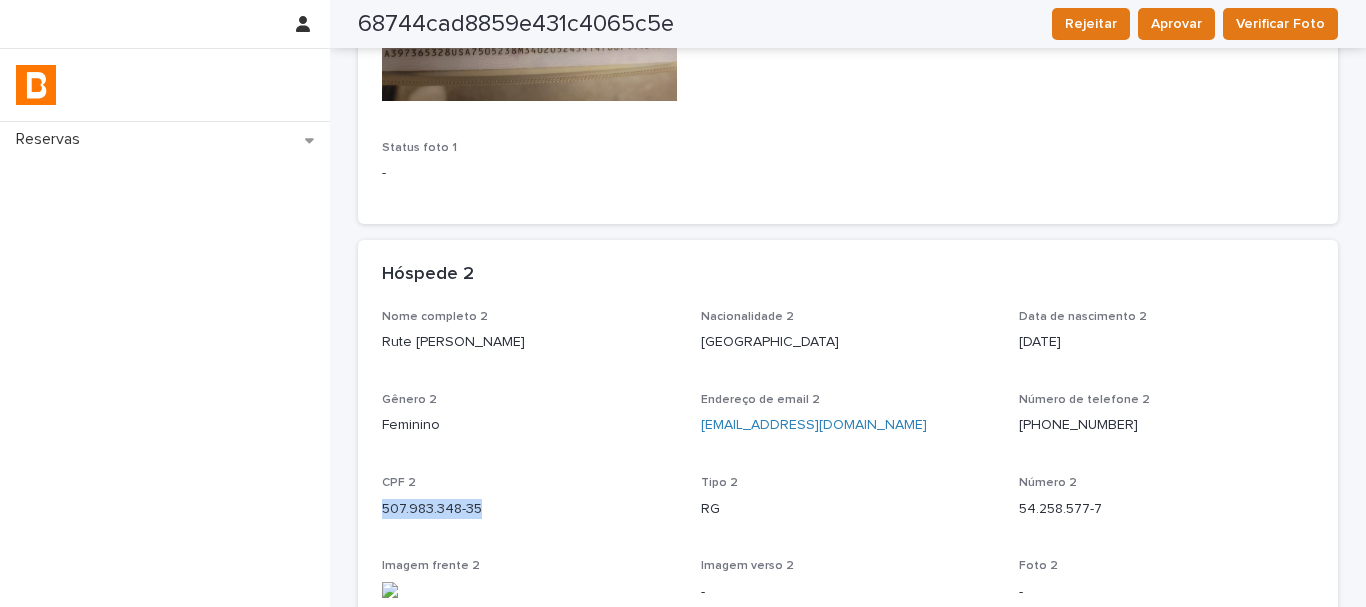 drag, startPoint x: 510, startPoint y: 490, endPoint x: 883, endPoint y: 115, distance: 528.9178 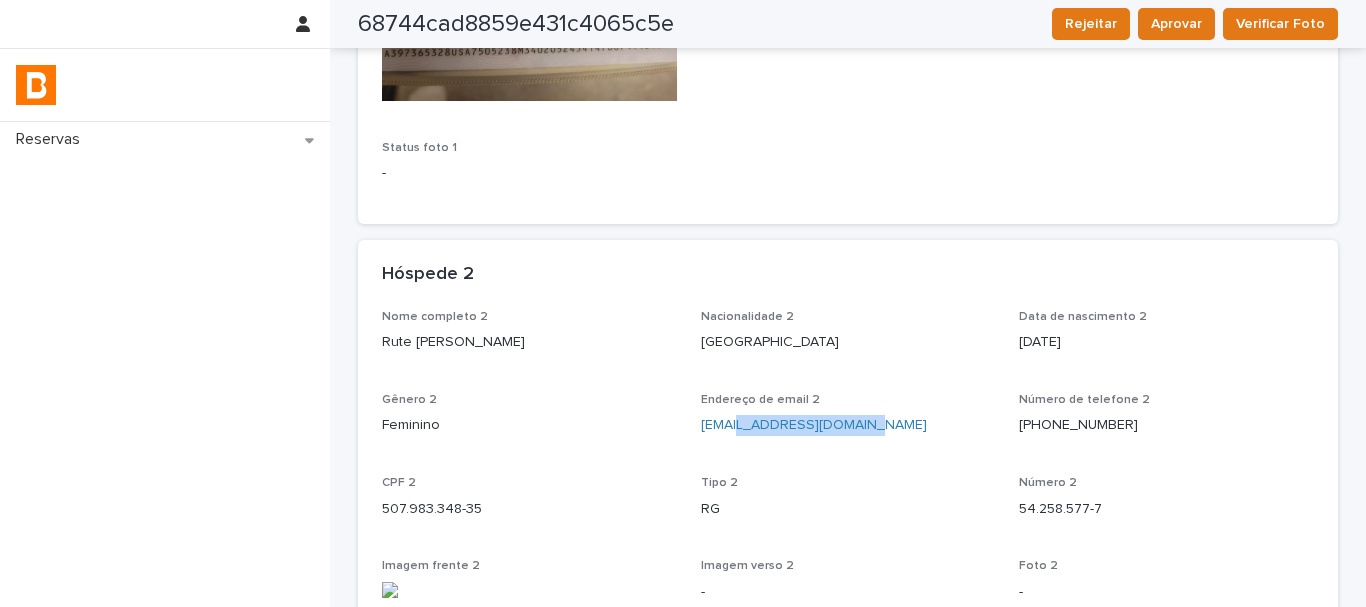 drag, startPoint x: 844, startPoint y: 414, endPoint x: 726, endPoint y: 408, distance: 118.15244 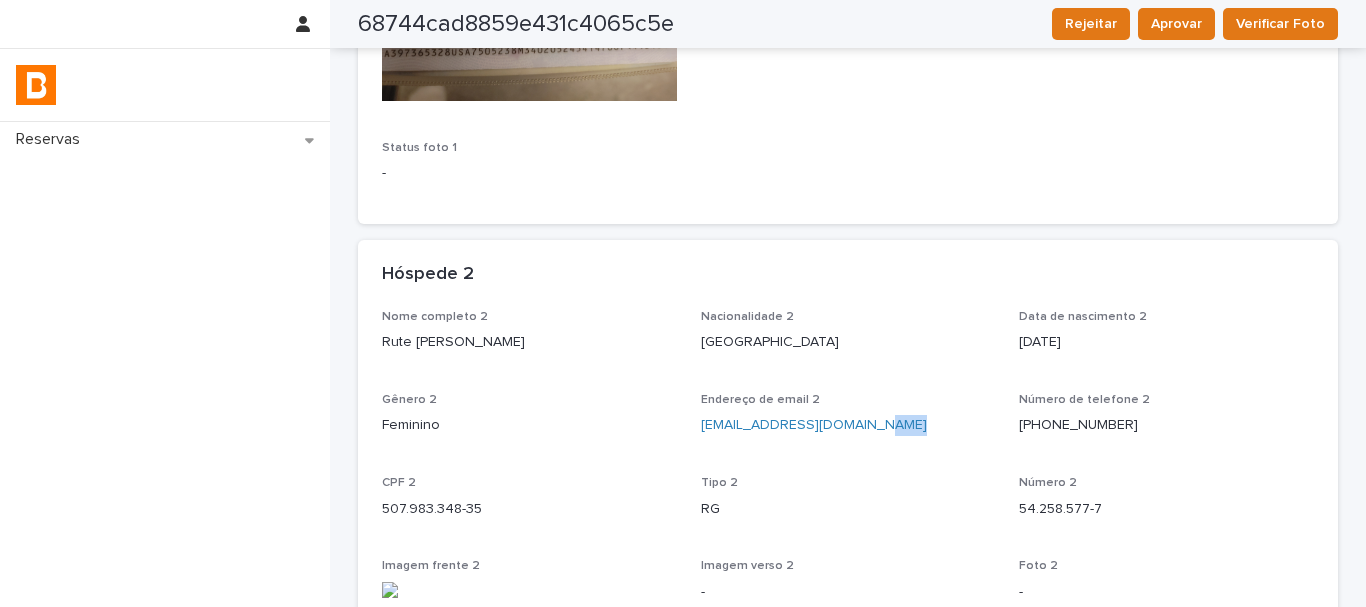 click on "[EMAIL_ADDRESS][DOMAIN_NAME]" at bounding box center [848, 425] 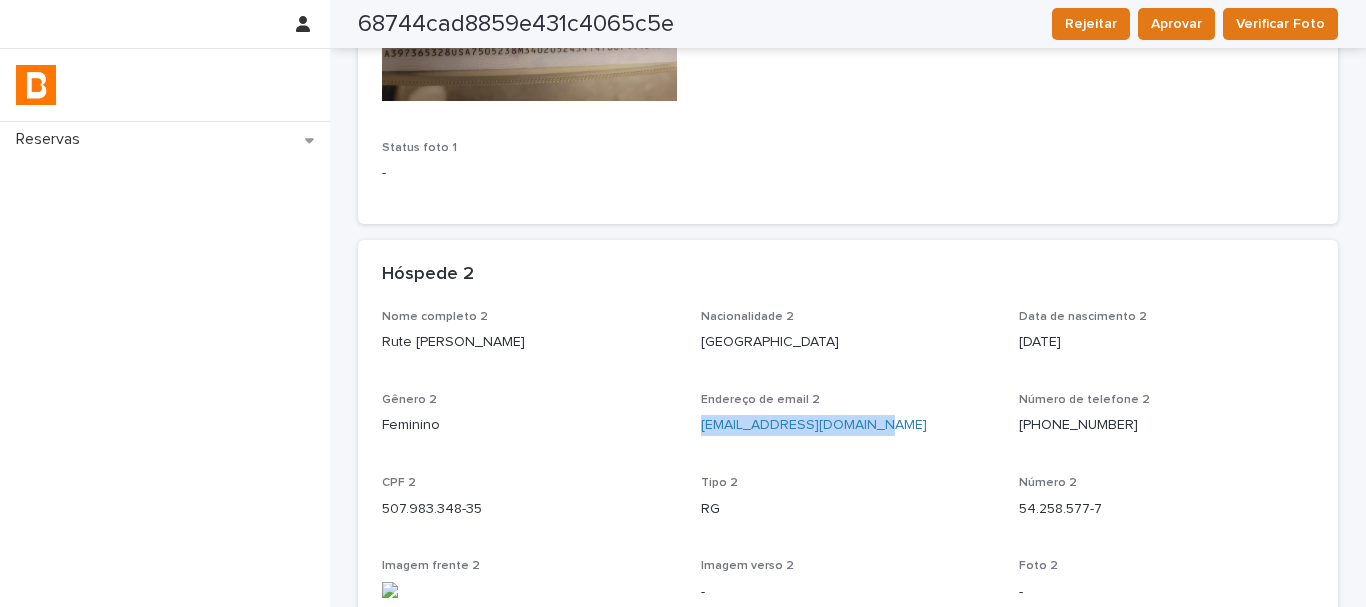 drag, startPoint x: 684, startPoint y: 401, endPoint x: 856, endPoint y: 412, distance: 172.35138 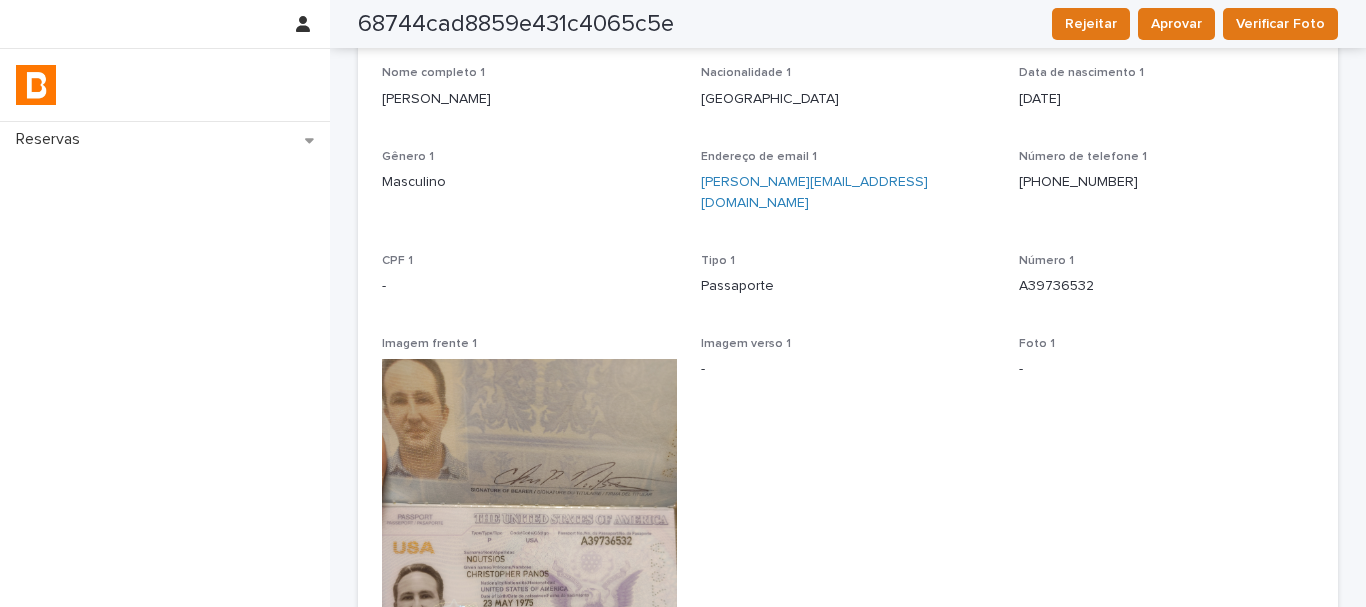 scroll, scrollTop: 0, scrollLeft: 0, axis: both 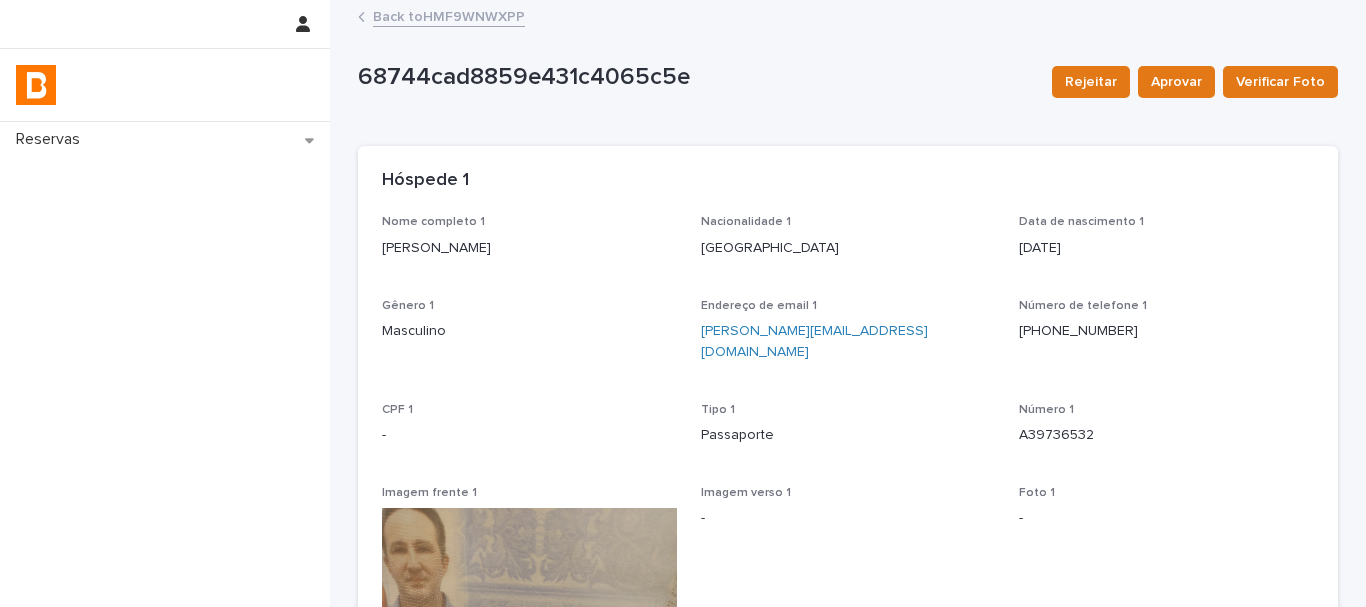 click on "Back to  HMF9WNWXPP" at bounding box center [449, 15] 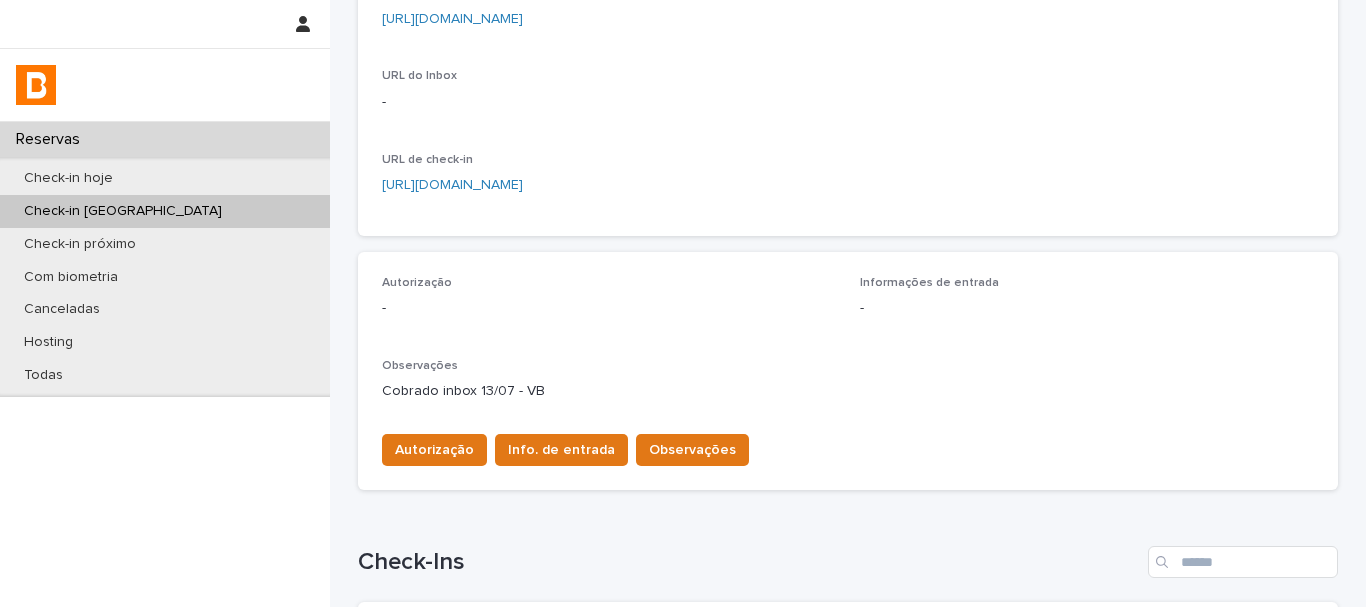 scroll, scrollTop: 500, scrollLeft: 0, axis: vertical 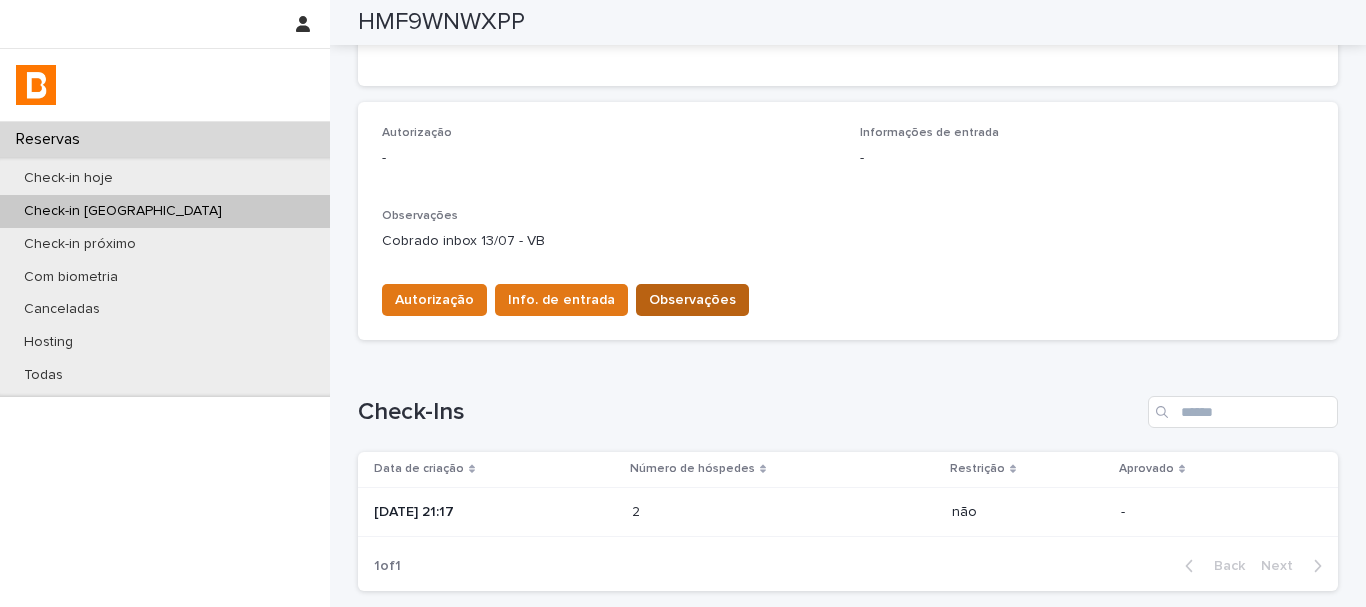 click on "Observações" at bounding box center (692, 300) 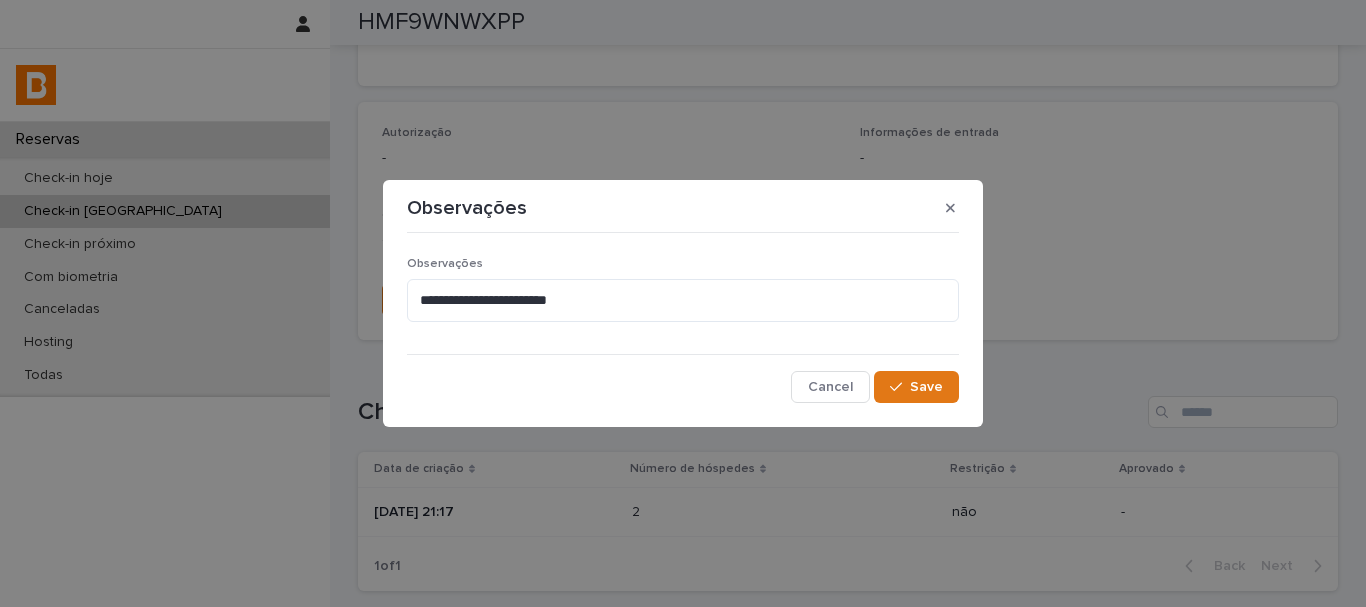 click on "**********" at bounding box center (683, 297) 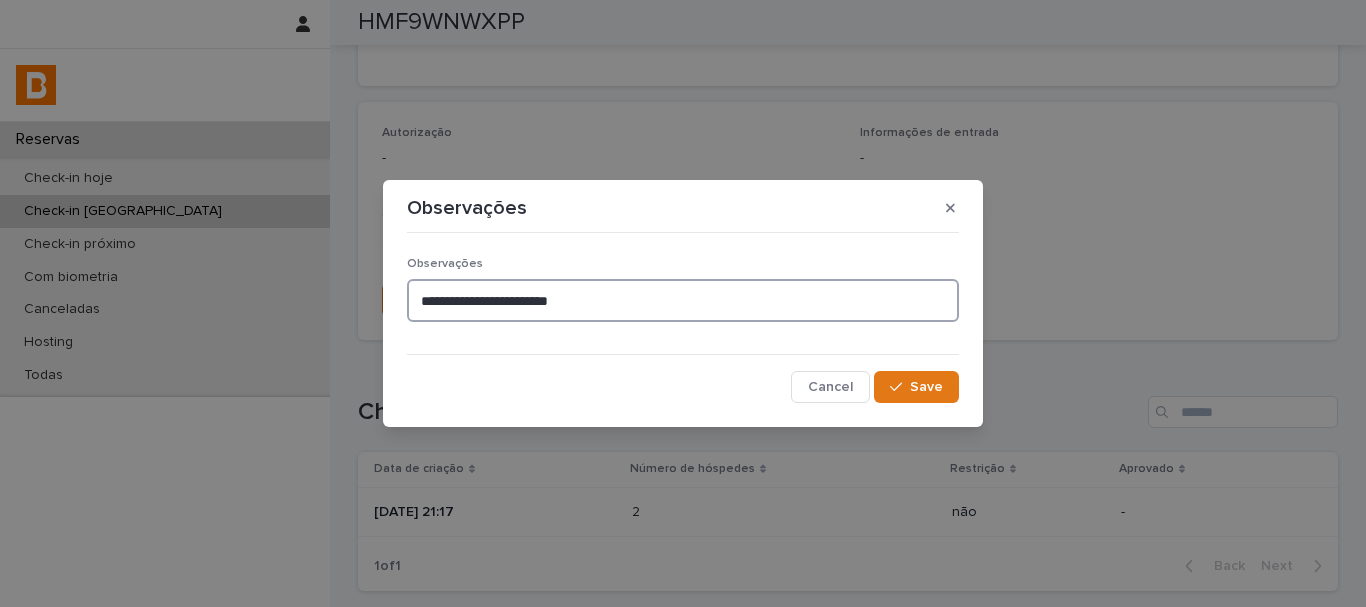 click on "**********" at bounding box center [683, 300] 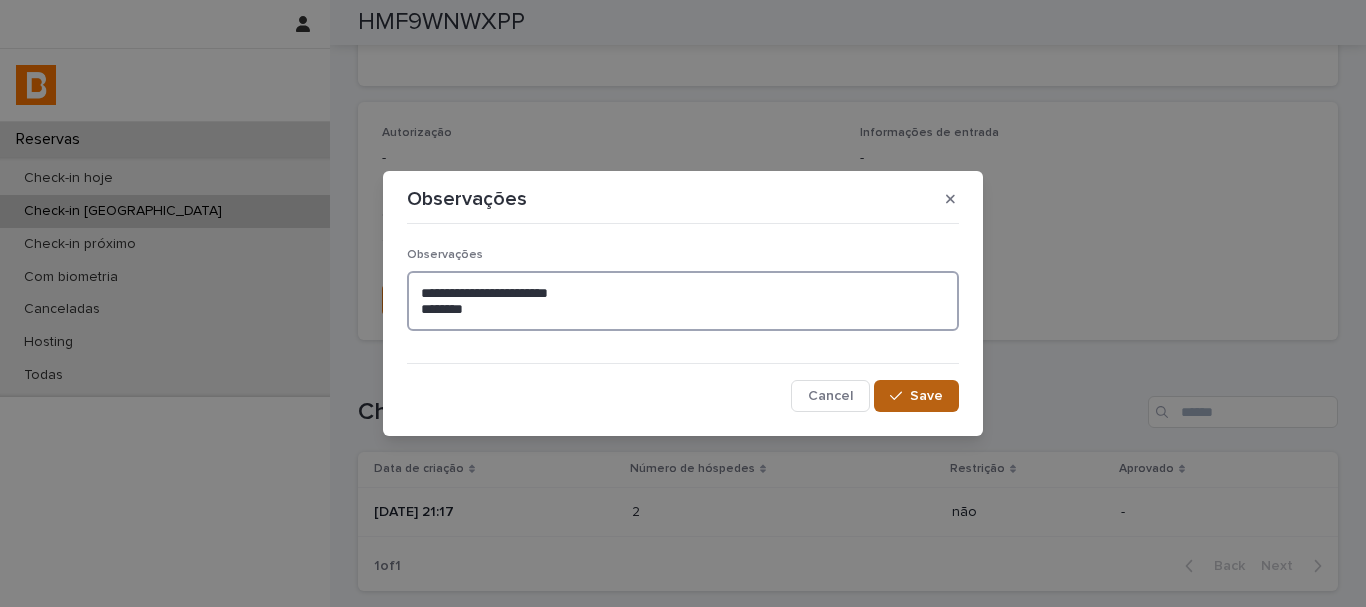 type on "**********" 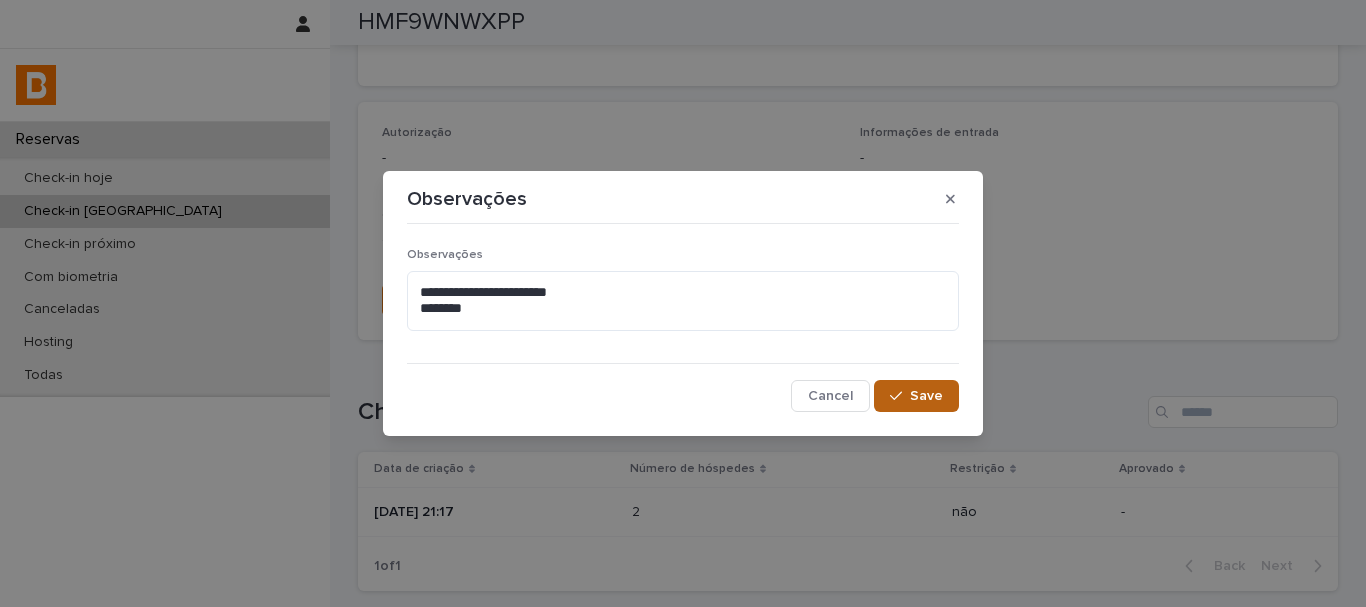 click on "Save" at bounding box center [926, 396] 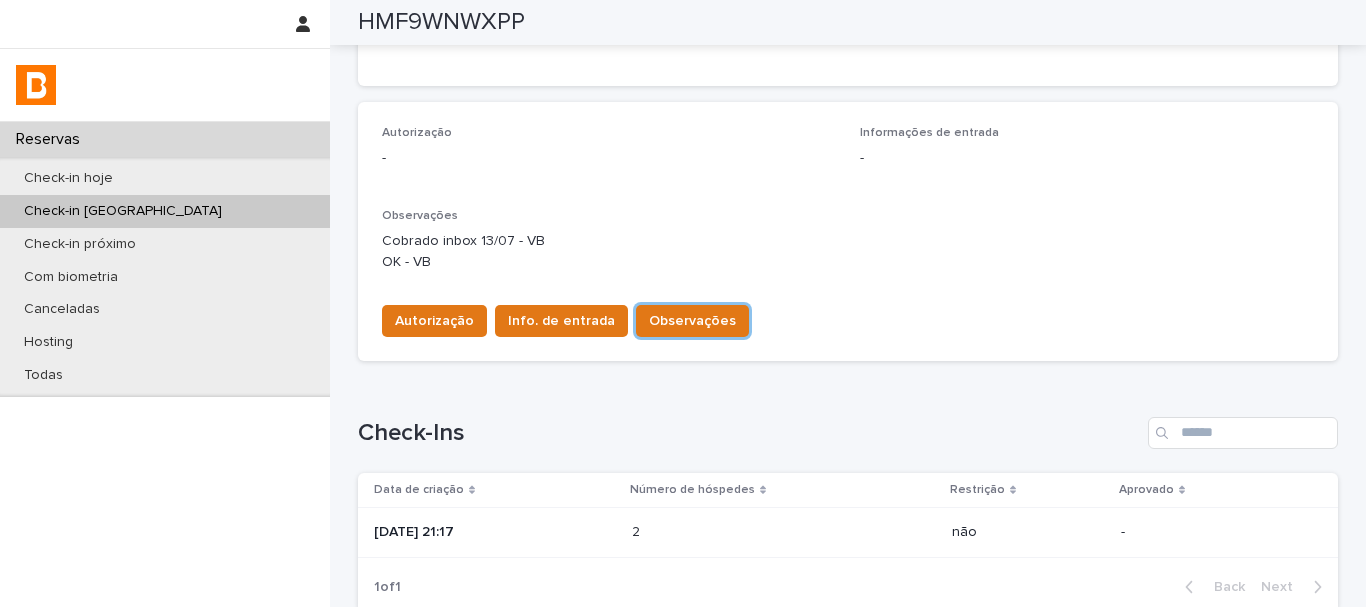 scroll, scrollTop: 511, scrollLeft: 0, axis: vertical 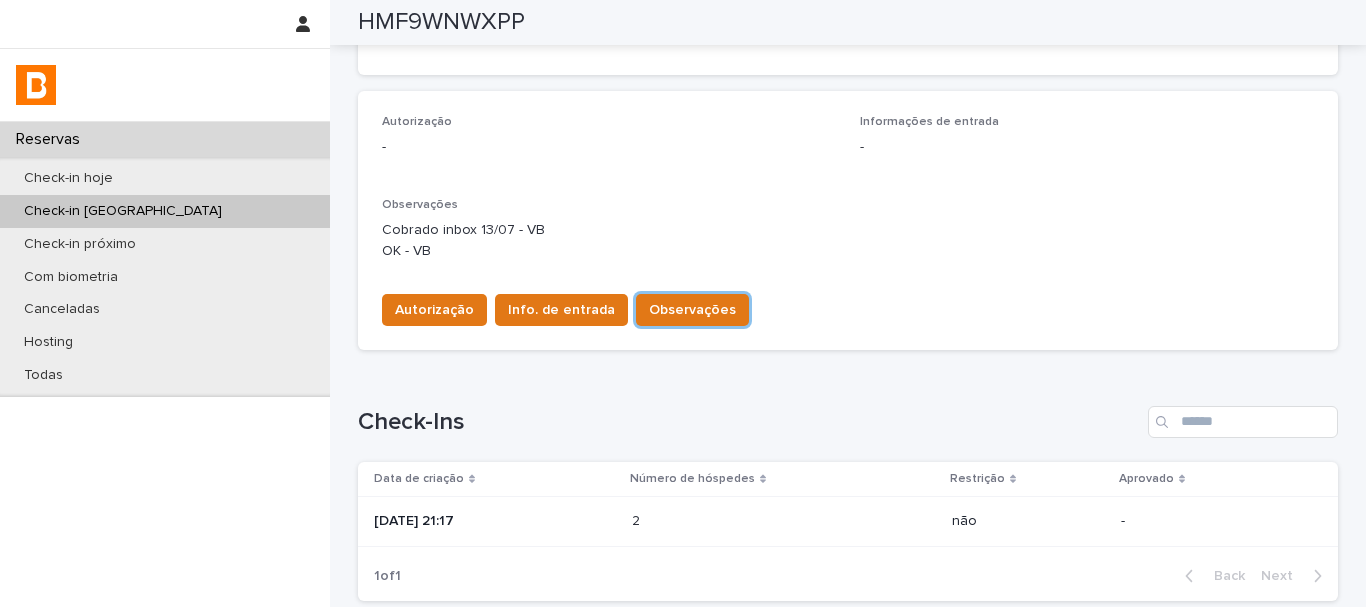 type 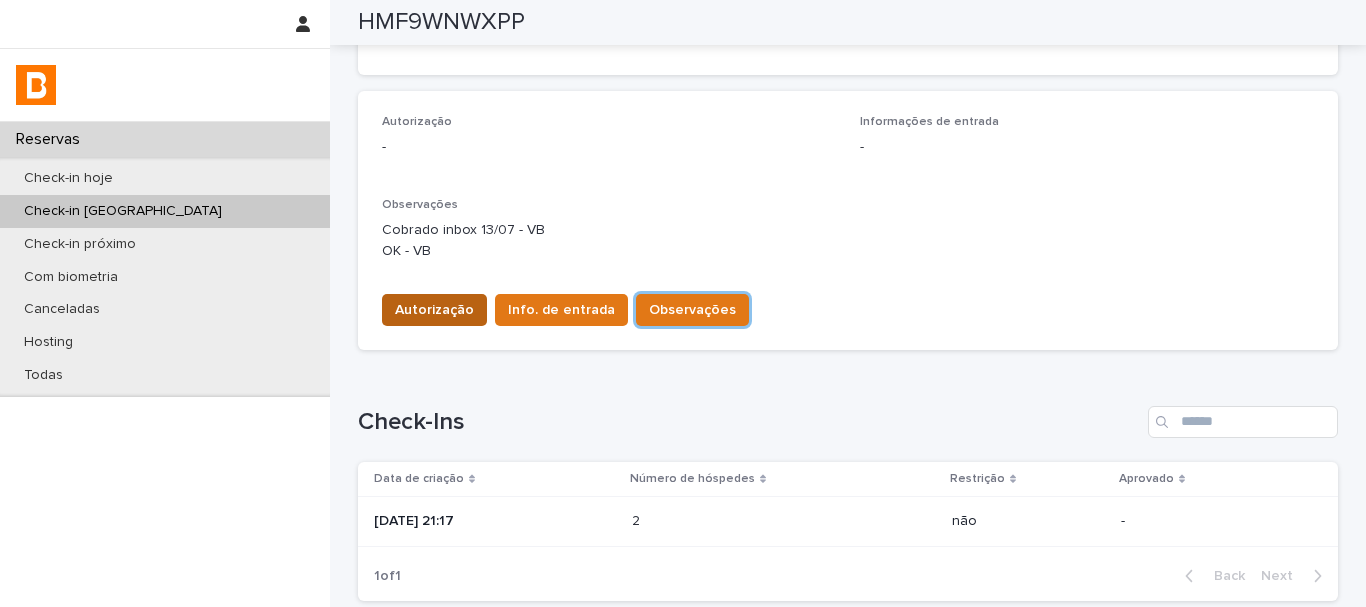 click on "Autorização" at bounding box center (434, 310) 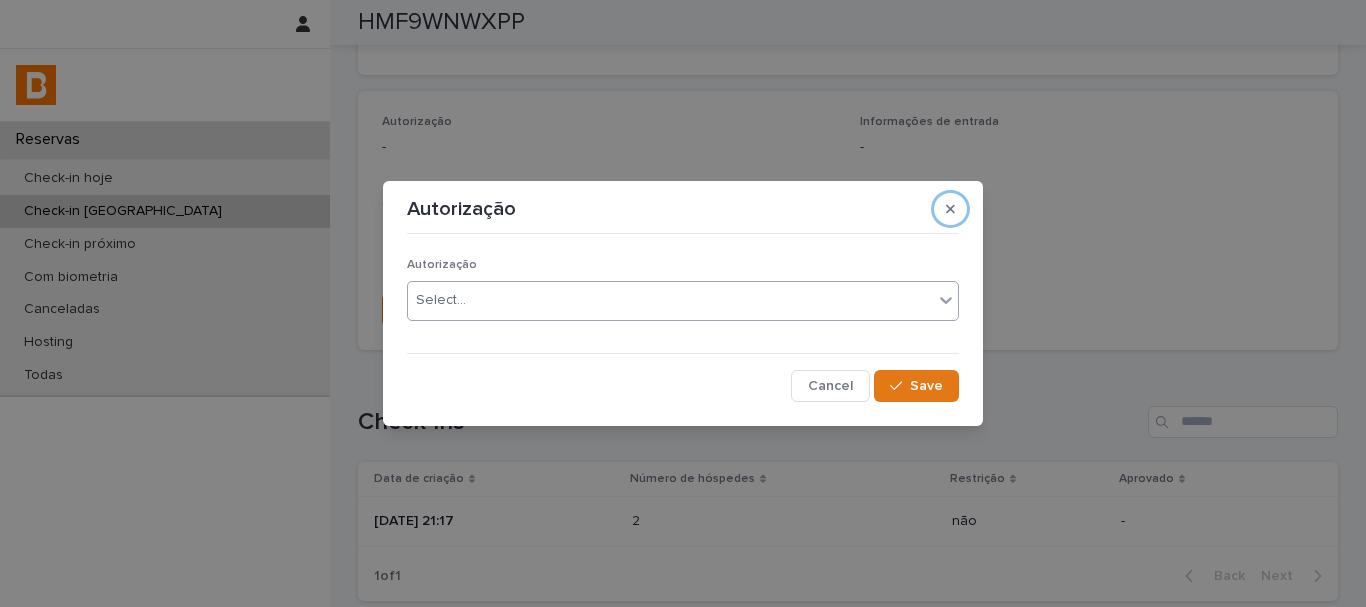 click on "Select..." at bounding box center (441, 300) 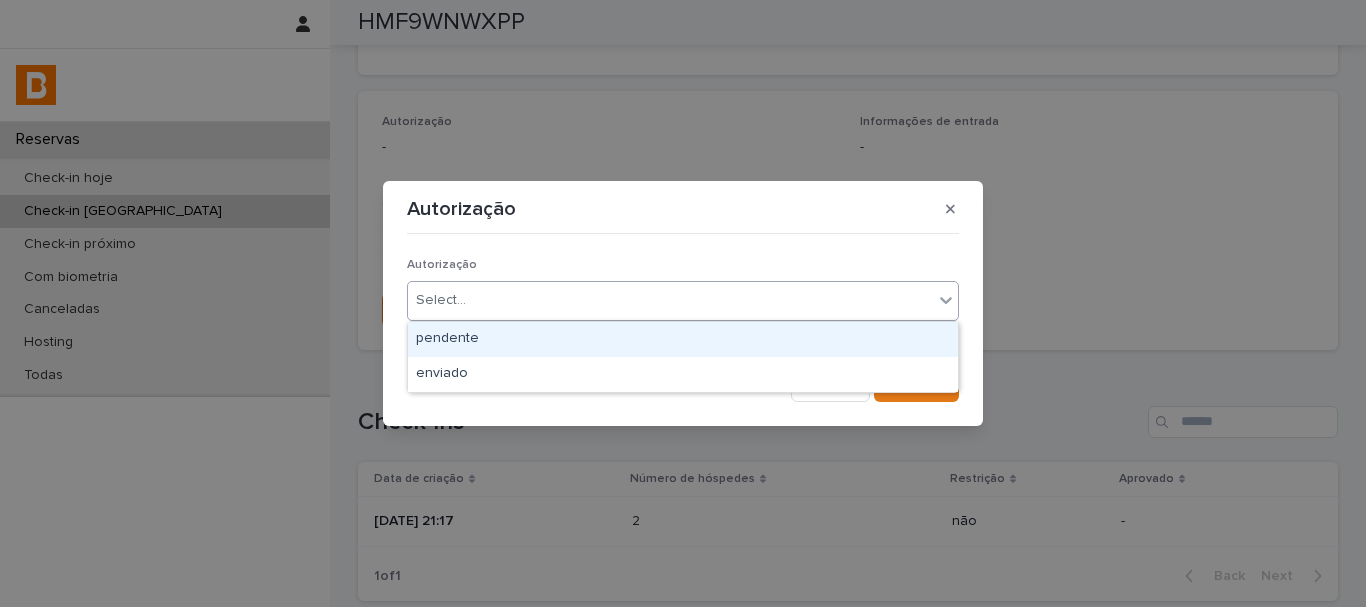 click on "pendente" at bounding box center (683, 339) 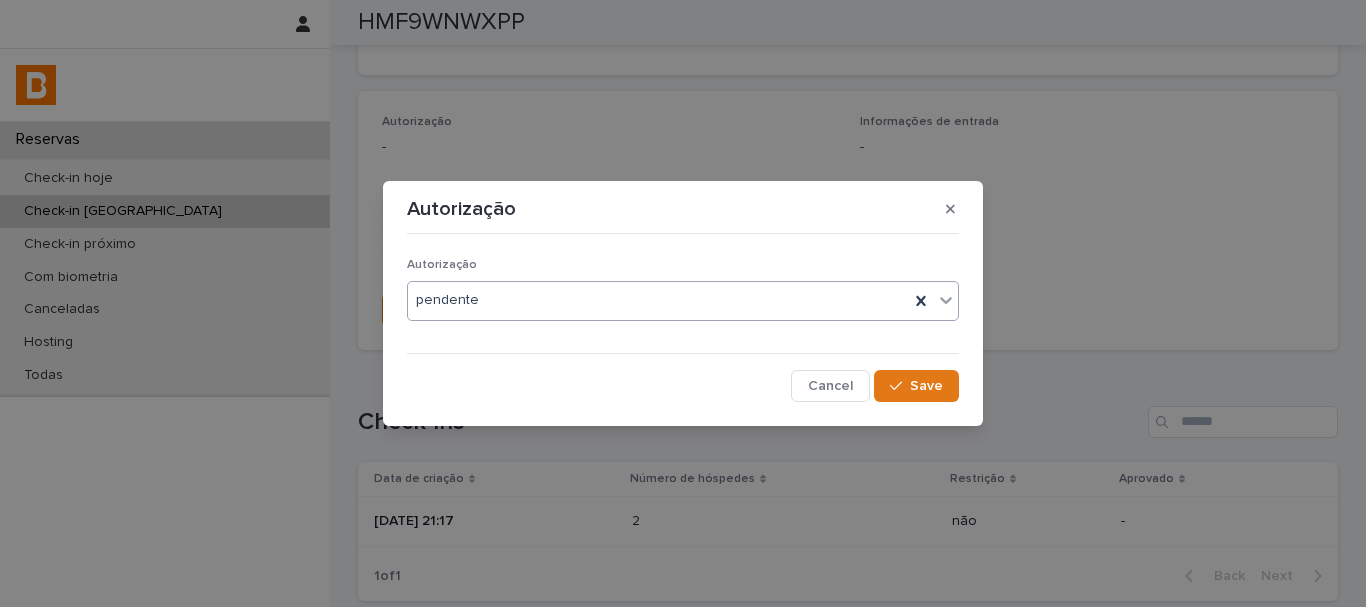 click on "pendente" at bounding box center (447, 300) 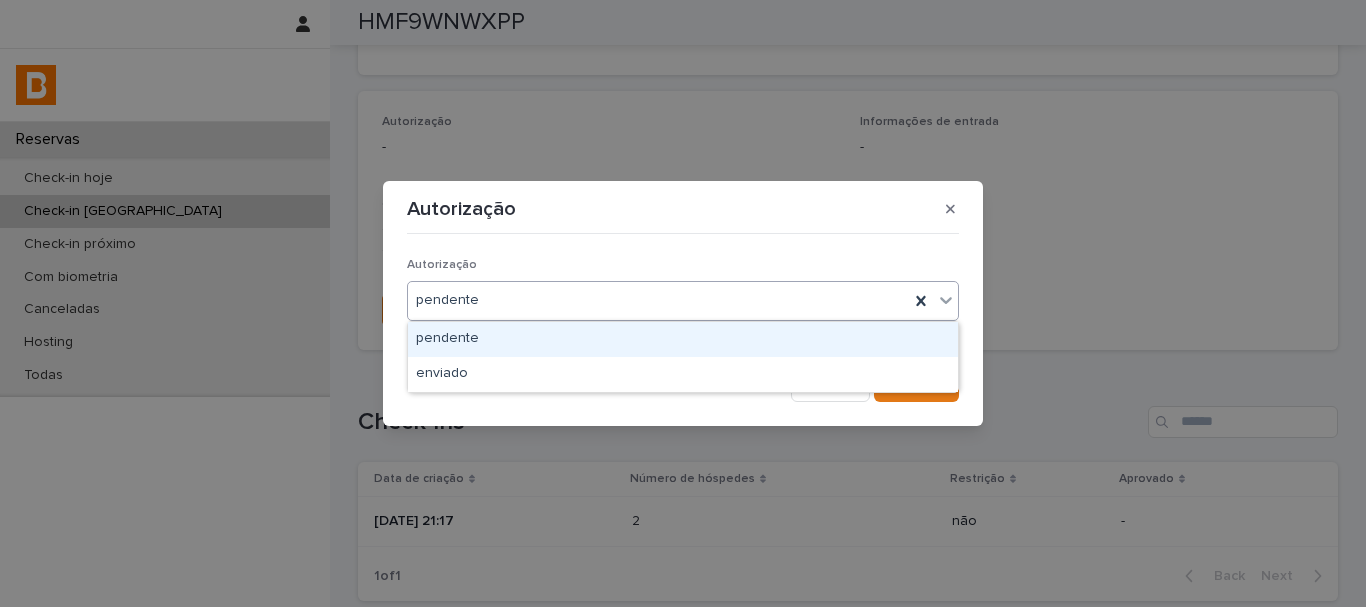 click on "pendente" at bounding box center [683, 339] 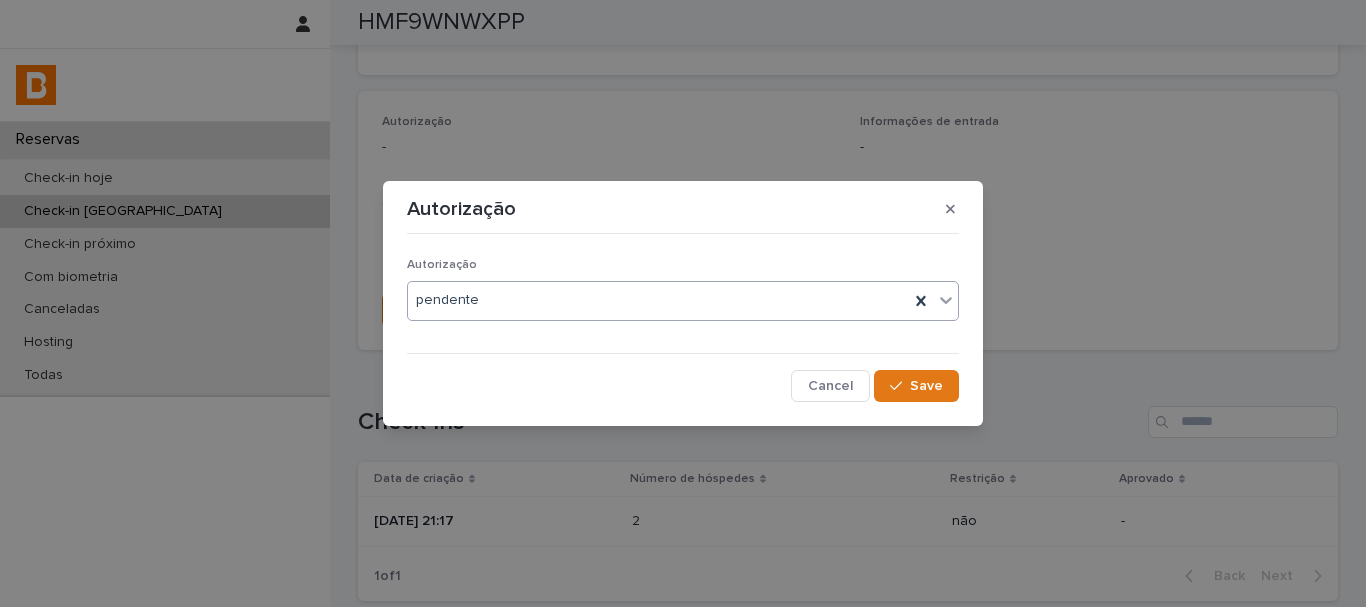 click on "pendente" at bounding box center [447, 300] 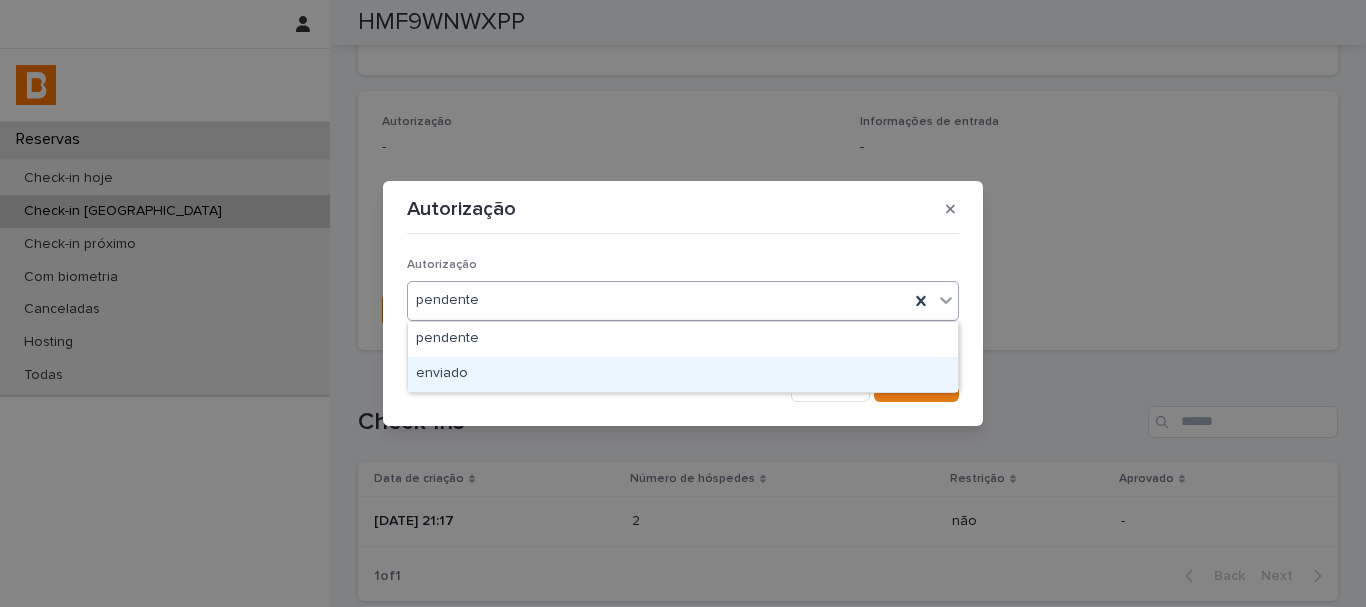click on "enviado" at bounding box center (683, 374) 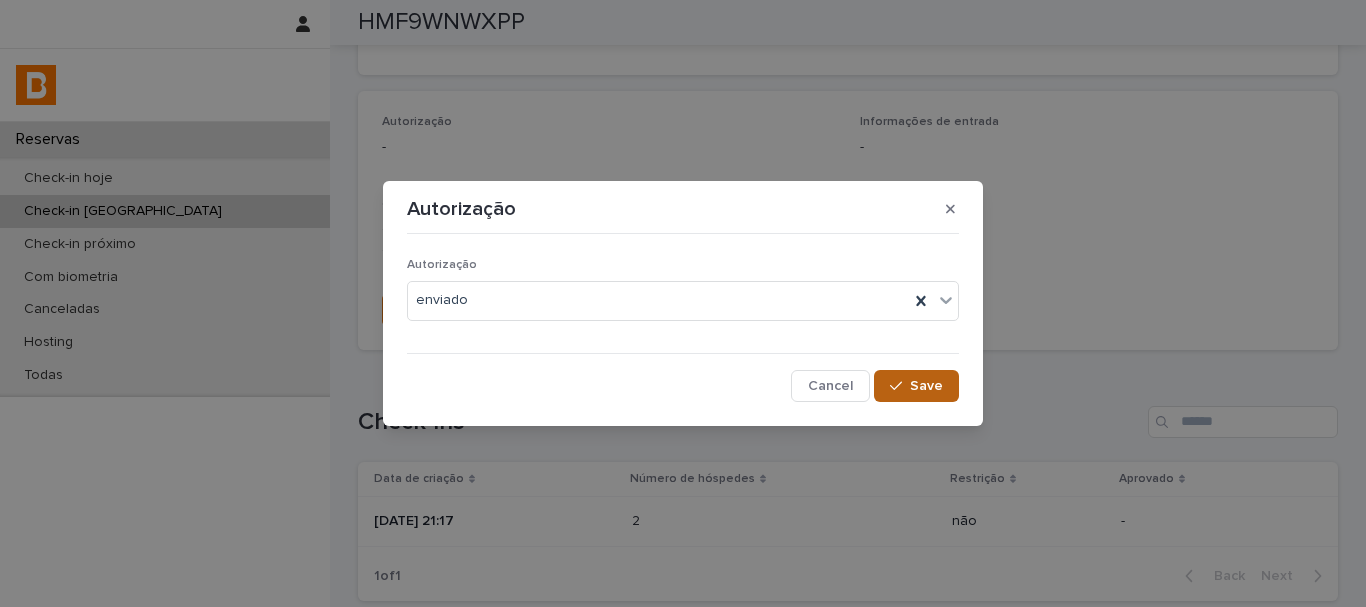 click on "Save" at bounding box center [916, 386] 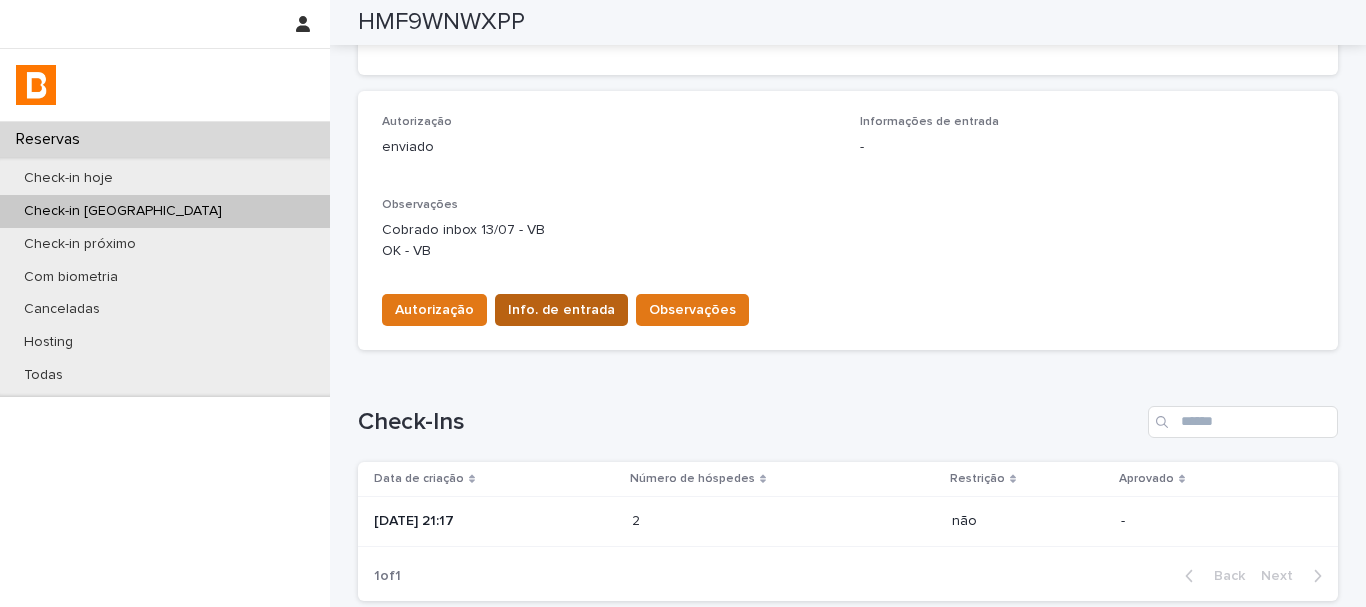 click on "Info. de entrada" at bounding box center [561, 310] 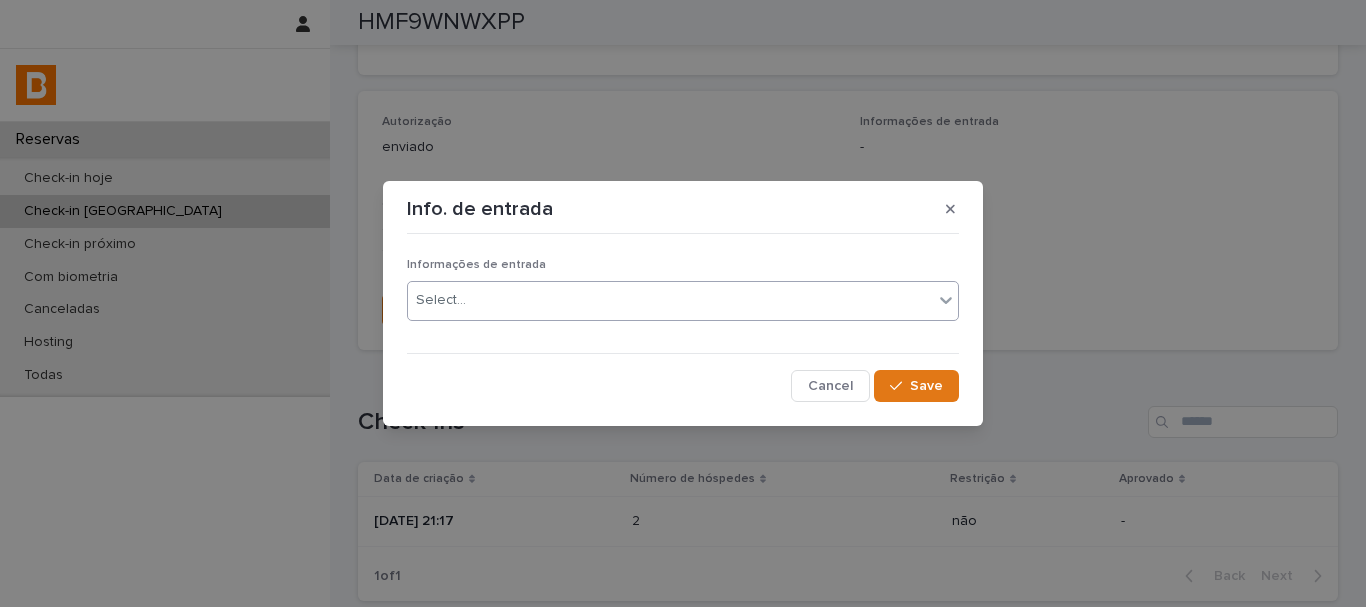 click on "Select..." at bounding box center (670, 300) 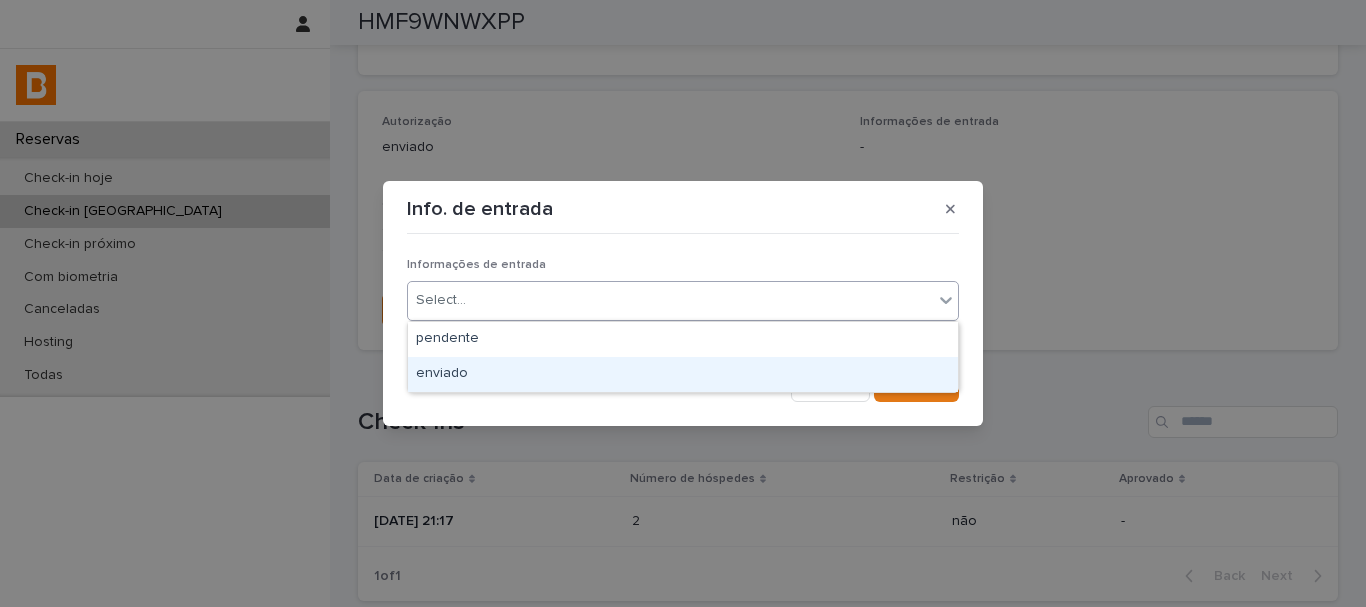 click on "enviado" at bounding box center (683, 374) 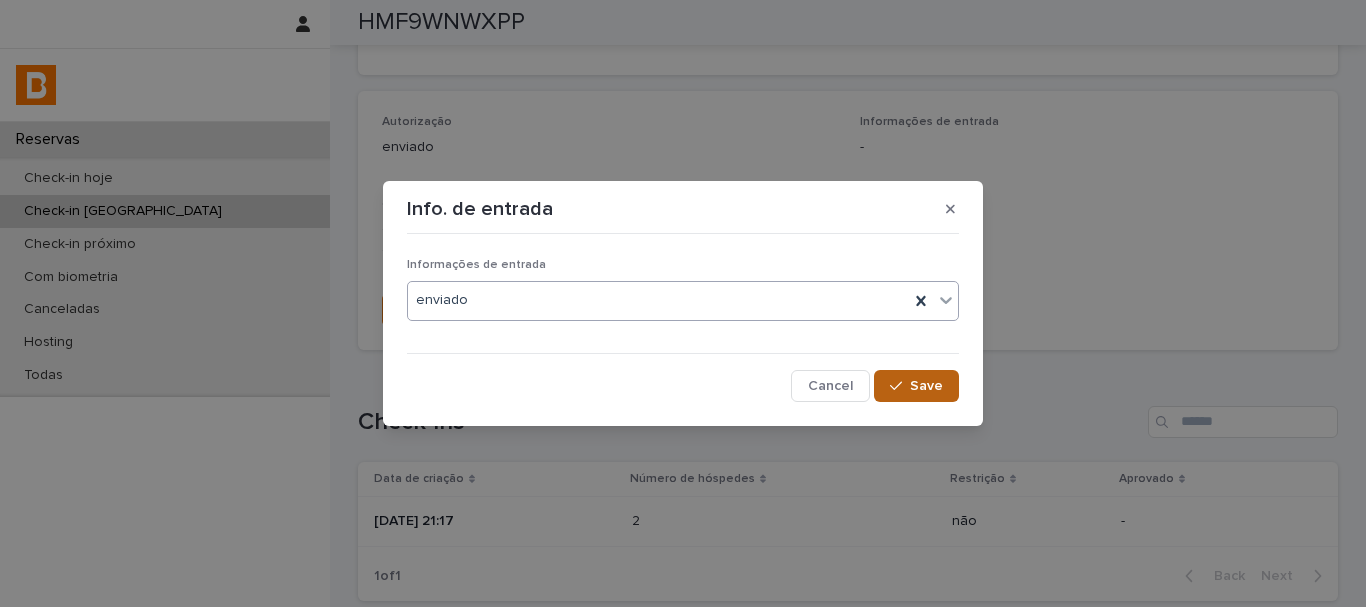 click on "Save" at bounding box center (926, 386) 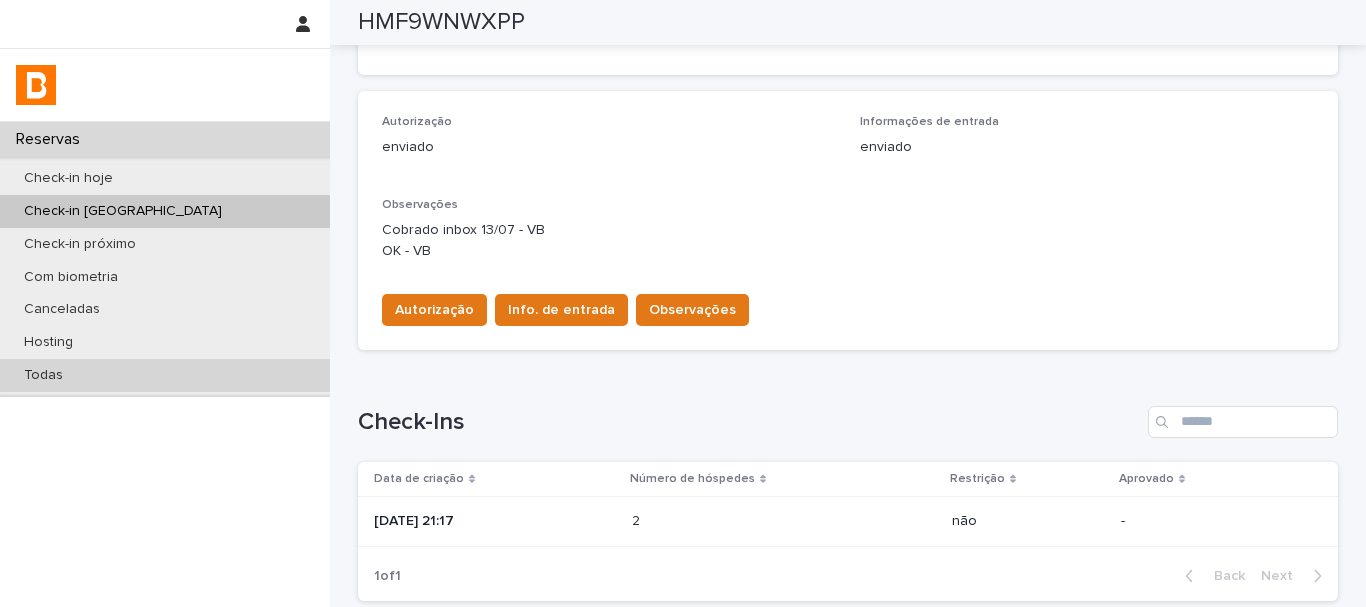 click on "Todas" at bounding box center [165, 375] 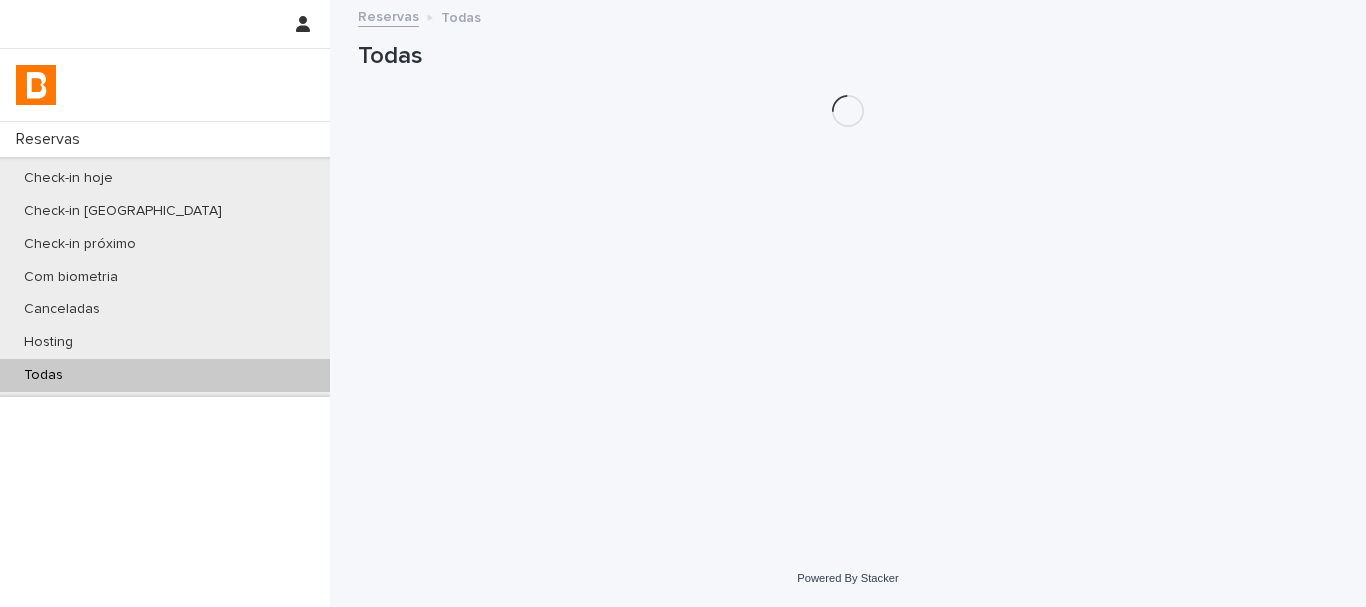 scroll, scrollTop: 0, scrollLeft: 0, axis: both 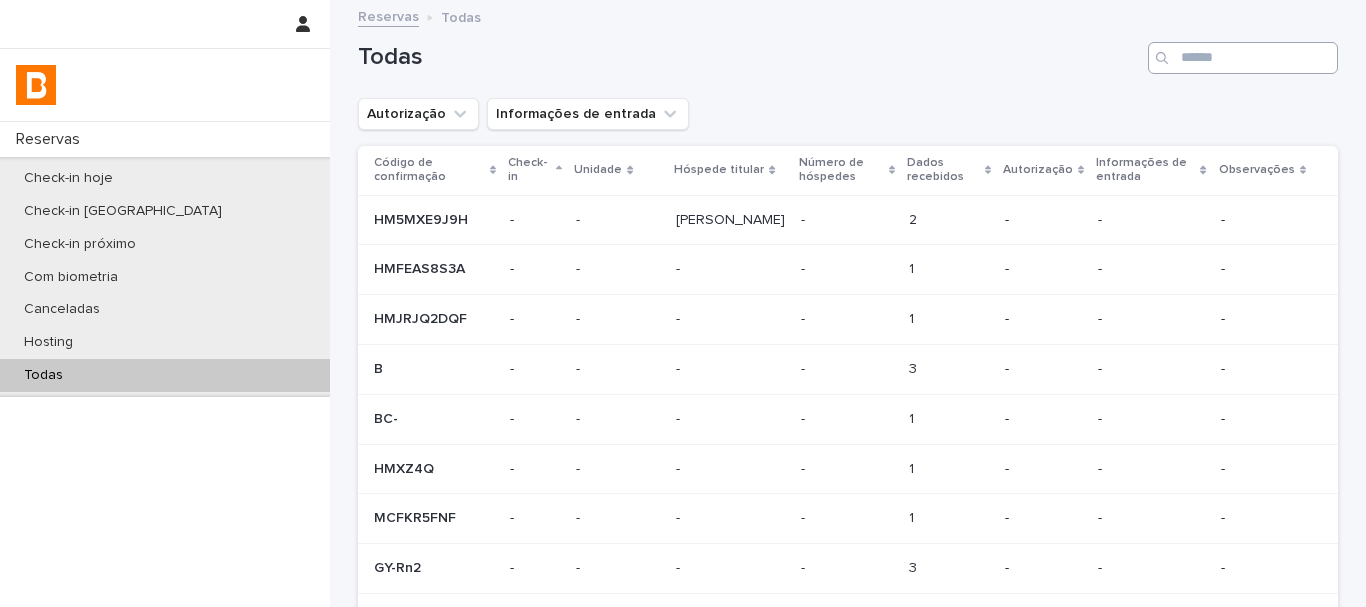 click on "Todas" at bounding box center [848, 50] 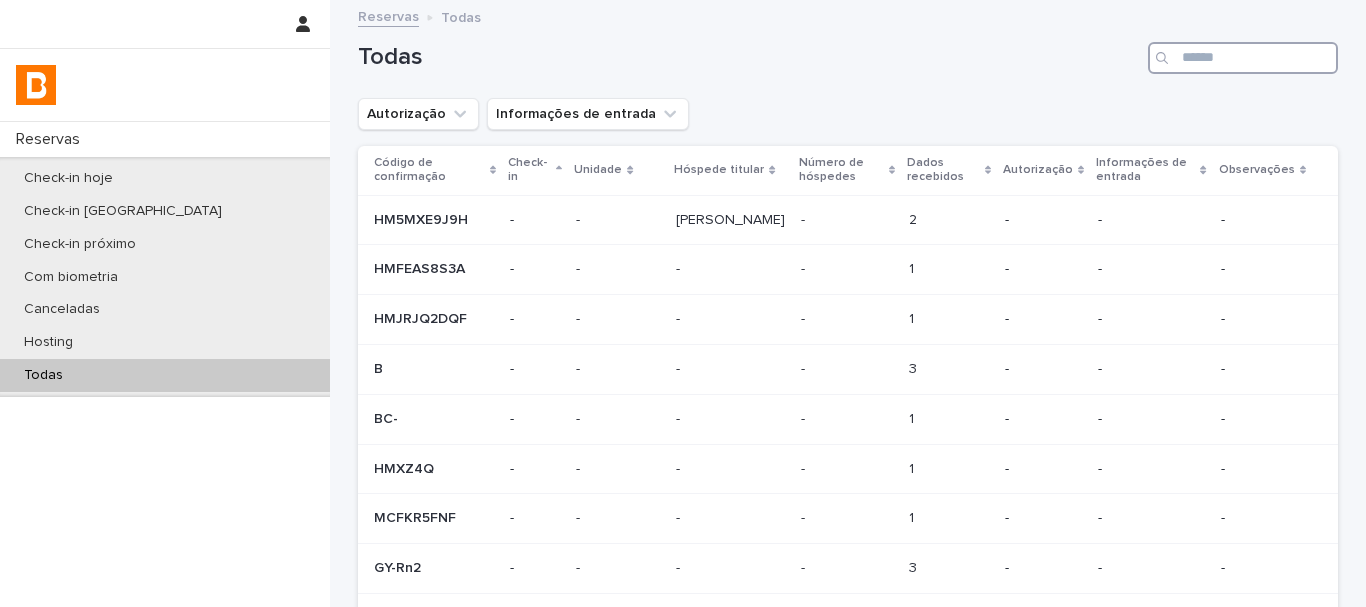 click at bounding box center [1243, 58] 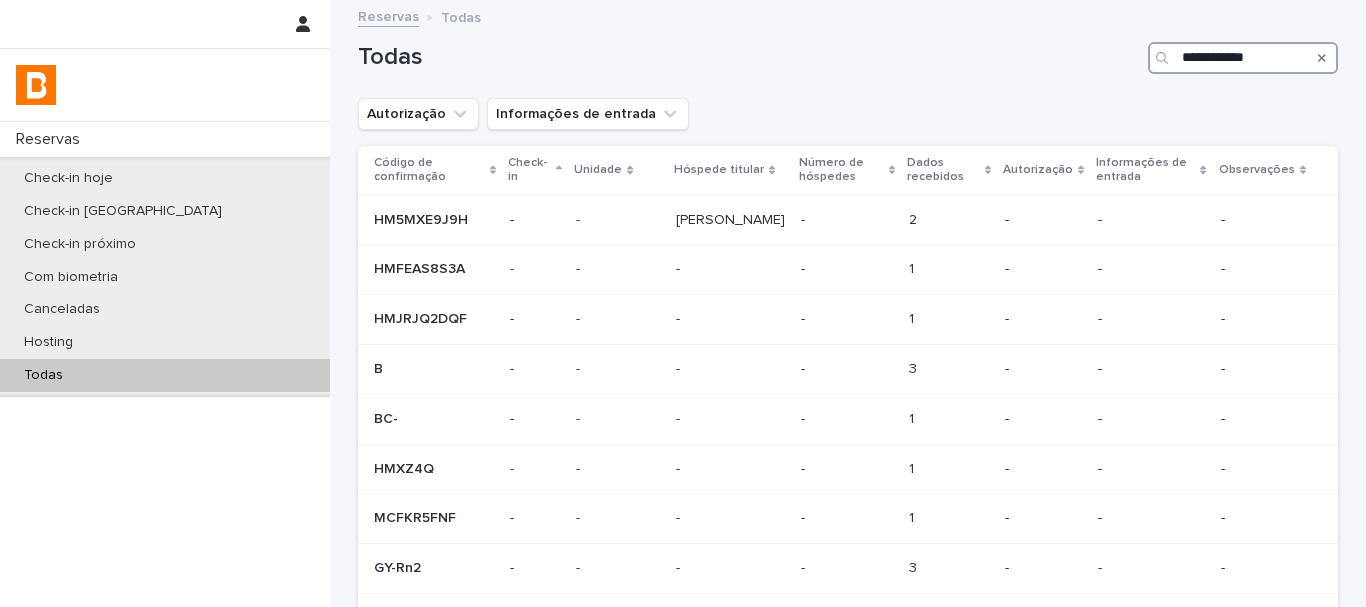 type on "**********" 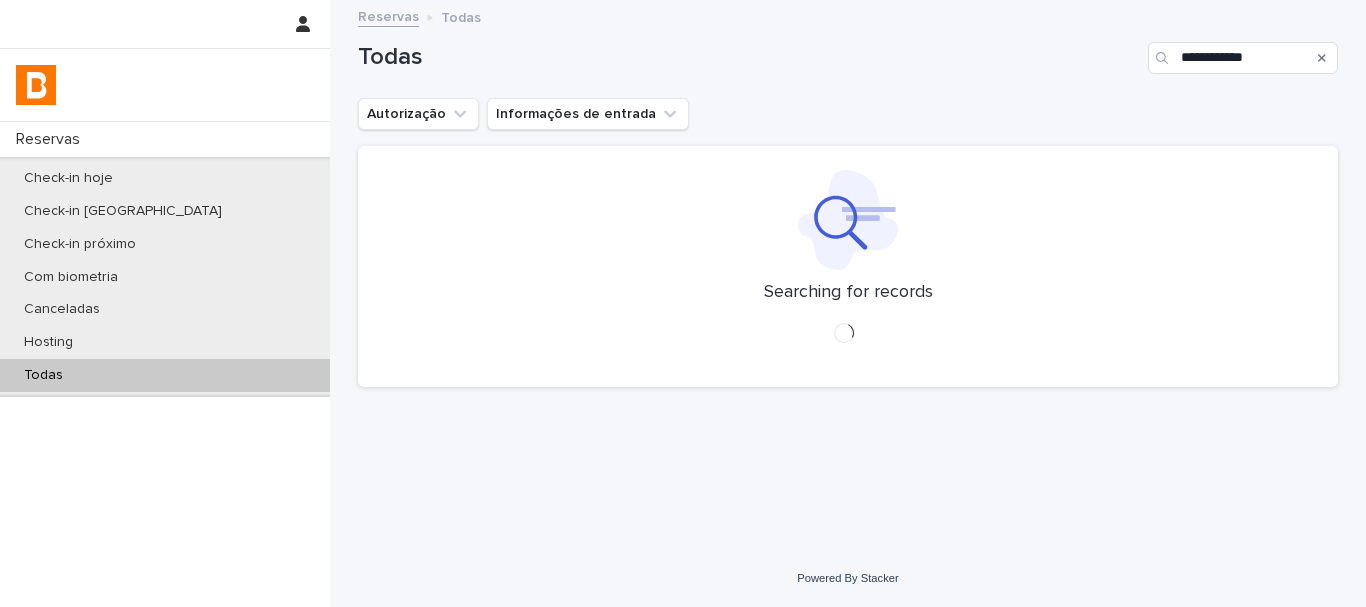 click on "**********" at bounding box center (848, 50) 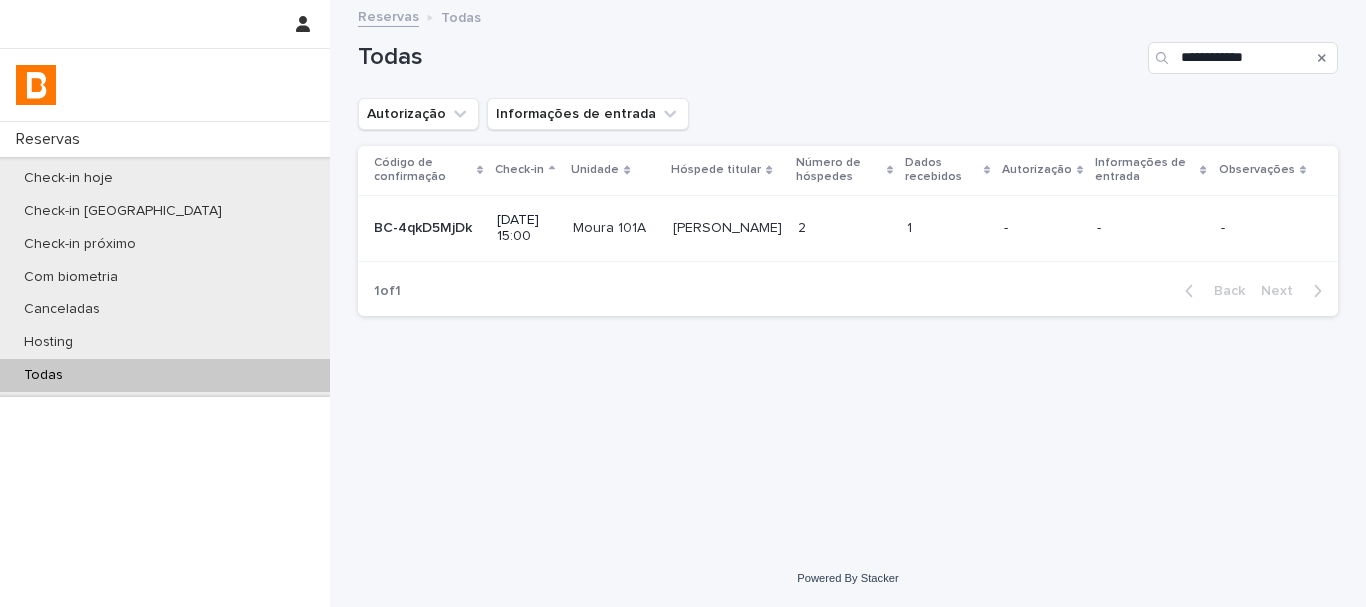 click at bounding box center [844, 228] 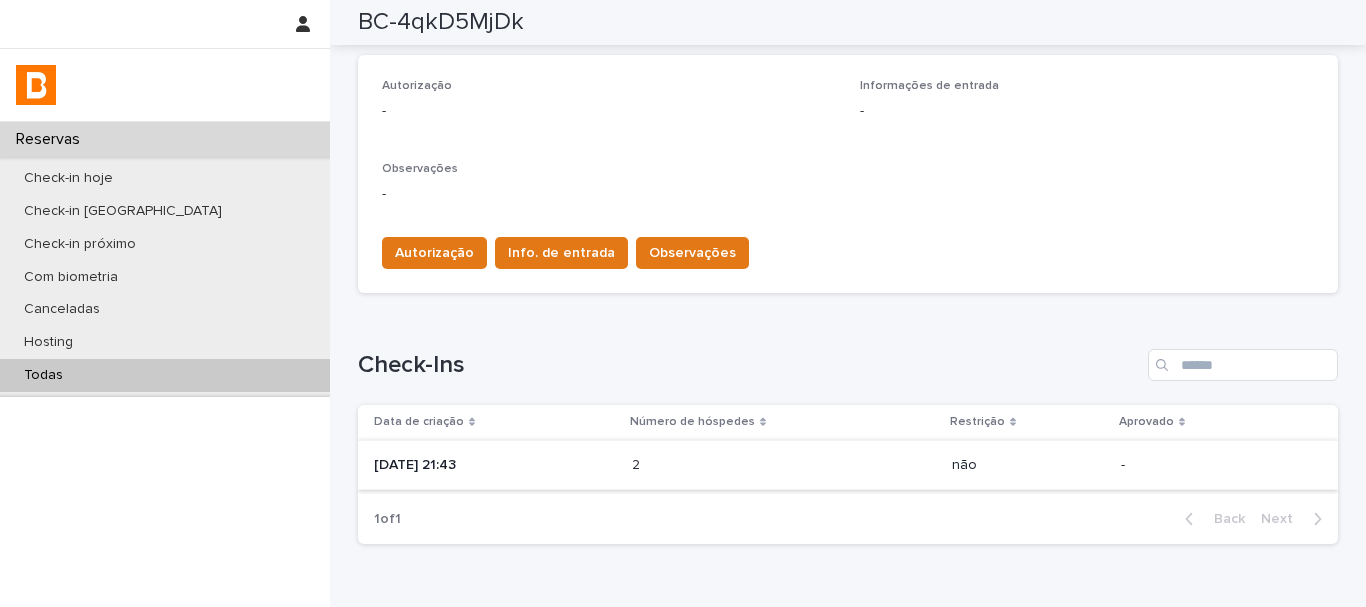 scroll, scrollTop: 602, scrollLeft: 0, axis: vertical 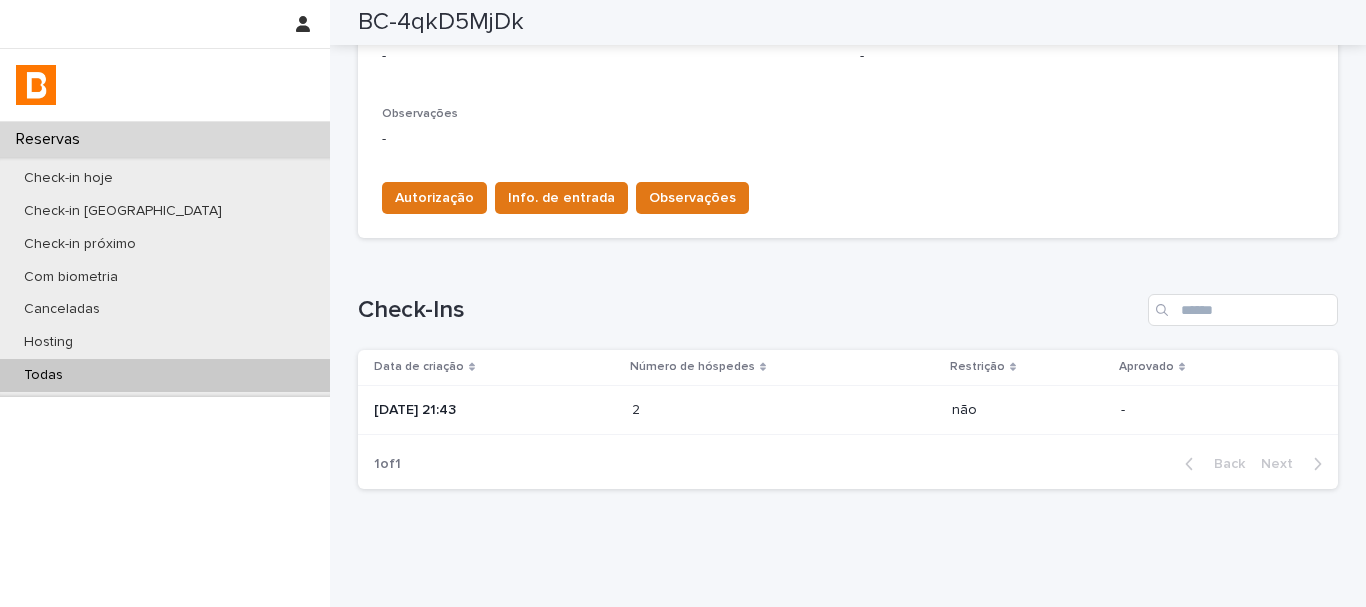 click on "[DATE] 21:43" at bounding box center [495, 410] 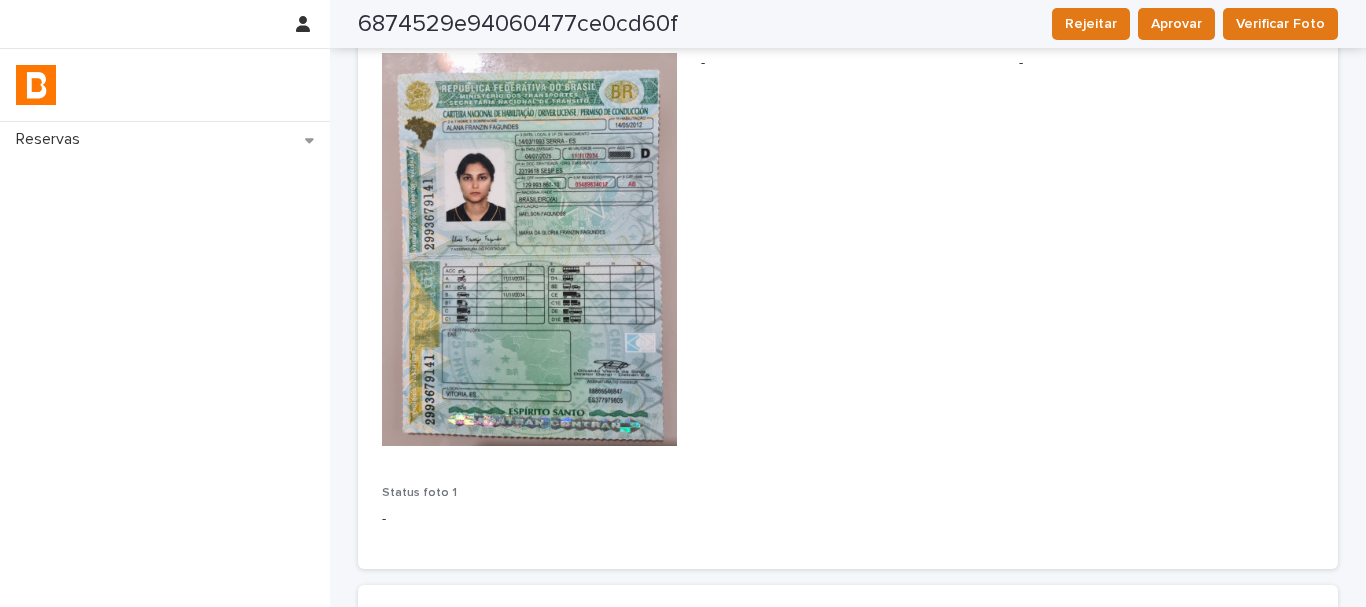 scroll, scrollTop: 400, scrollLeft: 0, axis: vertical 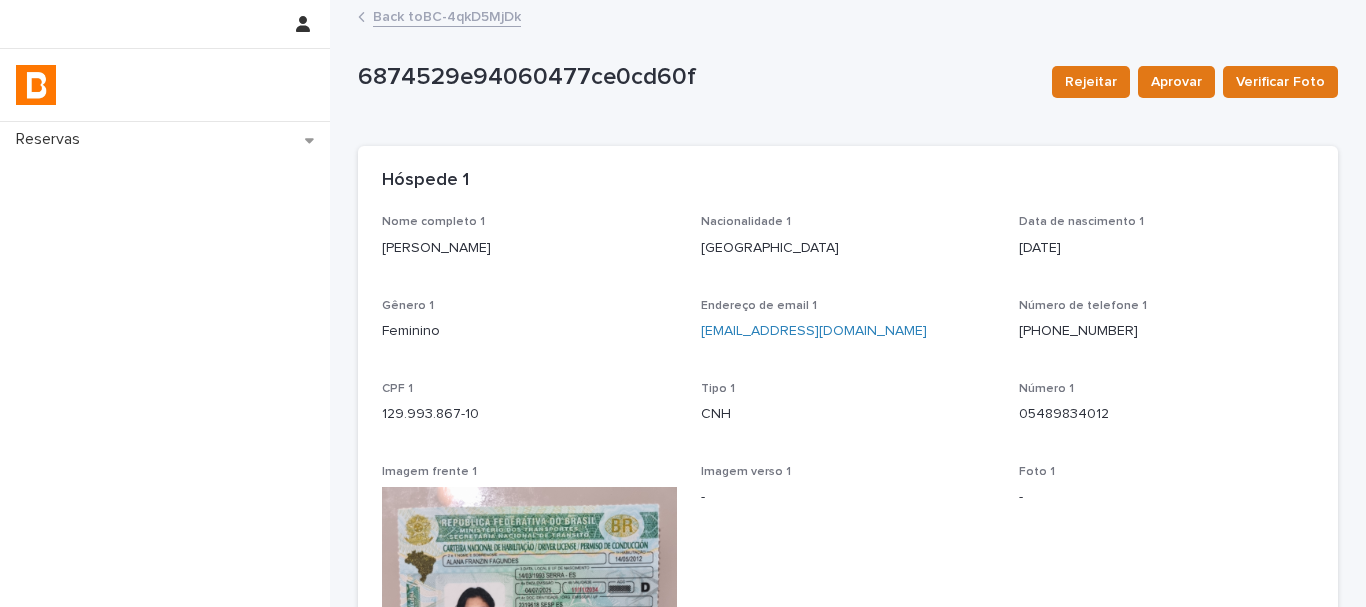 click on "Back to  BC-4qkD5MjDk" at bounding box center [447, 15] 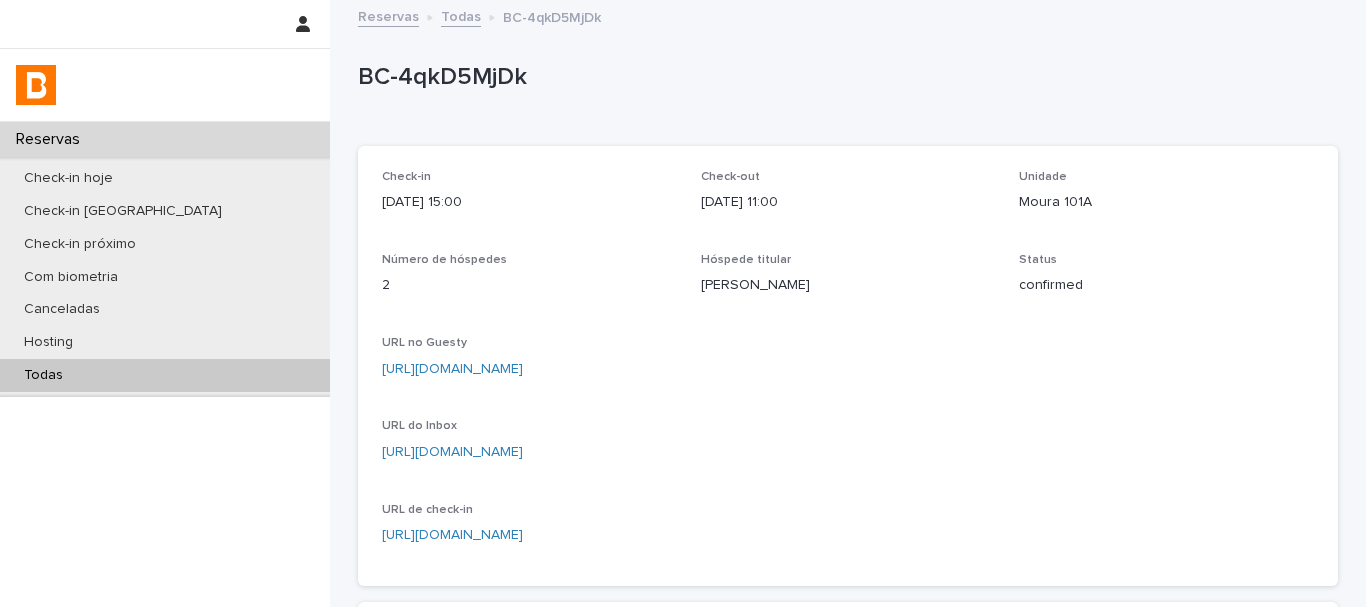 click on "Todas" at bounding box center (165, 375) 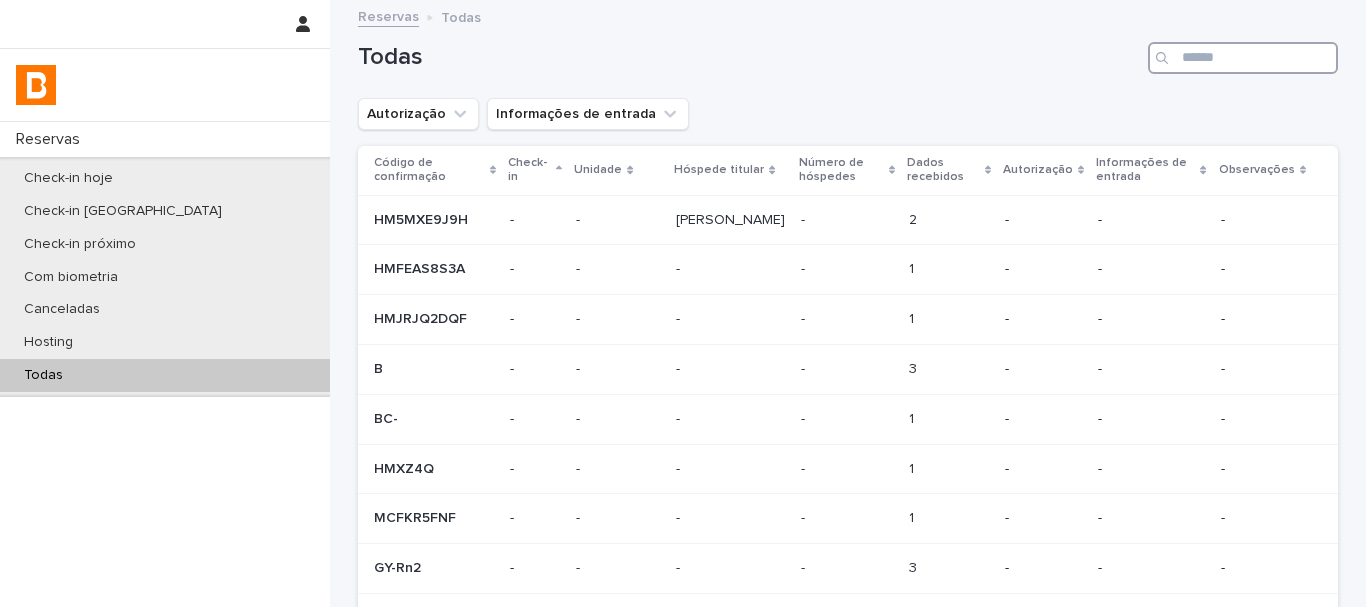 click at bounding box center [1243, 58] 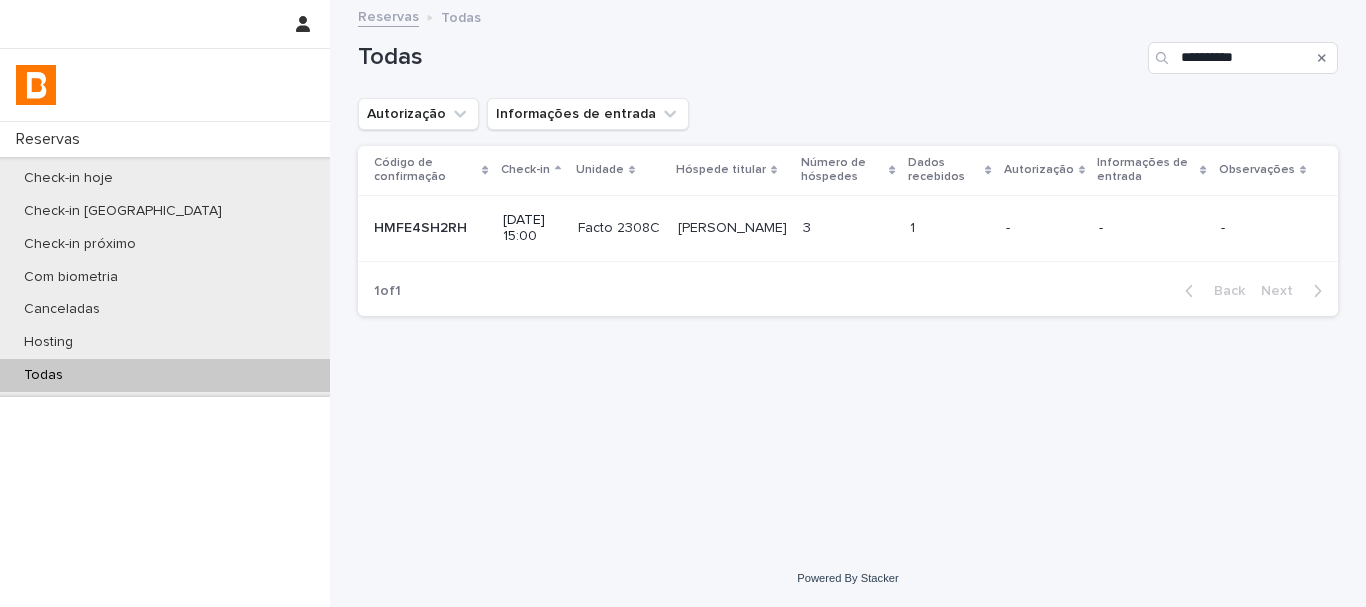 click at bounding box center (950, 228) 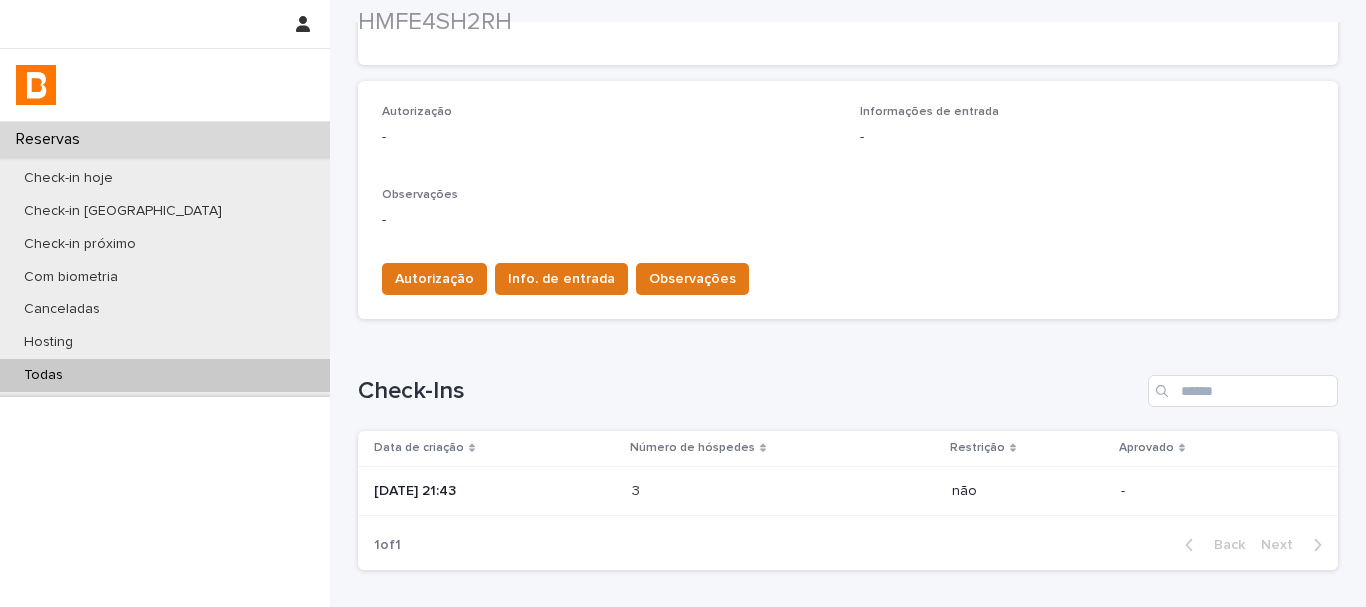 scroll, scrollTop: 602, scrollLeft: 0, axis: vertical 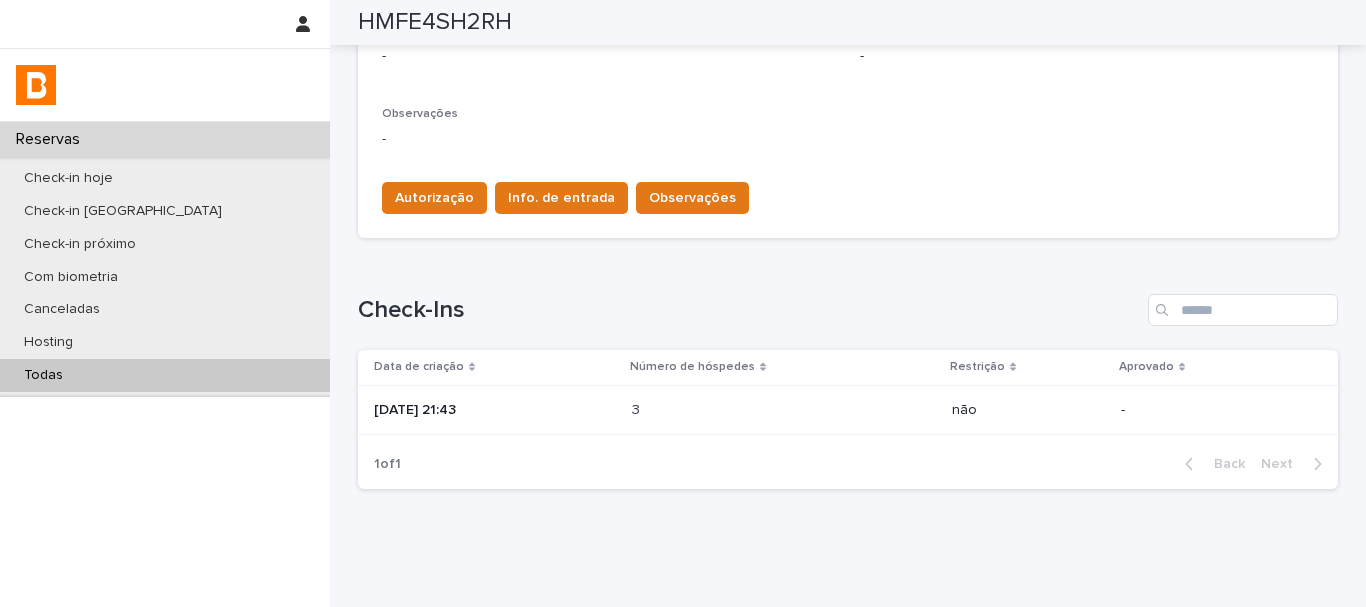 click on "[DATE] 21:43" at bounding box center [491, 410] 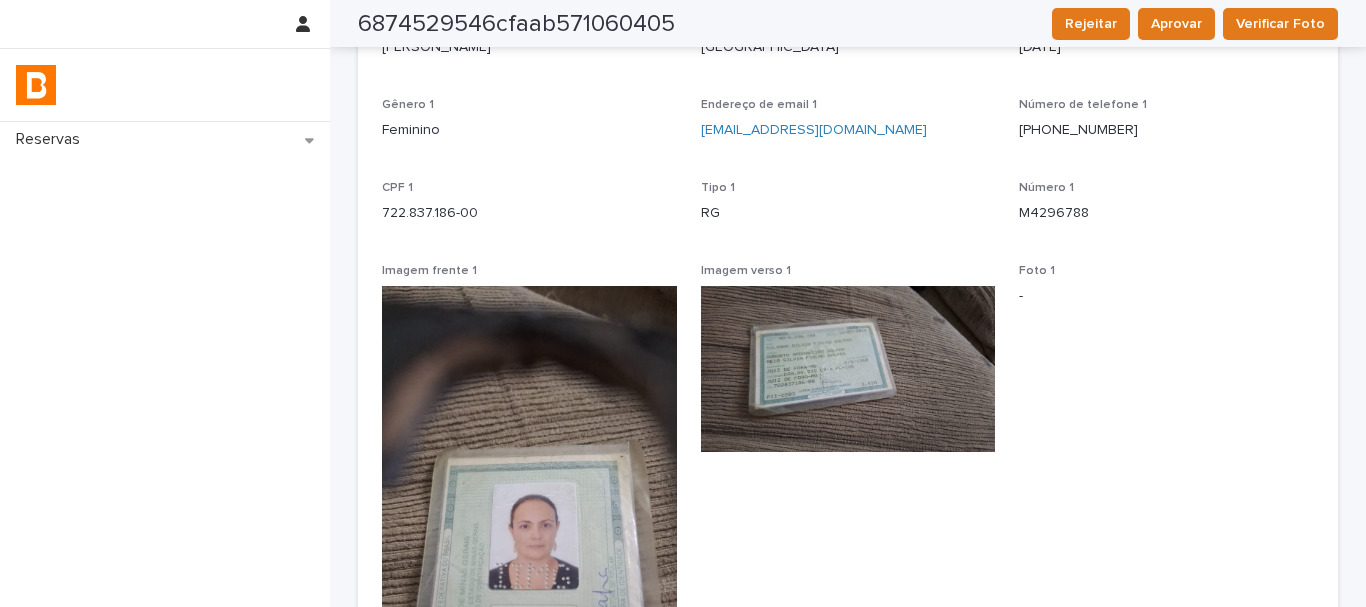 scroll, scrollTop: 400, scrollLeft: 0, axis: vertical 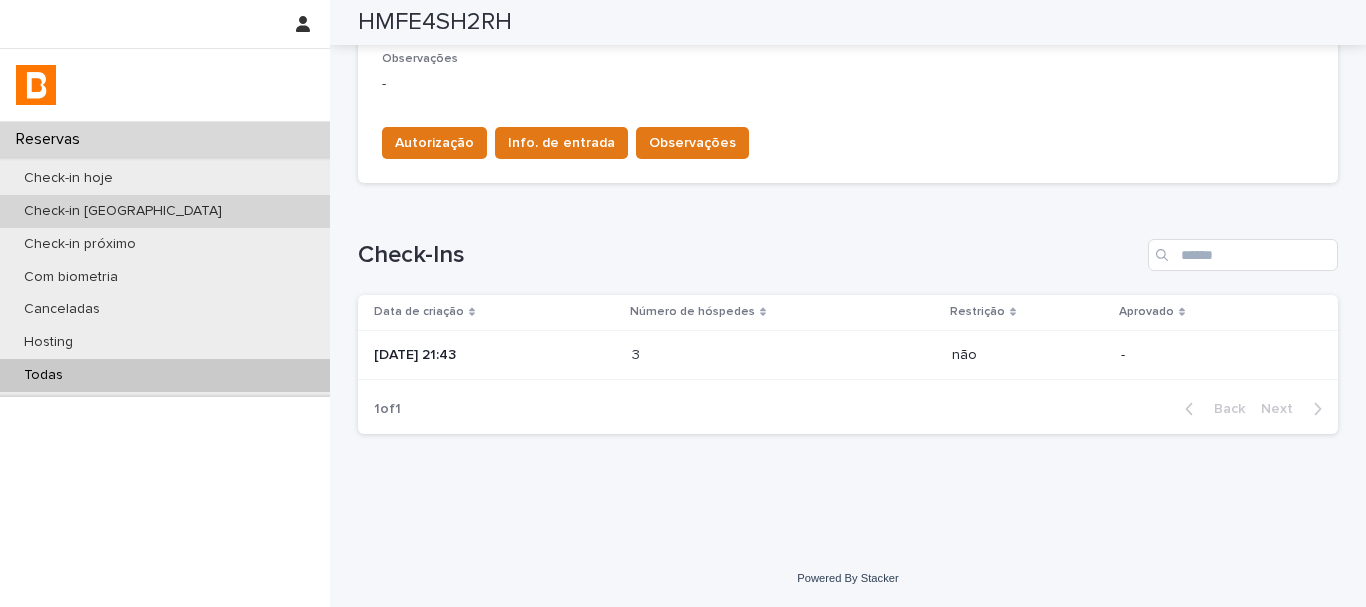 click on "Check-in [GEOGRAPHIC_DATA]" at bounding box center [165, 211] 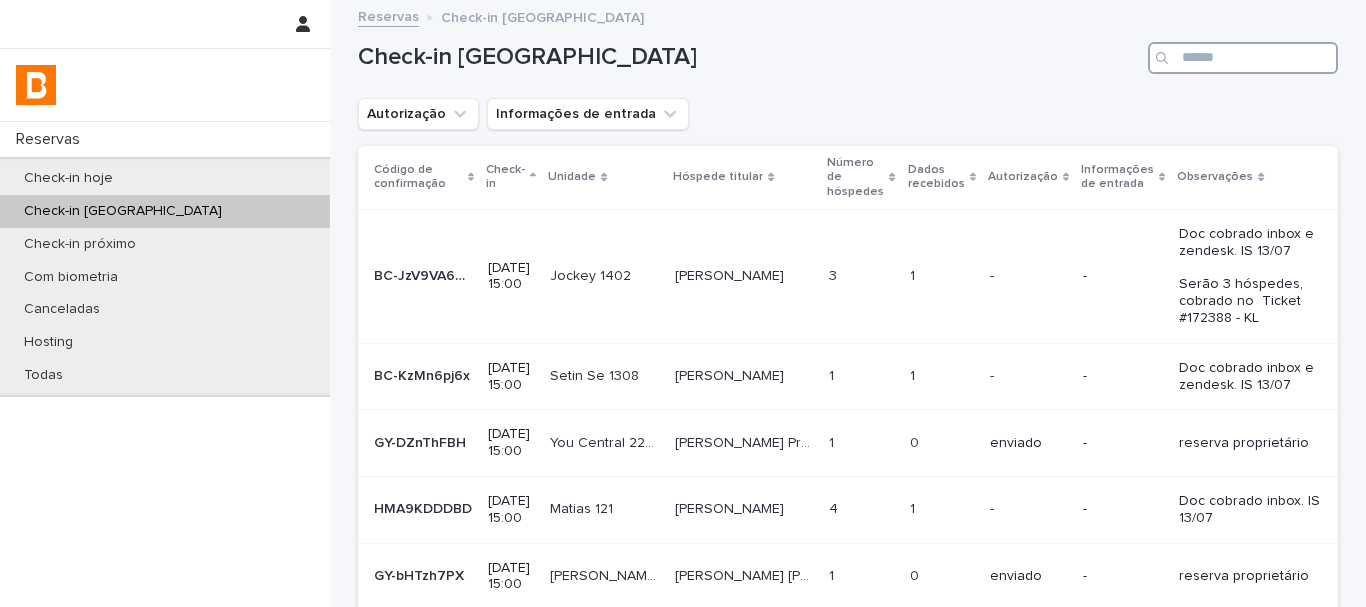 click at bounding box center (1243, 58) 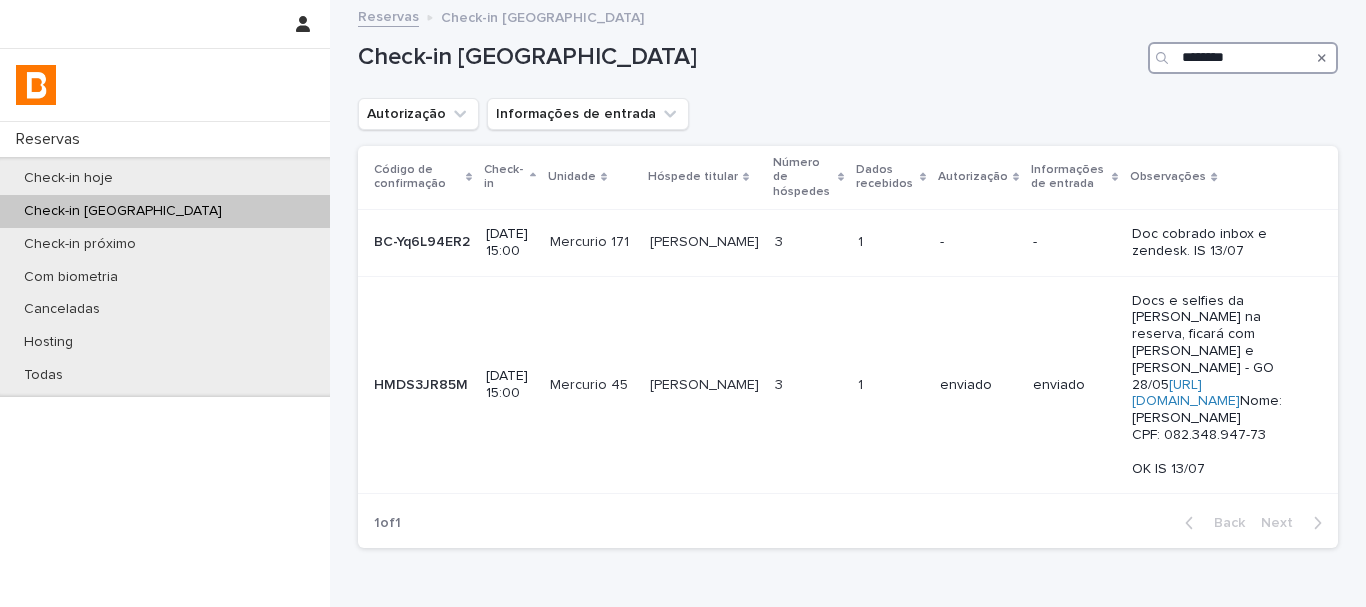 type on "********" 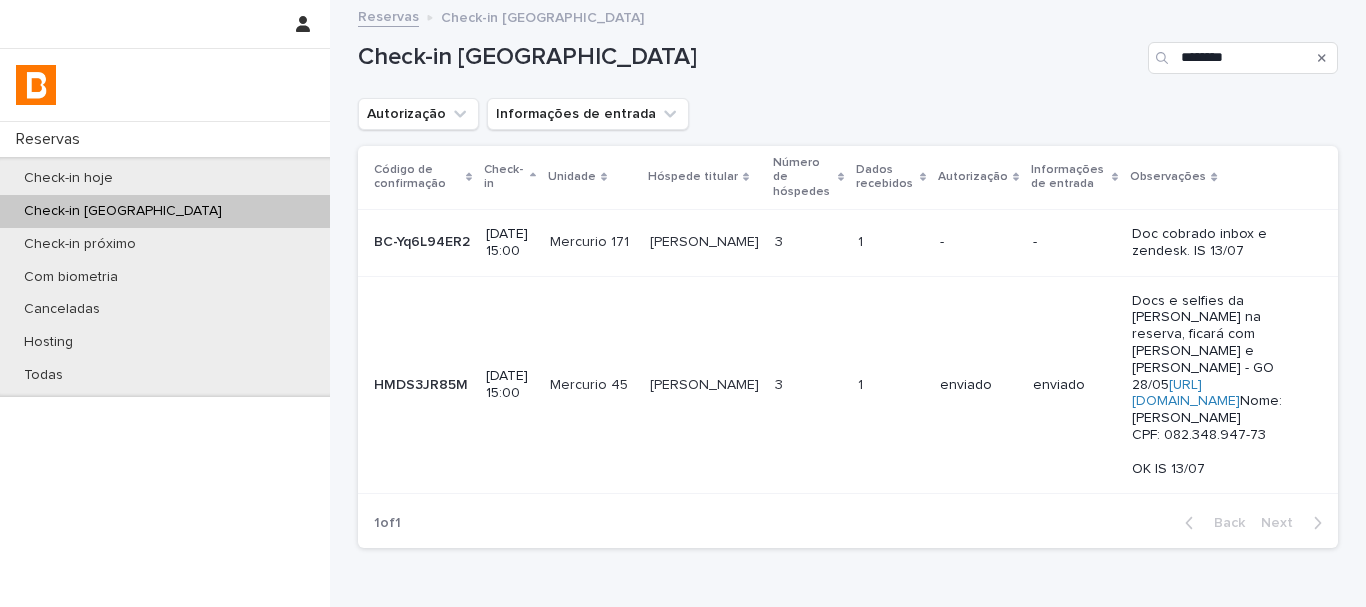 click on "Check-in amanhã ********" at bounding box center [848, 50] 